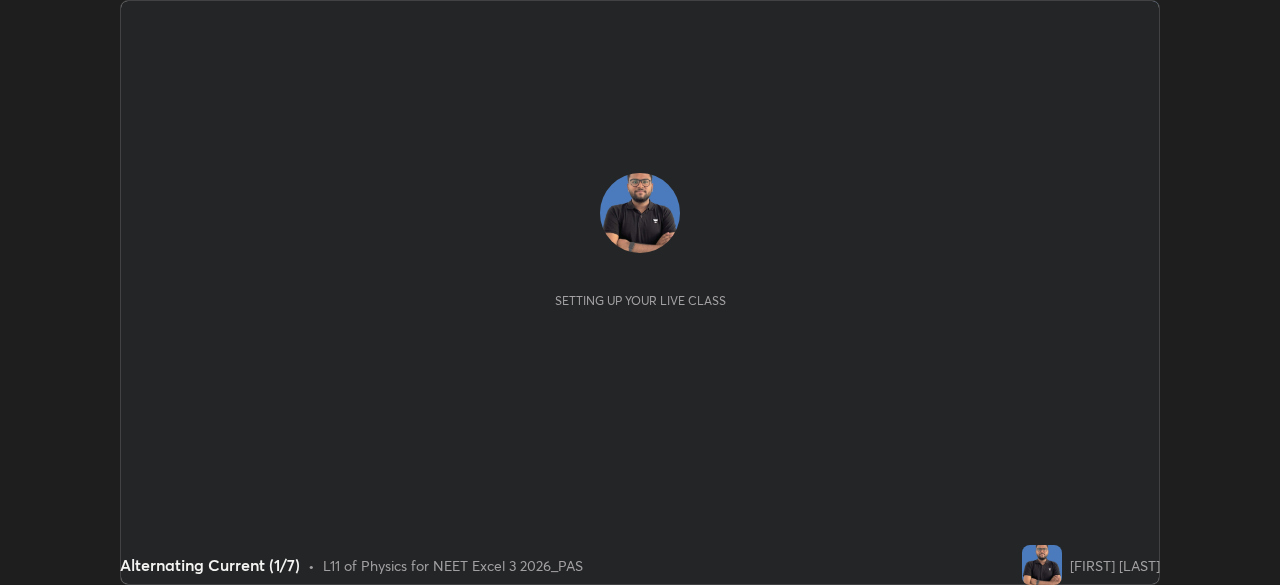 scroll, scrollTop: 0, scrollLeft: 0, axis: both 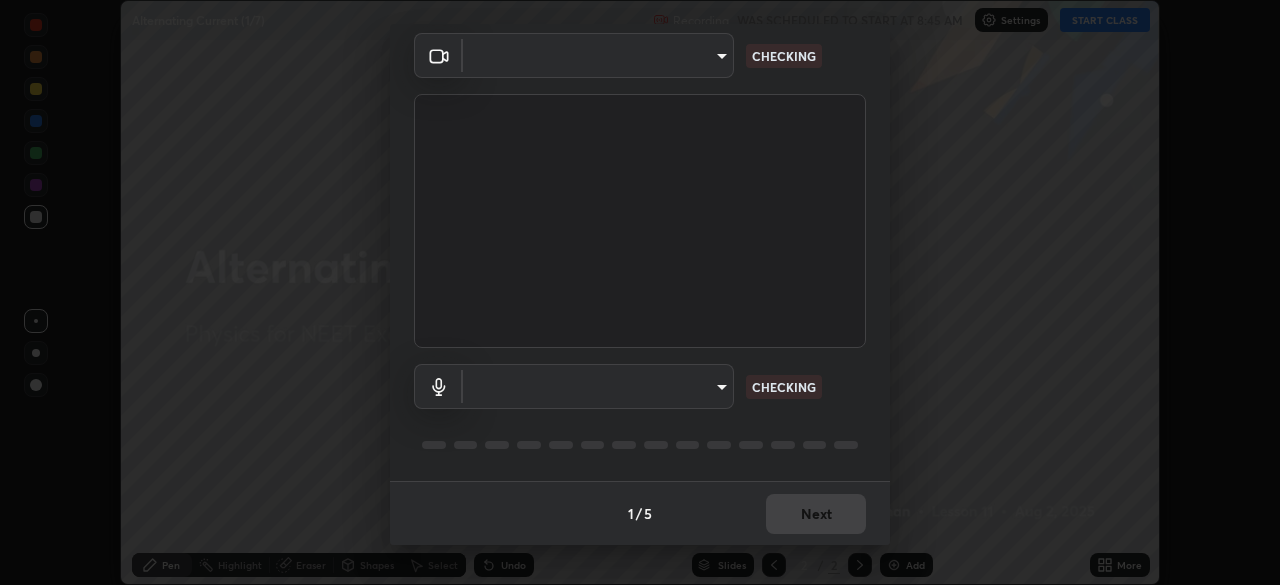 type on "119f56cd3221aa741ff86ef3c15b45e11b875c70691a8bbf6b5e475350e28a87" 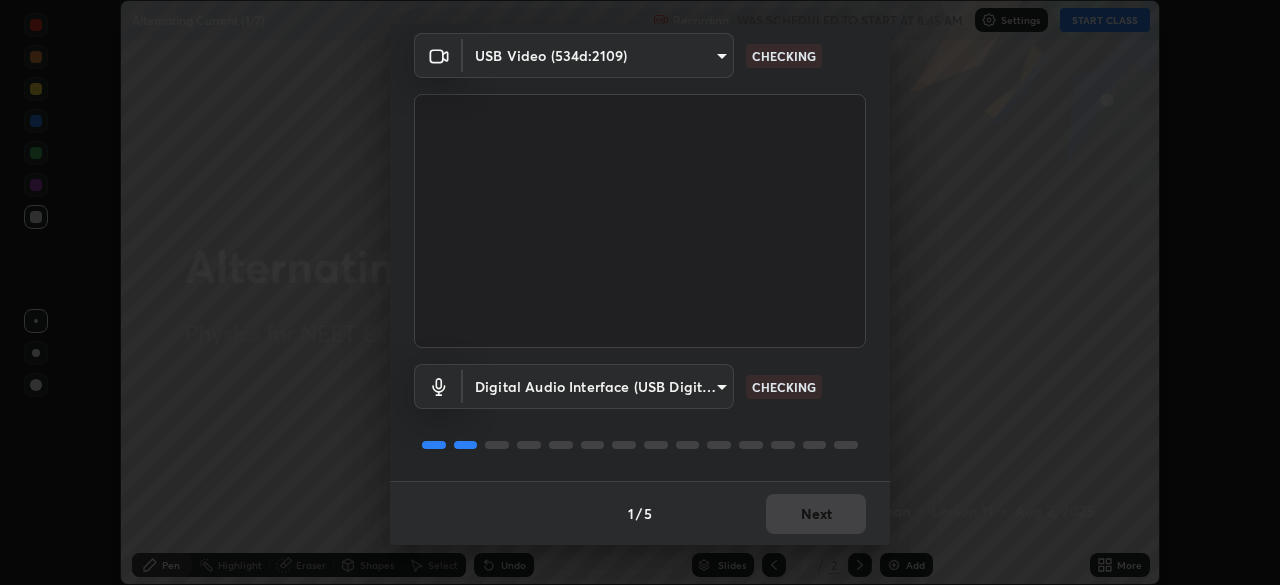 click on "Erase all Alternating Current (1/7) Recording WAS SCHEDULED TO START AT  8:45 AM Settings START CLASS Setting up your live class Alternating Current (1/7) • L11 of Physics for NEET Excel 3 2026_PAS [FIRST] [LAST] Pen Highlight Eraser Shapes Select Undo Slides 2 / 2 Add More No doubts shared Encourage your learners to ask a doubt for better clarity Report an issue Reason for reporting Buffering Chat not working Audio - Video sync issue Educator video quality low ​ Attach an image Report Media settings USB Video ([HASH]) [HASH] CHECKING Digital Audio Interface (USB Digital Audio) [HASH] CHECKING 1 / 5 Next" at bounding box center [640, 292] 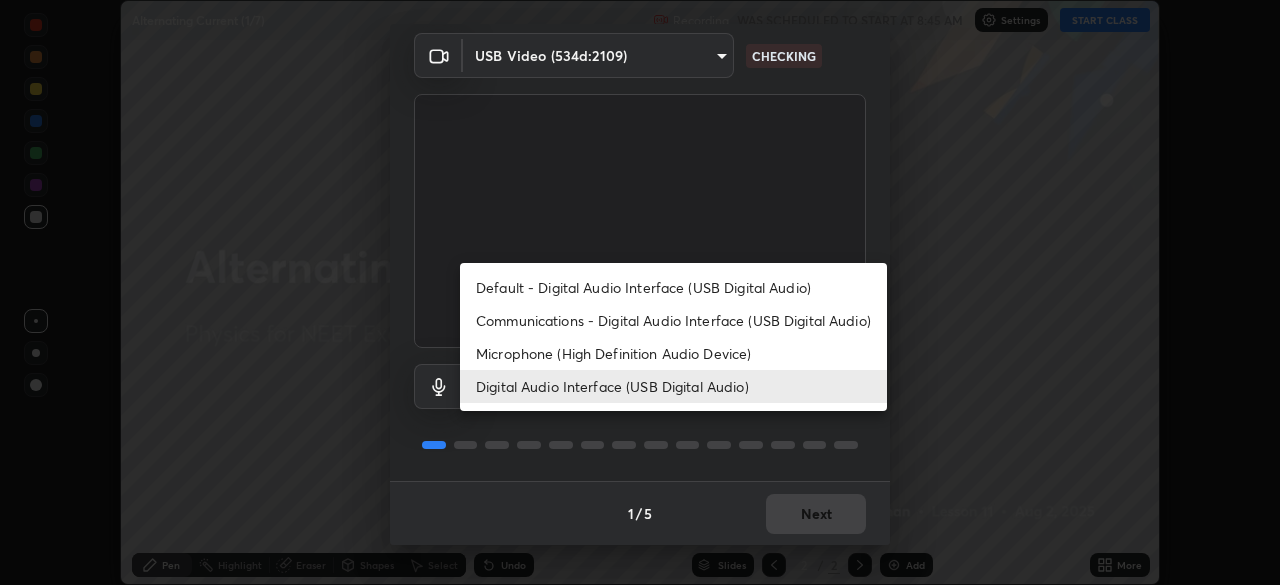 click on "Microphone (High Definition Audio Device)" at bounding box center [673, 353] 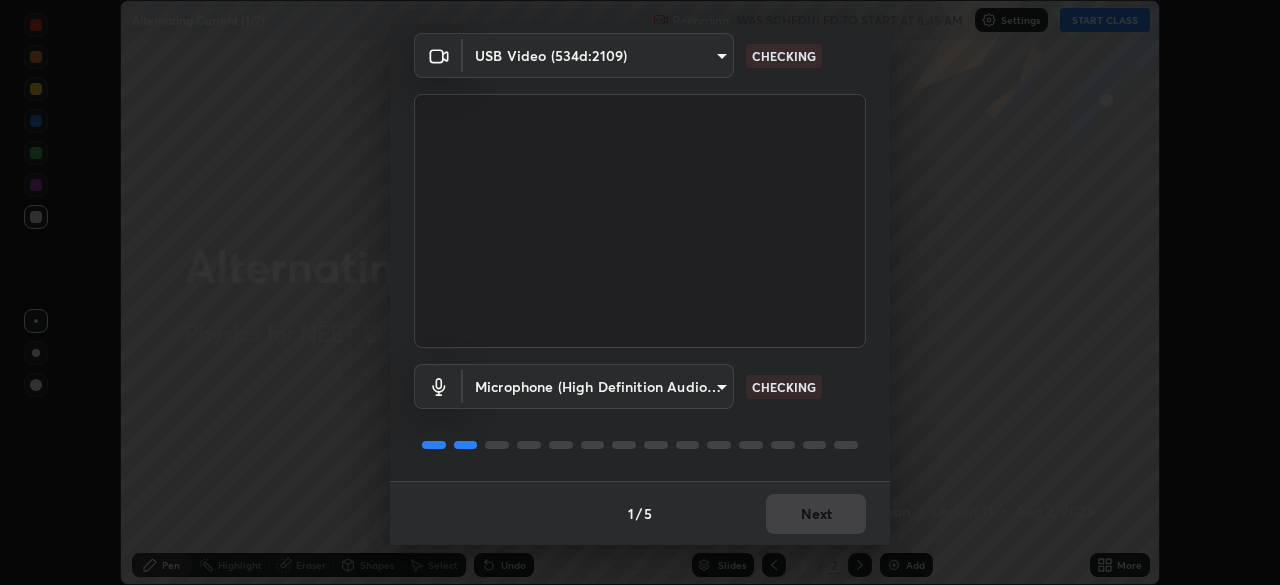 click on "Erase all Alternating Current (1/7) Recording WAS SCHEDULED TO START AT  8:45 AM Settings START CLASS Setting up your live class Alternating Current (1/7) • L11 of Physics for NEET Excel 3 2026_PAS [FIRST] [LAST] Pen Highlight Eraser Shapes Select Undo Slides 2 / 2 Add More No doubts shared Encourage your learners to ask a doubt for better clarity Report an issue Reason for reporting Buffering Chat not working Audio - Video sync issue Educator video quality low ​ Attach an image Report Media settings USB Video ([HASH]) [HASH] CHECKING Microphone (High Definition Audio Device) [HASH] CHECKING 1 / 5 Next" at bounding box center (640, 292) 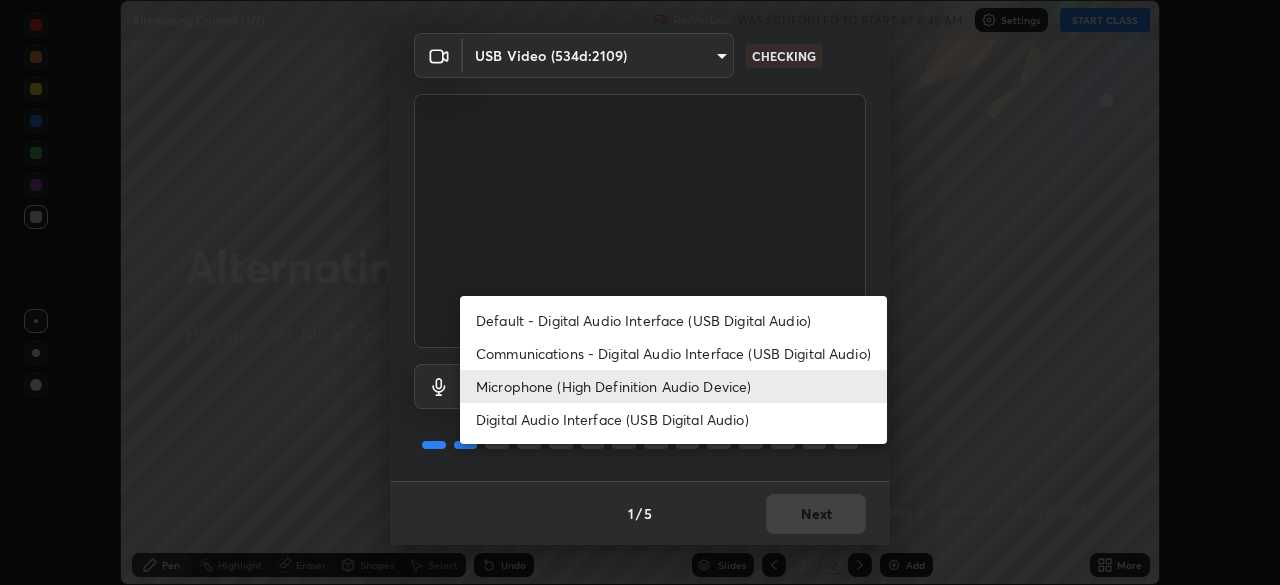 click on "Default - Digital Audio Interface (USB Digital Audio)" at bounding box center (673, 320) 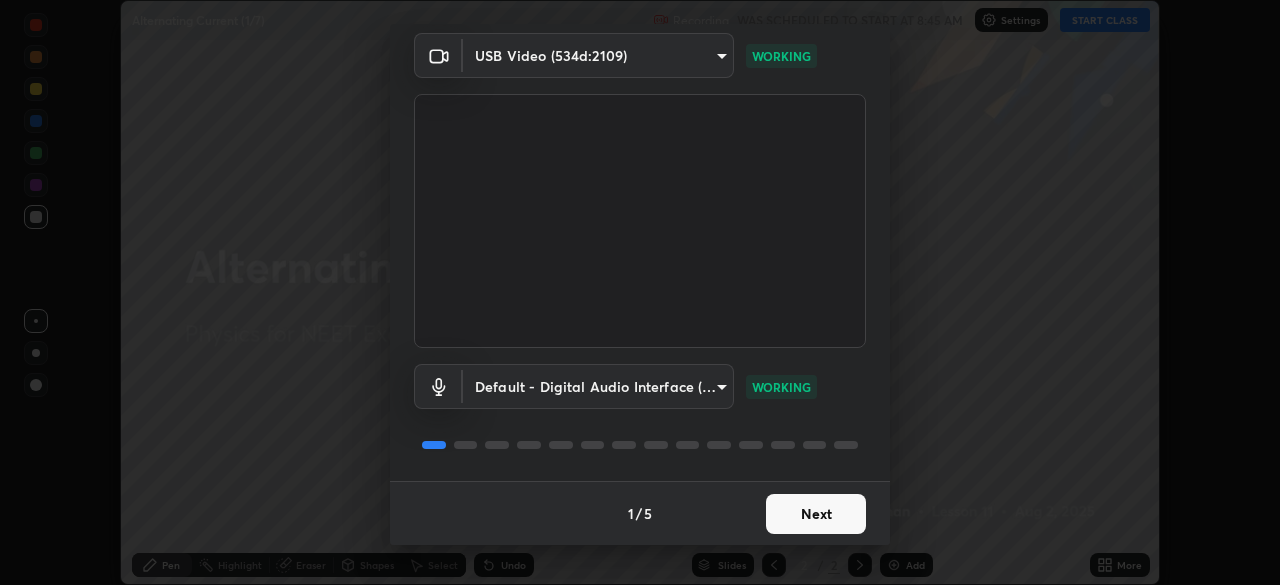click on "Next" at bounding box center (816, 514) 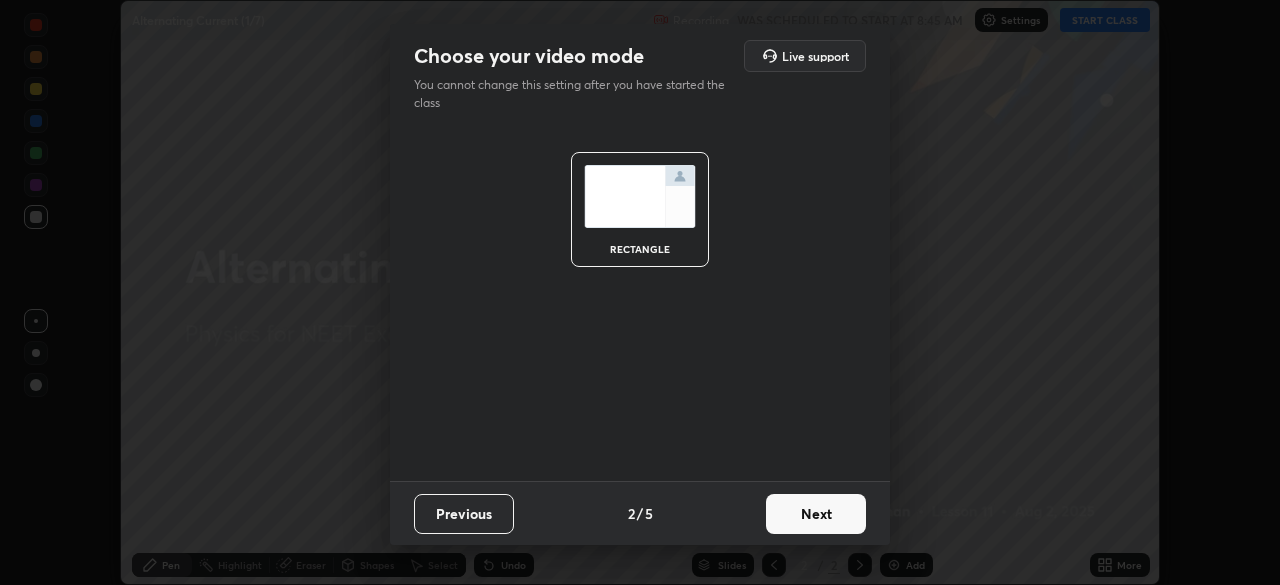 scroll, scrollTop: 0, scrollLeft: 0, axis: both 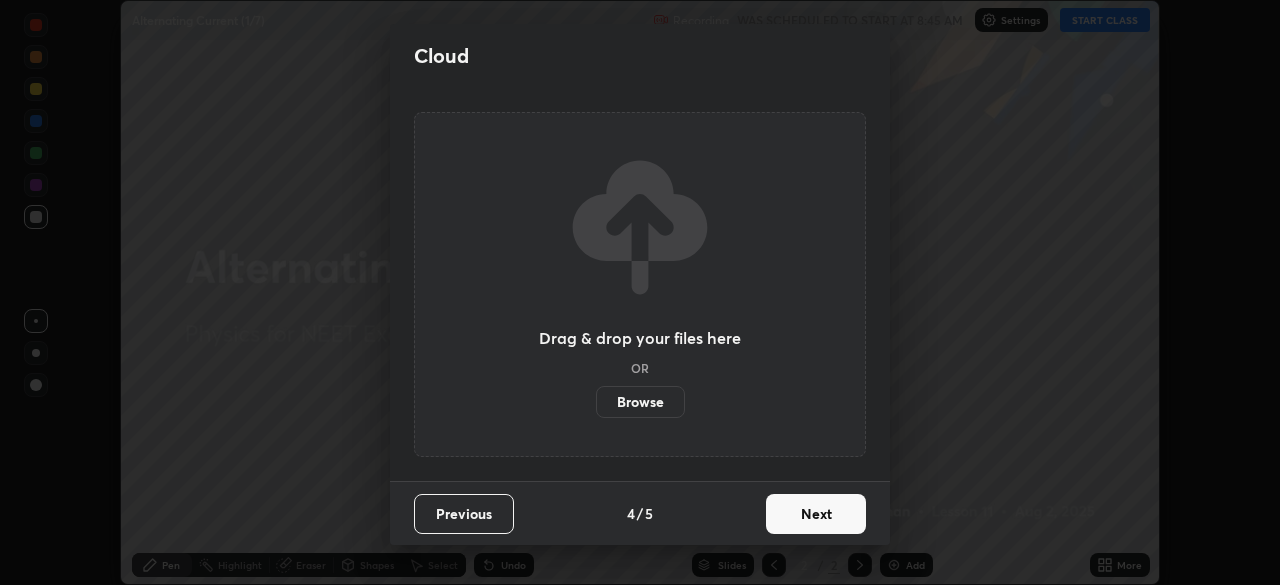 click on "Next" at bounding box center (816, 514) 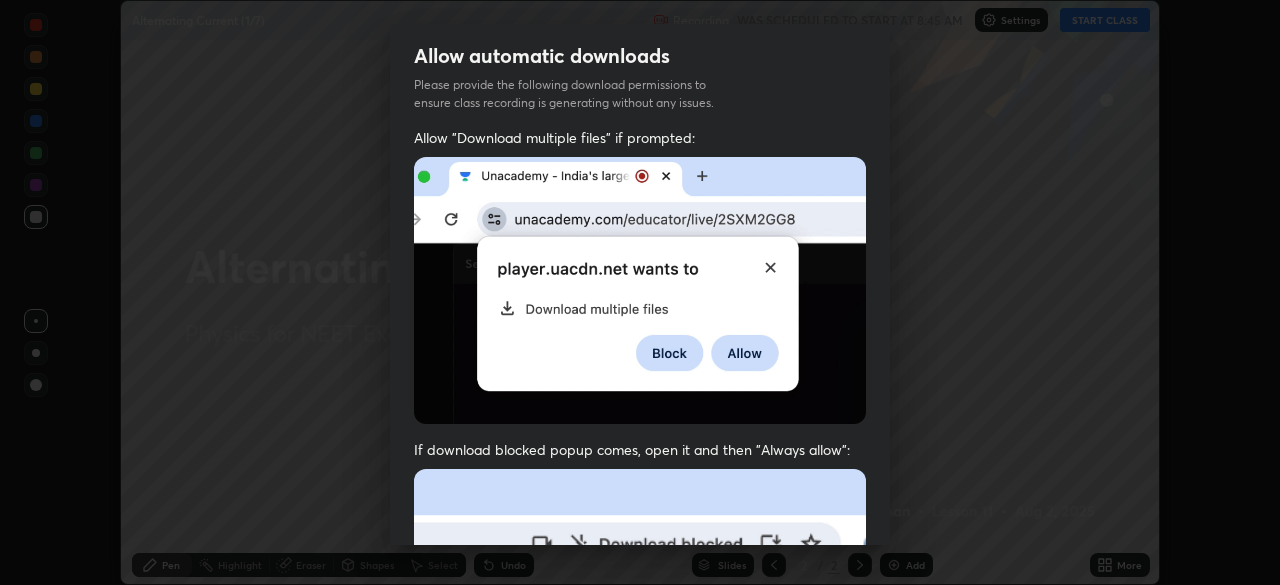 click at bounding box center (640, 687) 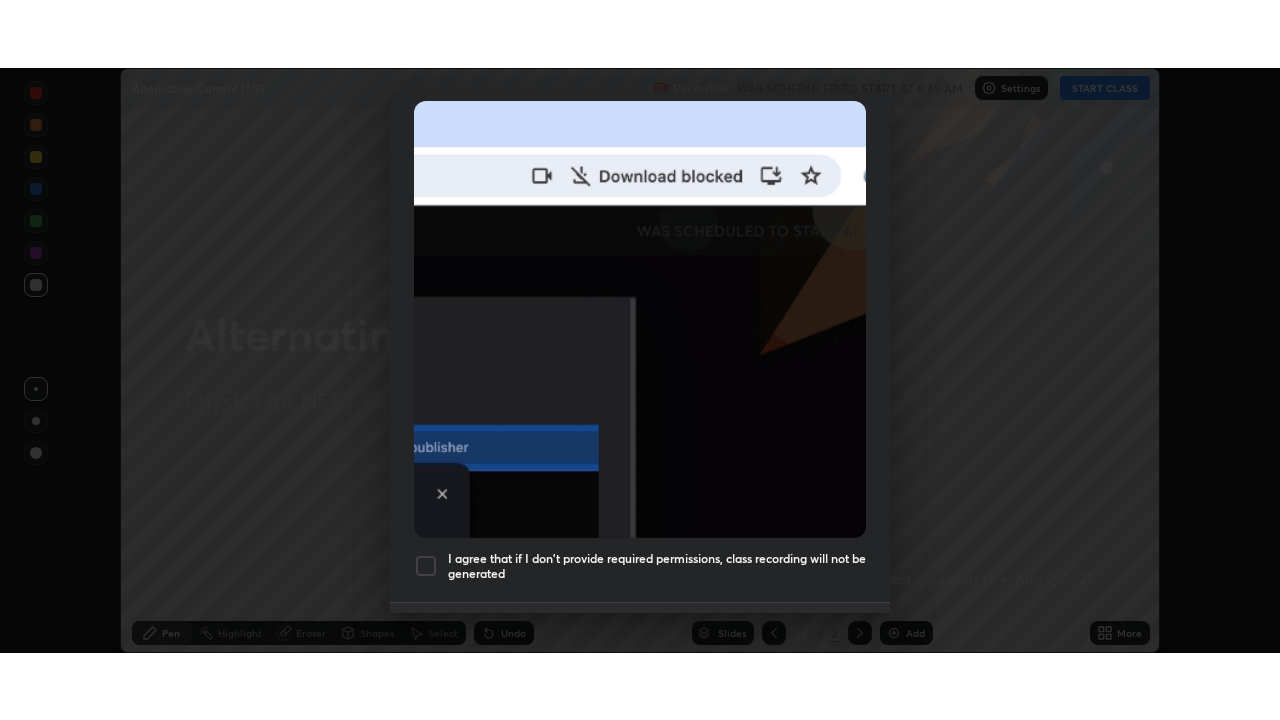 scroll, scrollTop: 479, scrollLeft: 0, axis: vertical 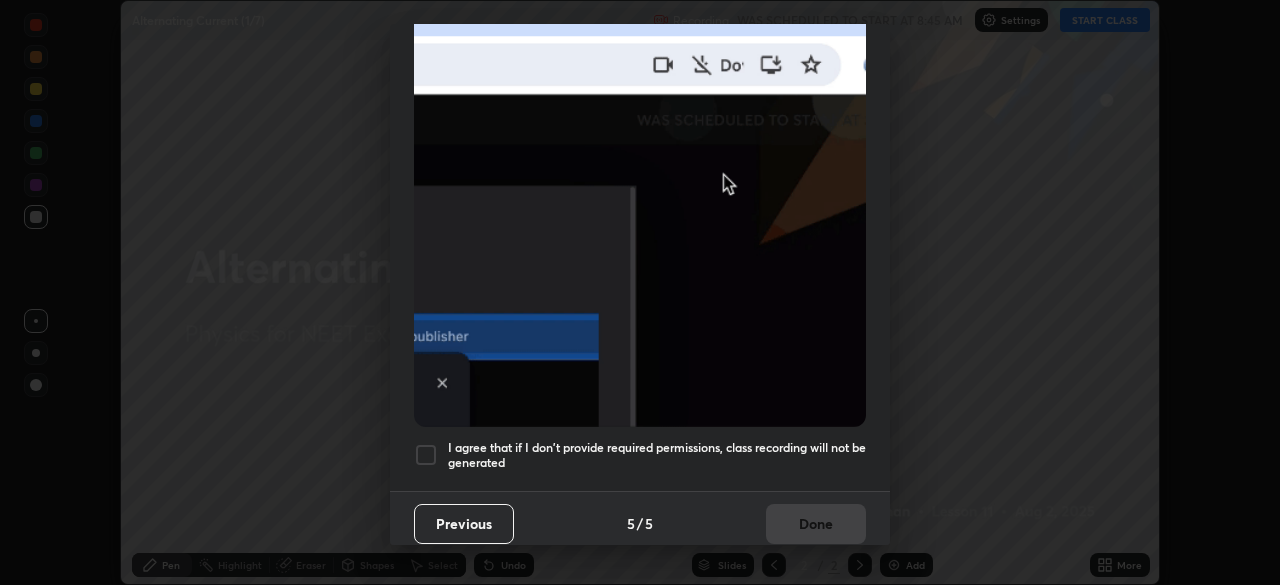 click on "I agree that if I don't provide required permissions, class recording will not be generated" at bounding box center [657, 455] 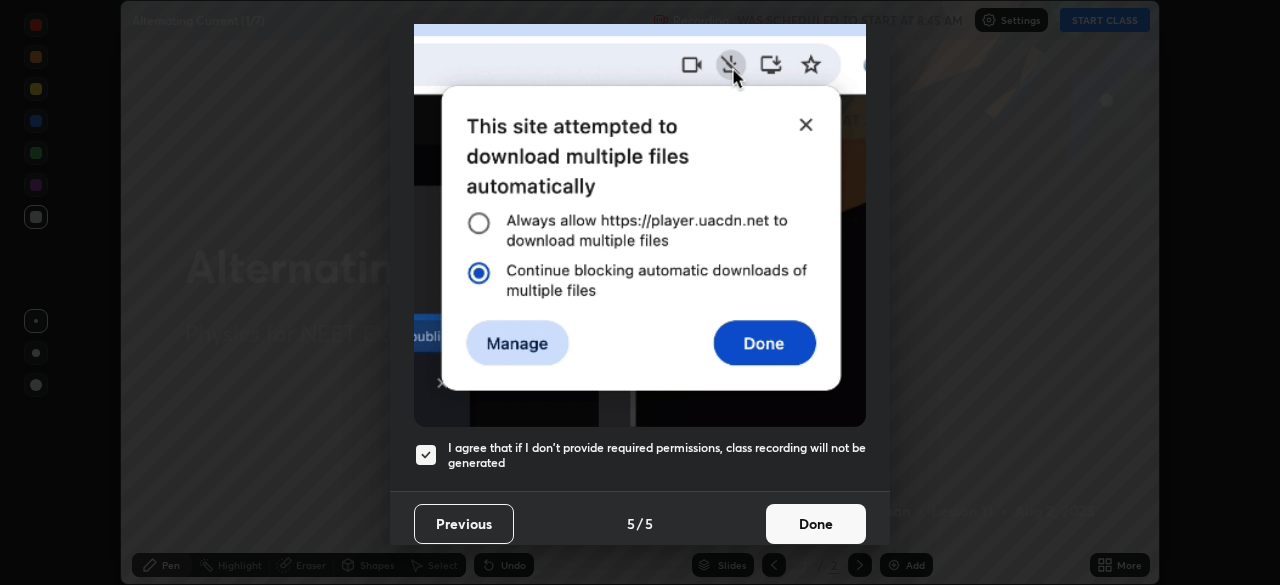 click on "Done" at bounding box center (816, 524) 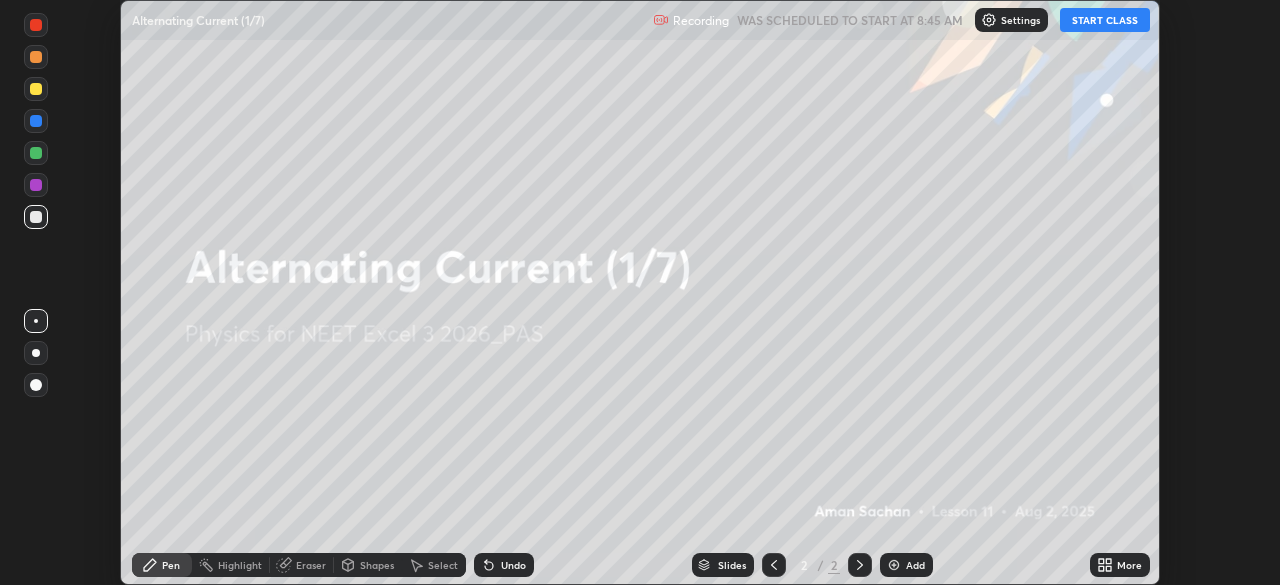 click on "START CLASS" at bounding box center (1105, 20) 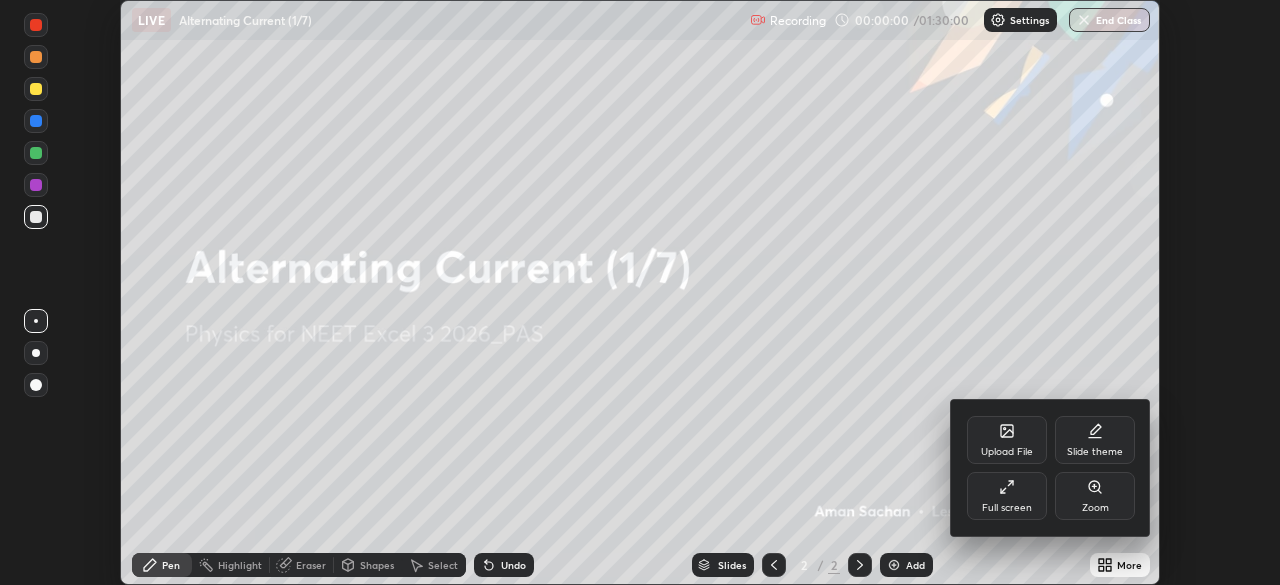 click on "Full screen" at bounding box center (1007, 508) 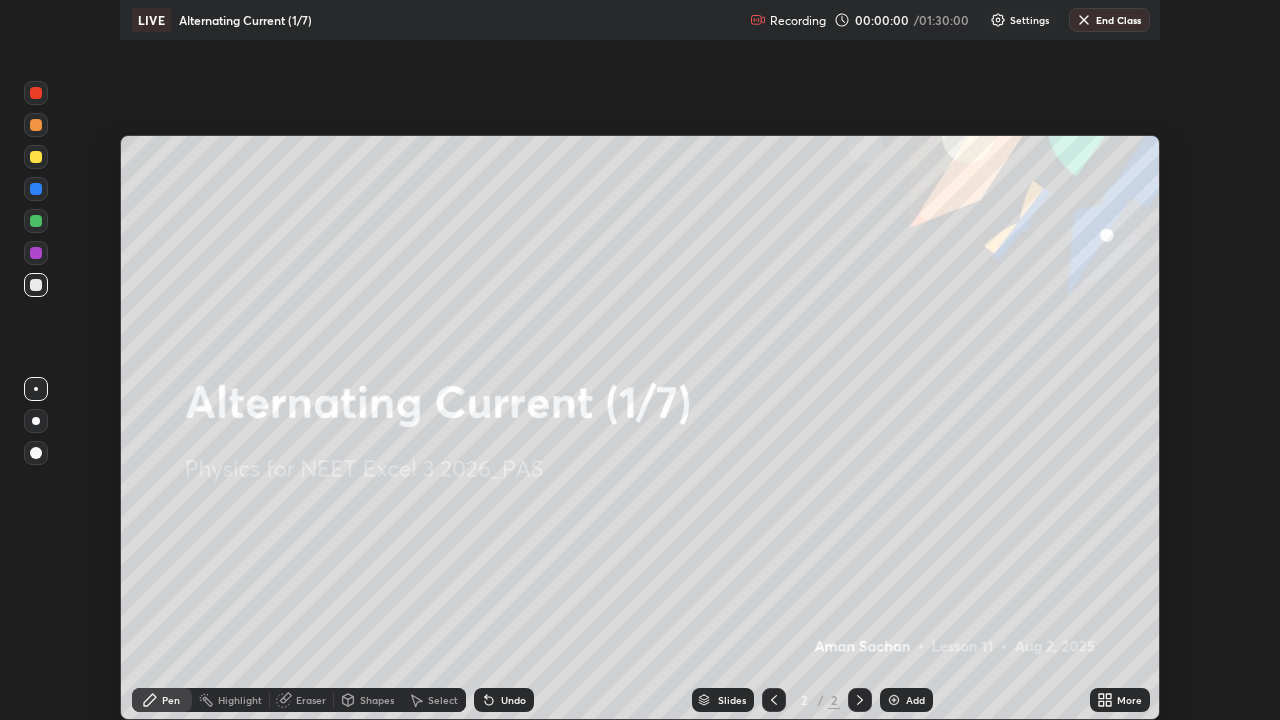 scroll, scrollTop: 99280, scrollLeft: 98720, axis: both 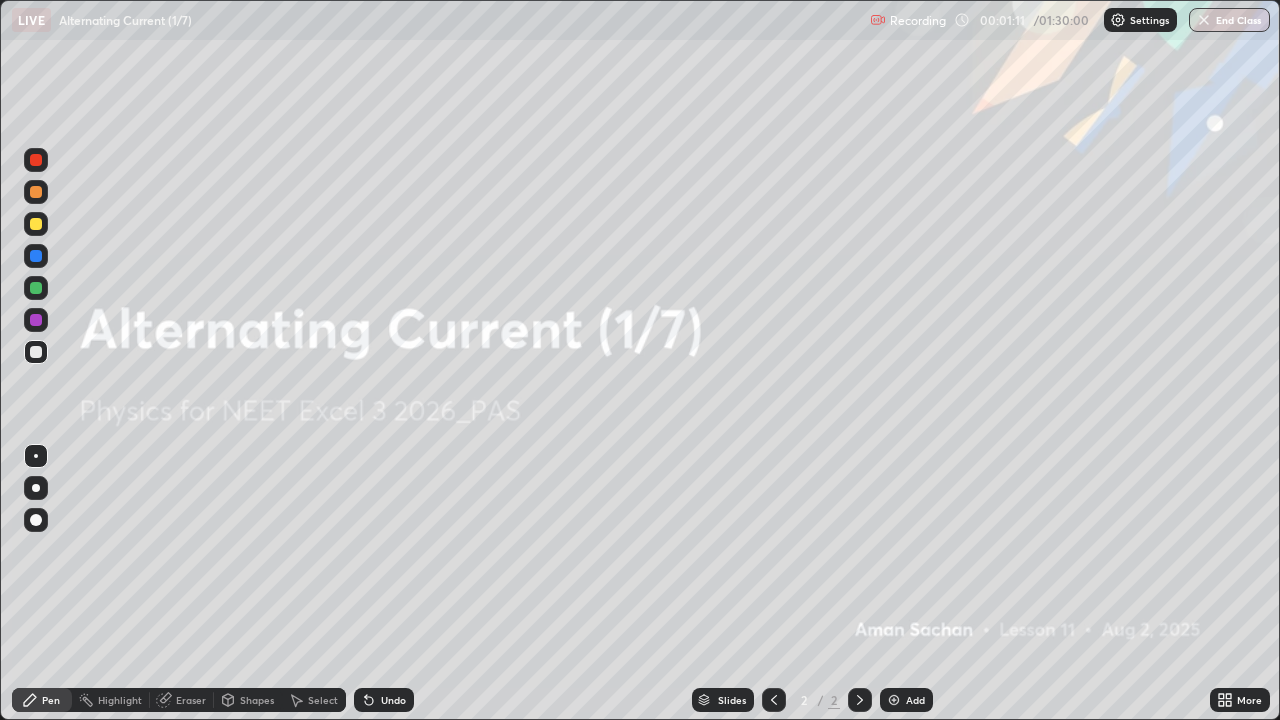 click on "More" at bounding box center [1249, 700] 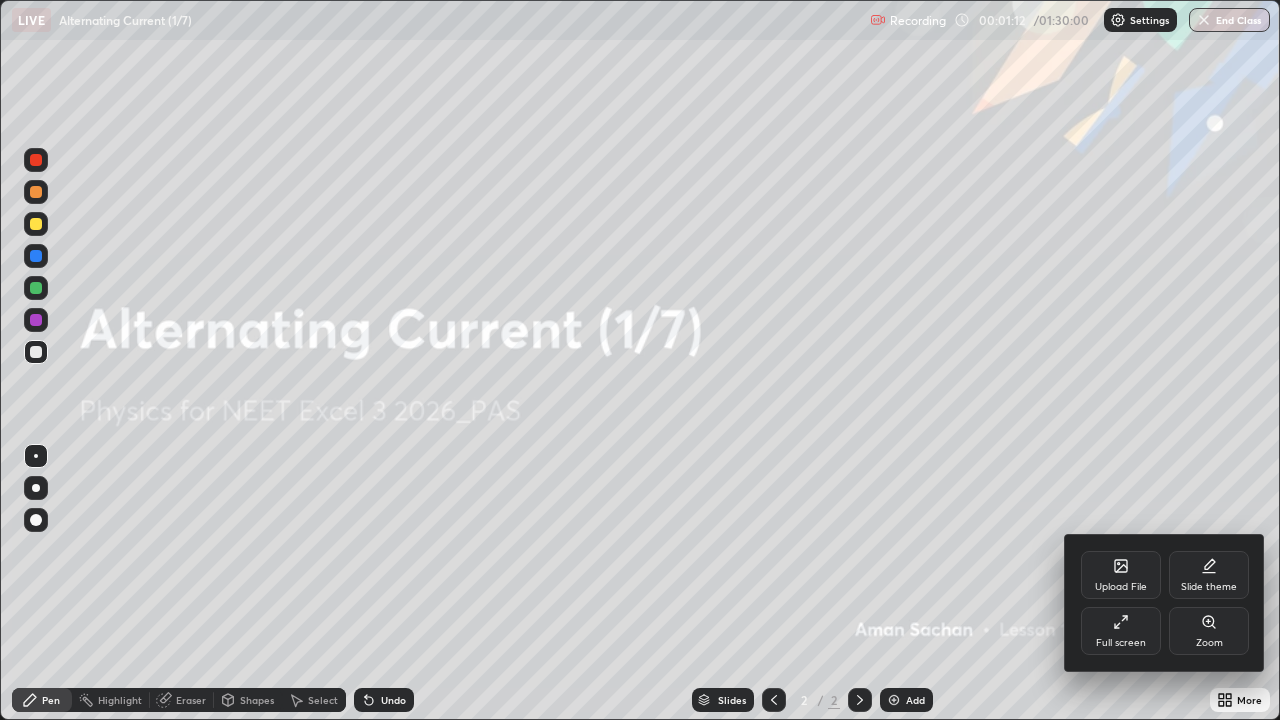 click at bounding box center (640, 360) 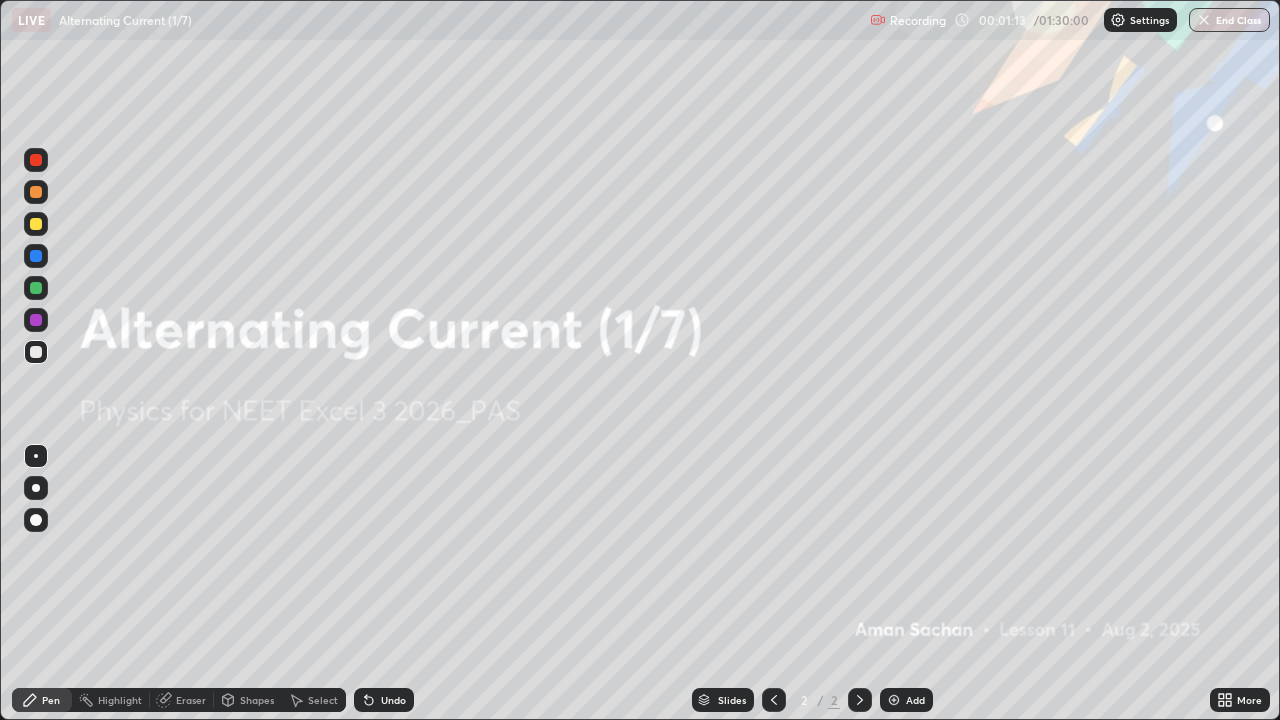 click at bounding box center [894, 700] 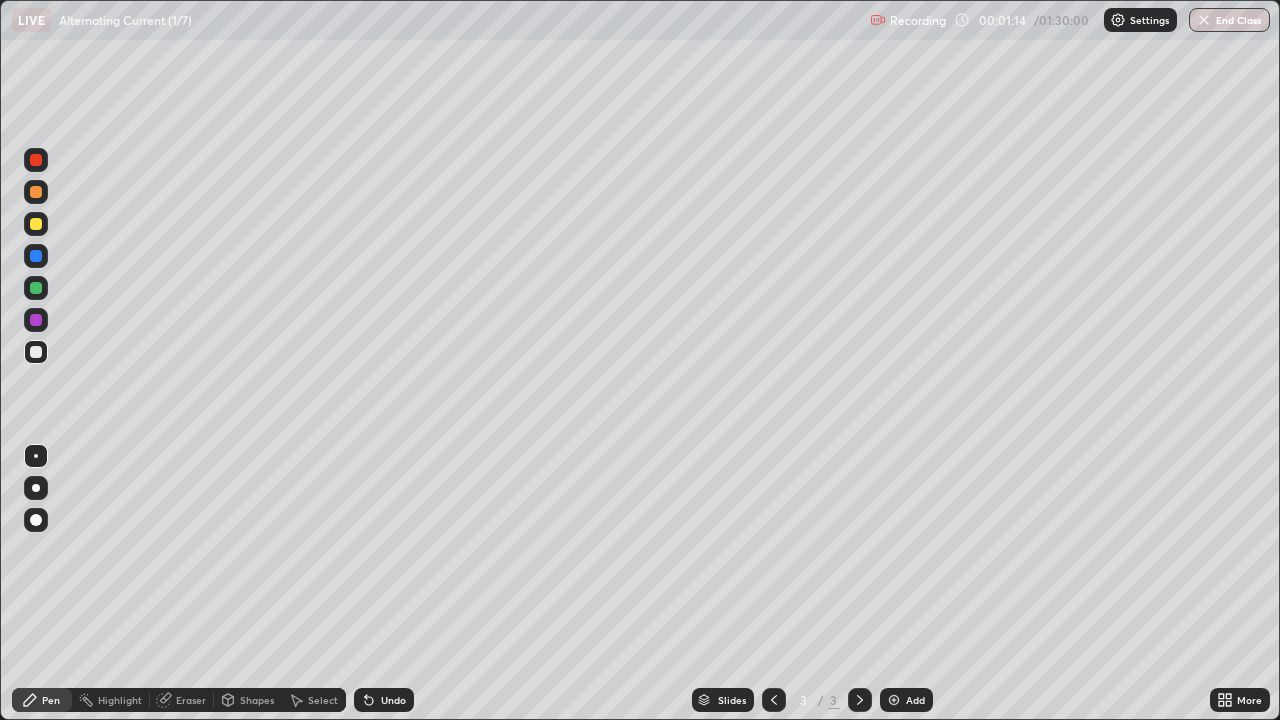click at bounding box center [36, 224] 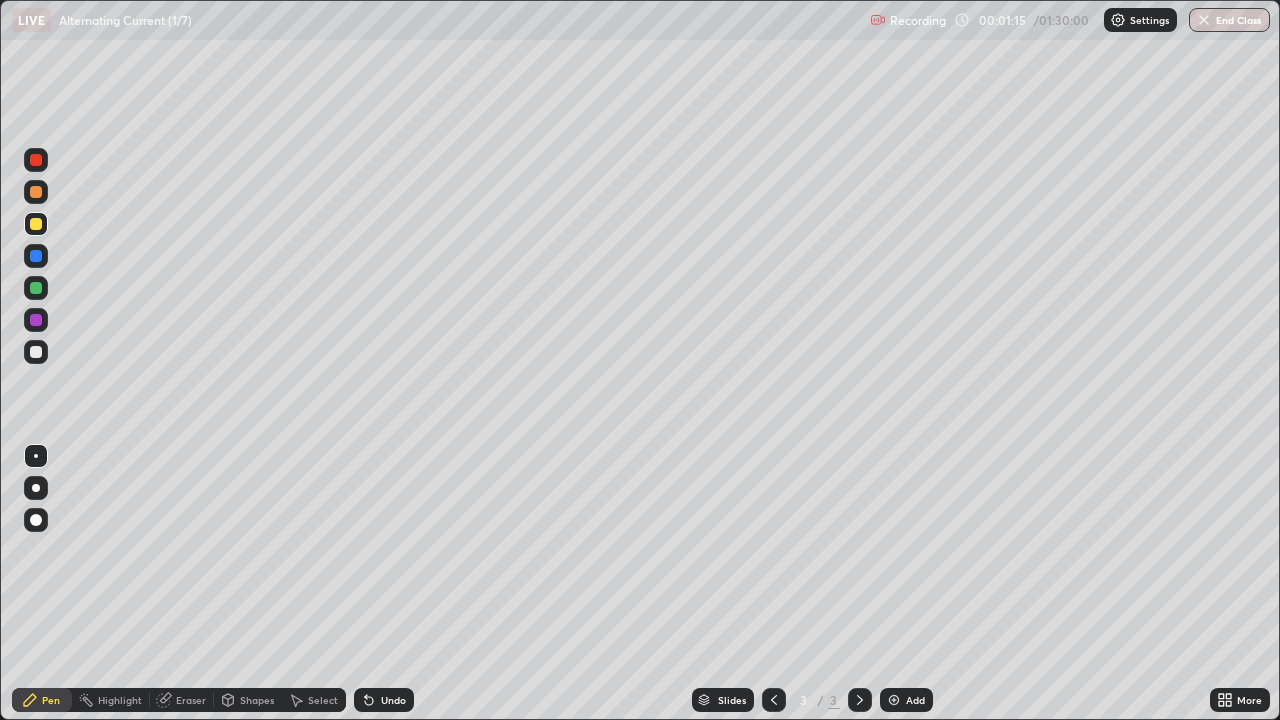 click at bounding box center (36, 488) 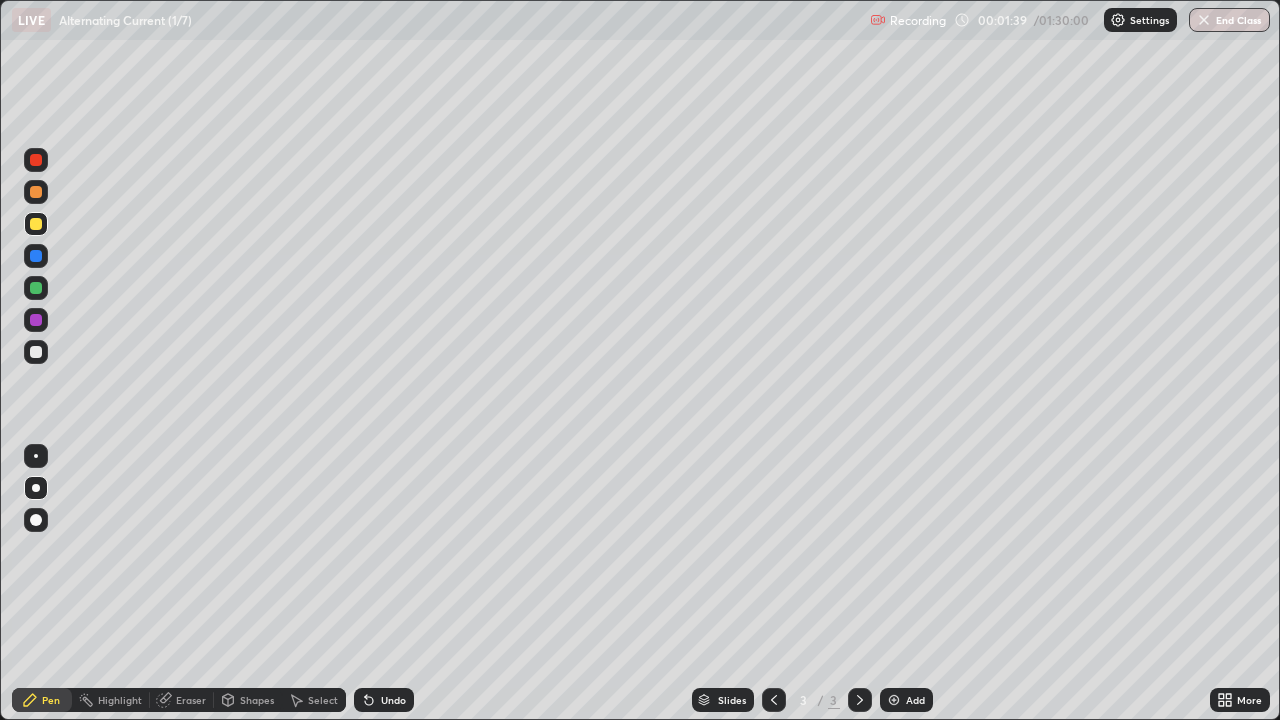 click at bounding box center (36, 352) 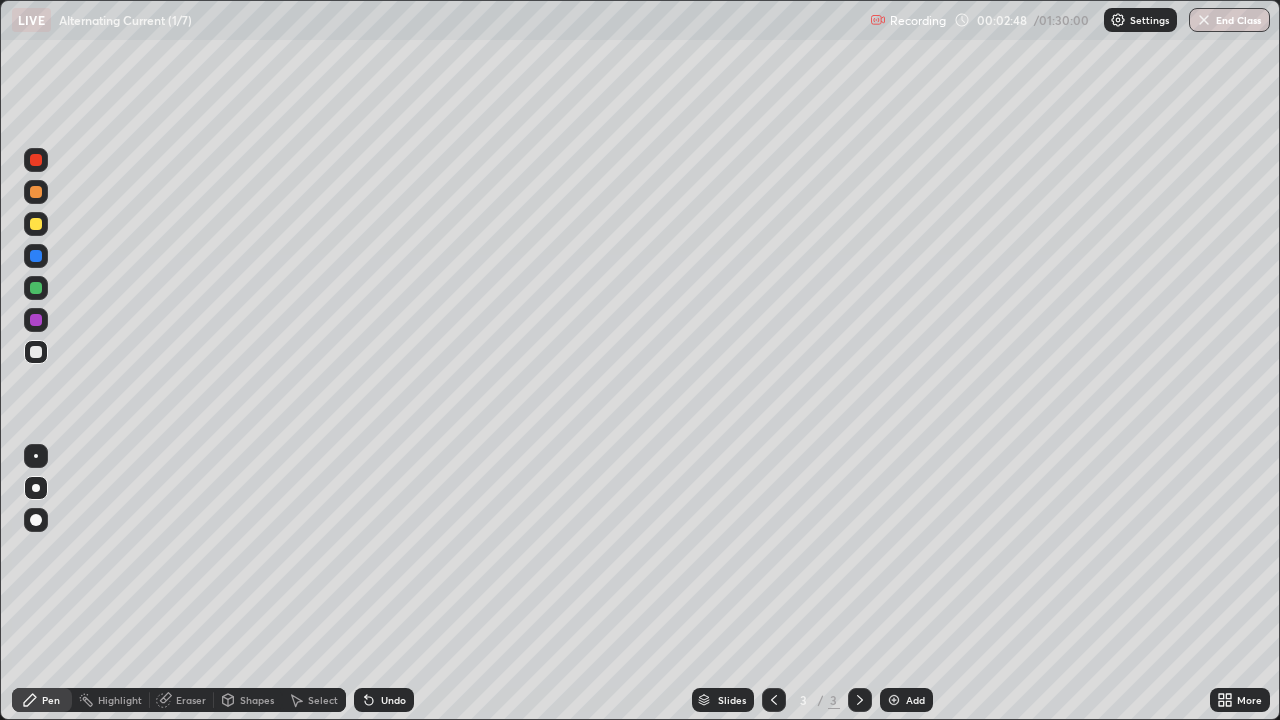 click at bounding box center (36, 288) 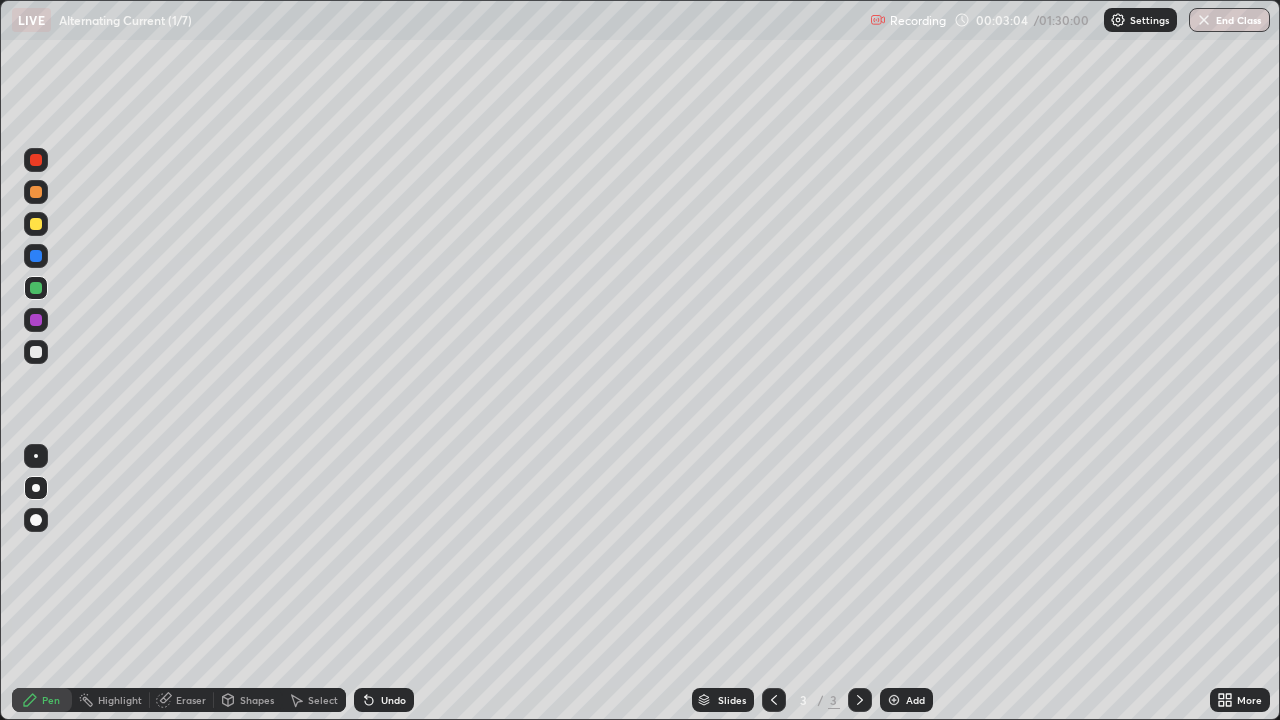 click at bounding box center [36, 352] 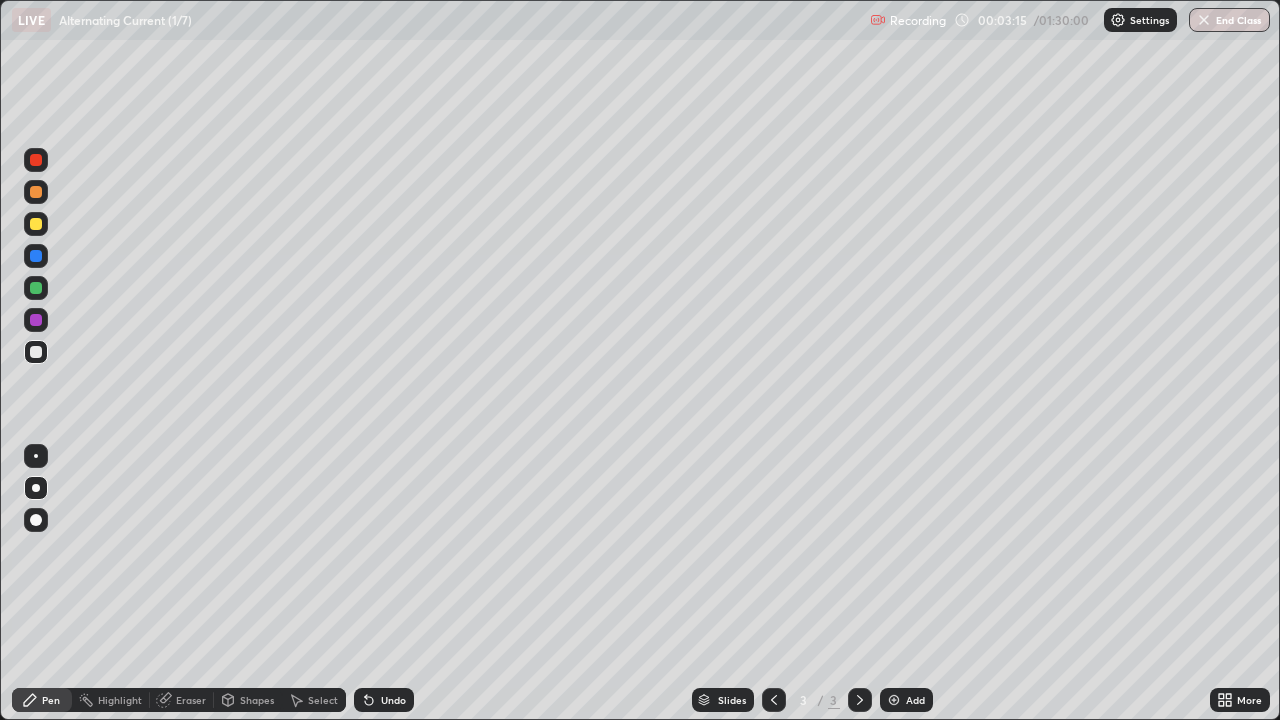 click at bounding box center [36, 288] 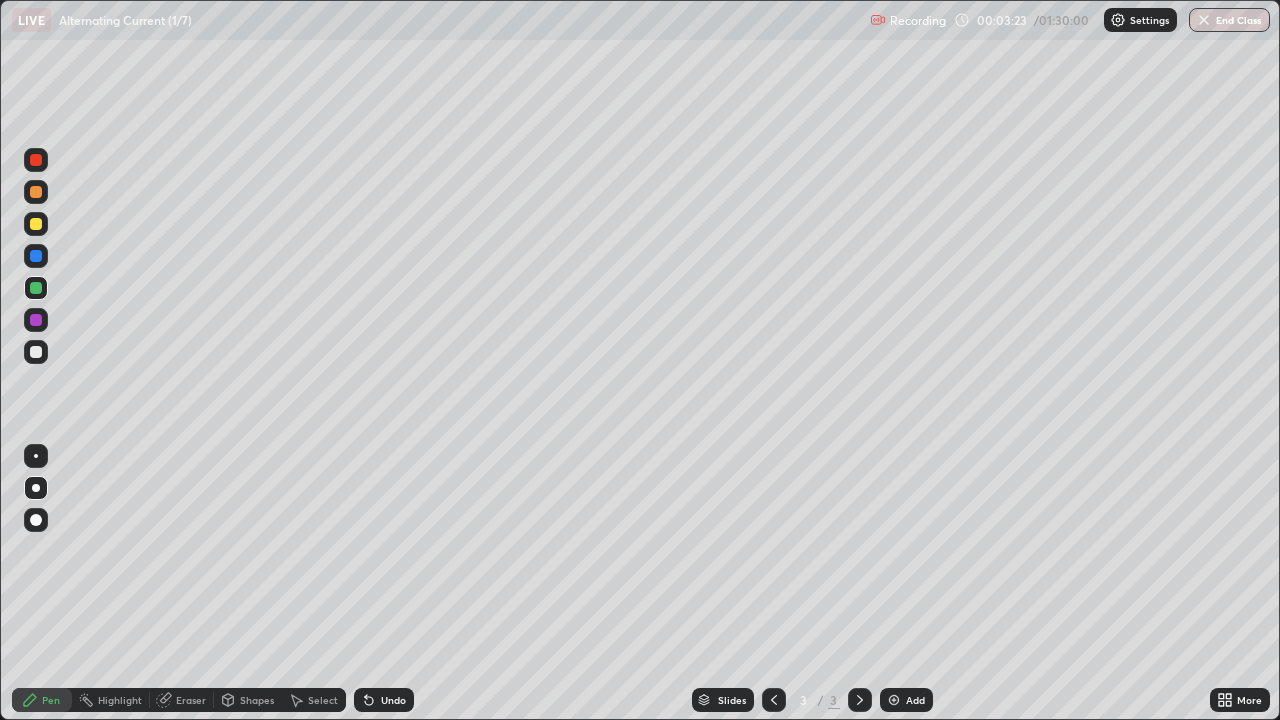 click at bounding box center [36, 352] 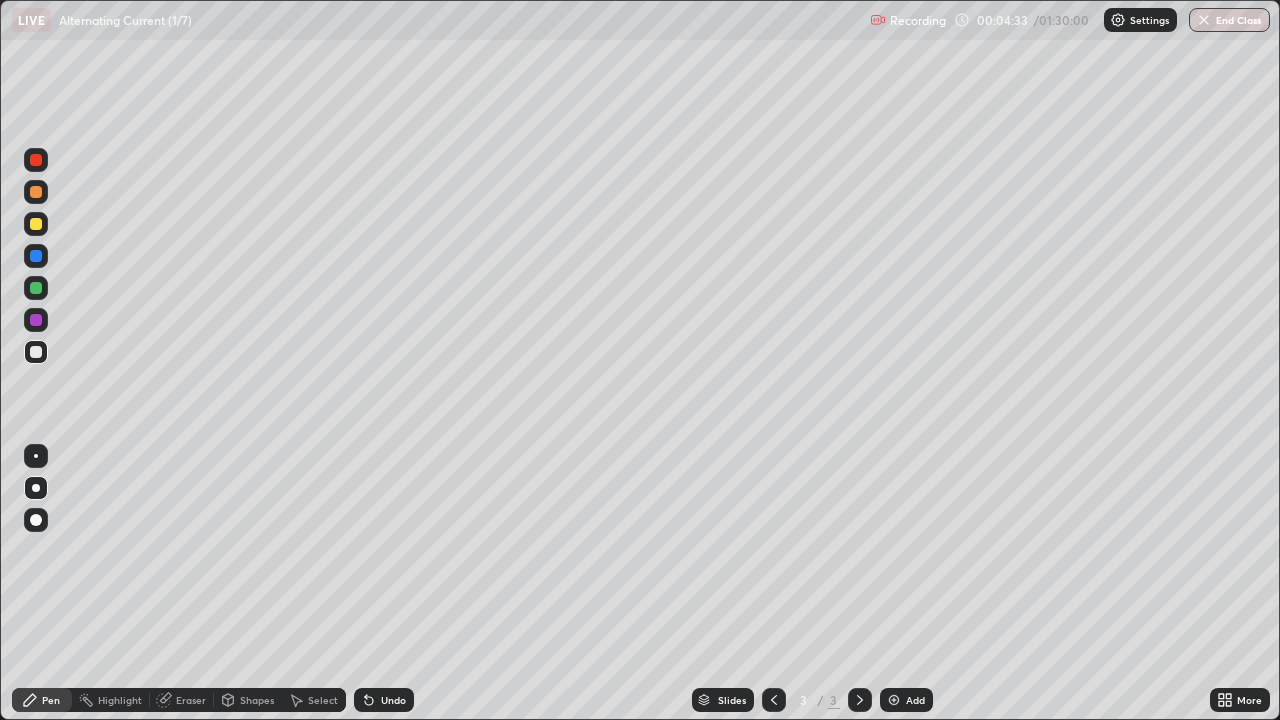 click on "Undo" at bounding box center [393, 700] 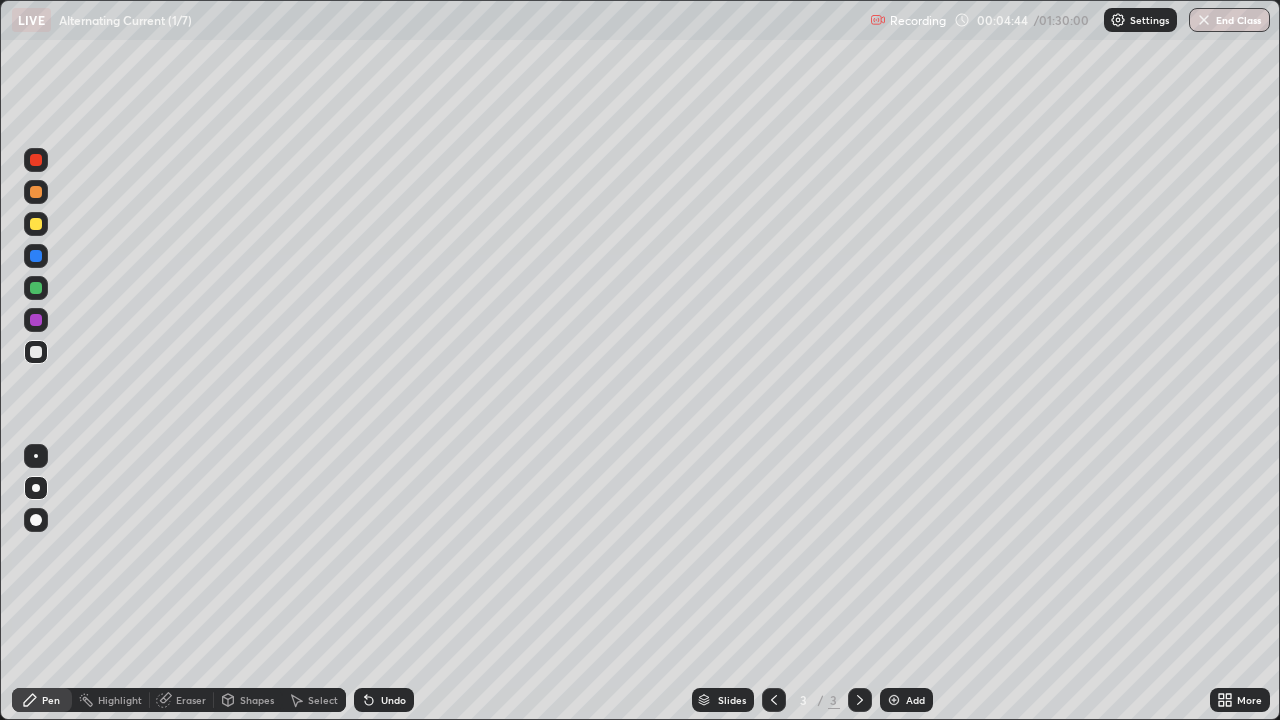 click at bounding box center [36, 320] 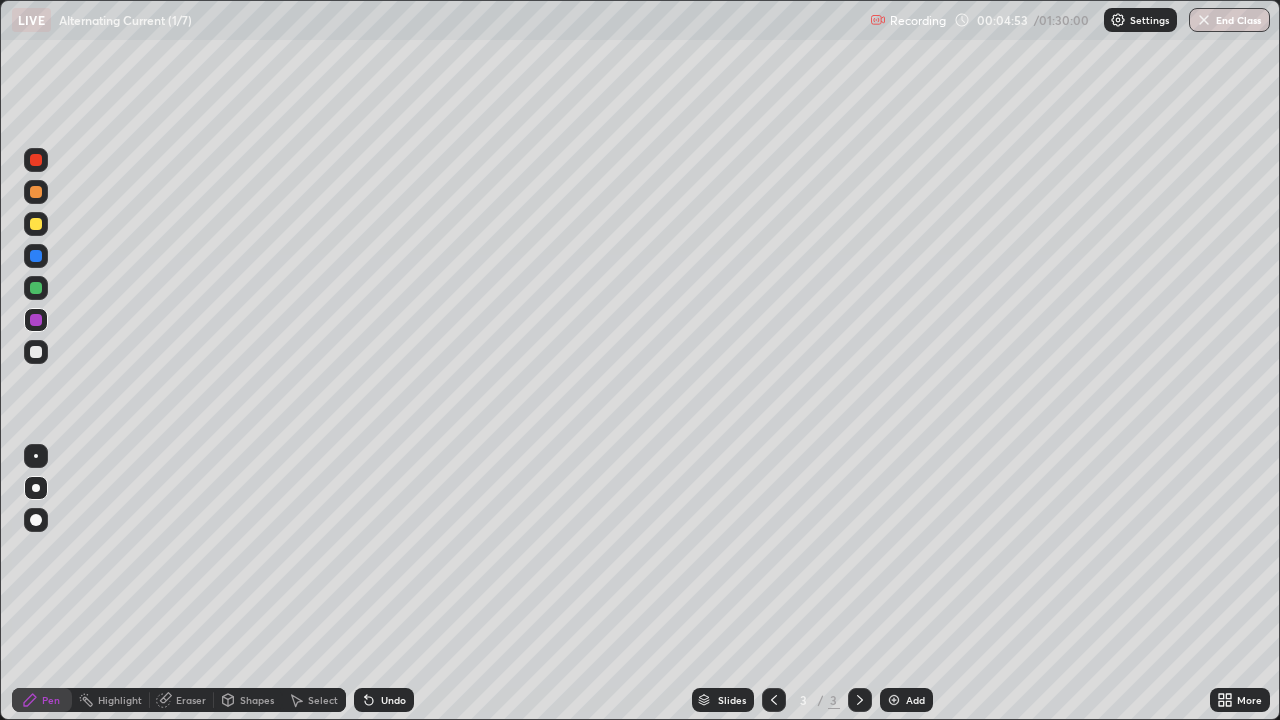 click on "Eraser" at bounding box center (191, 700) 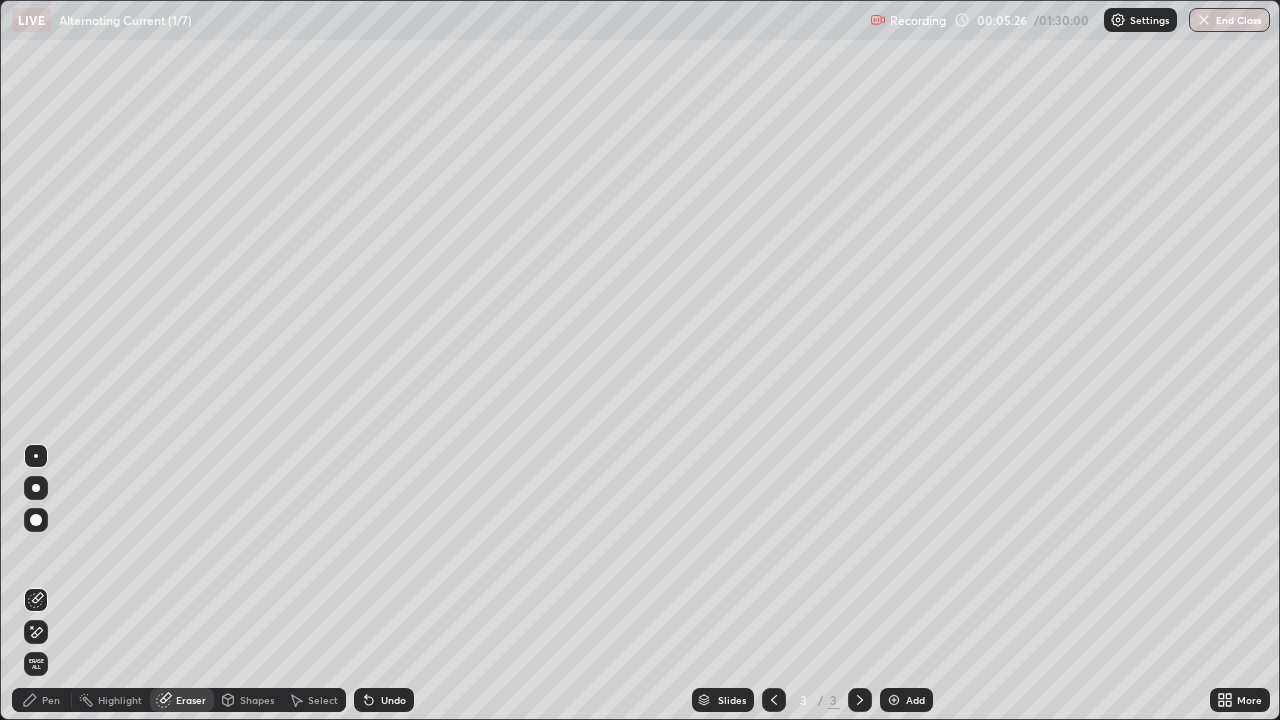 click at bounding box center (36, 488) 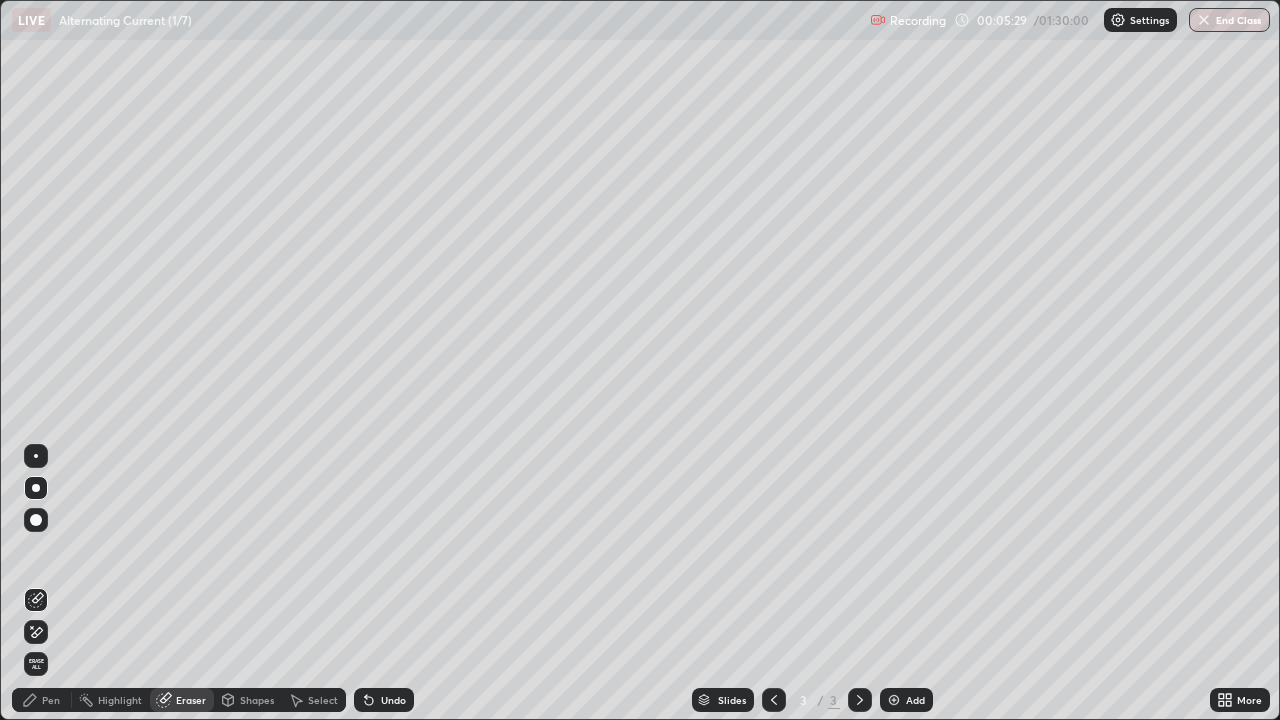 click on "Pen" at bounding box center (42, 700) 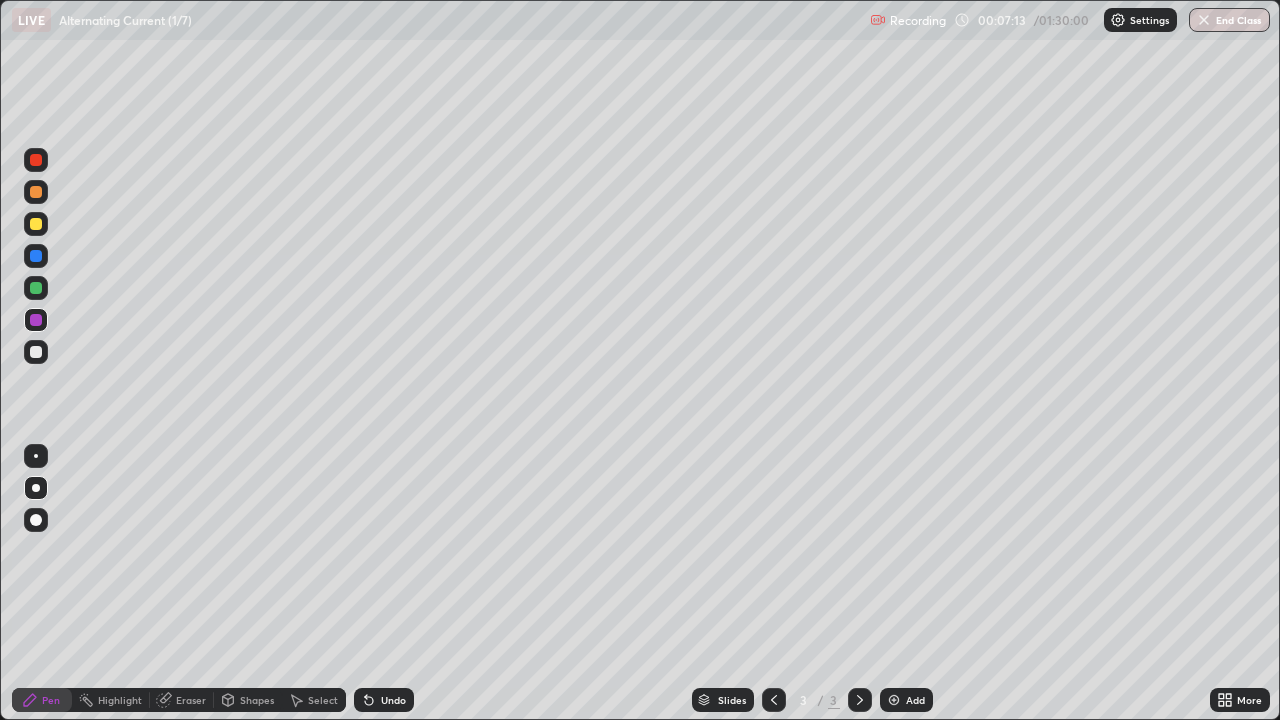 click at bounding box center [36, 352] 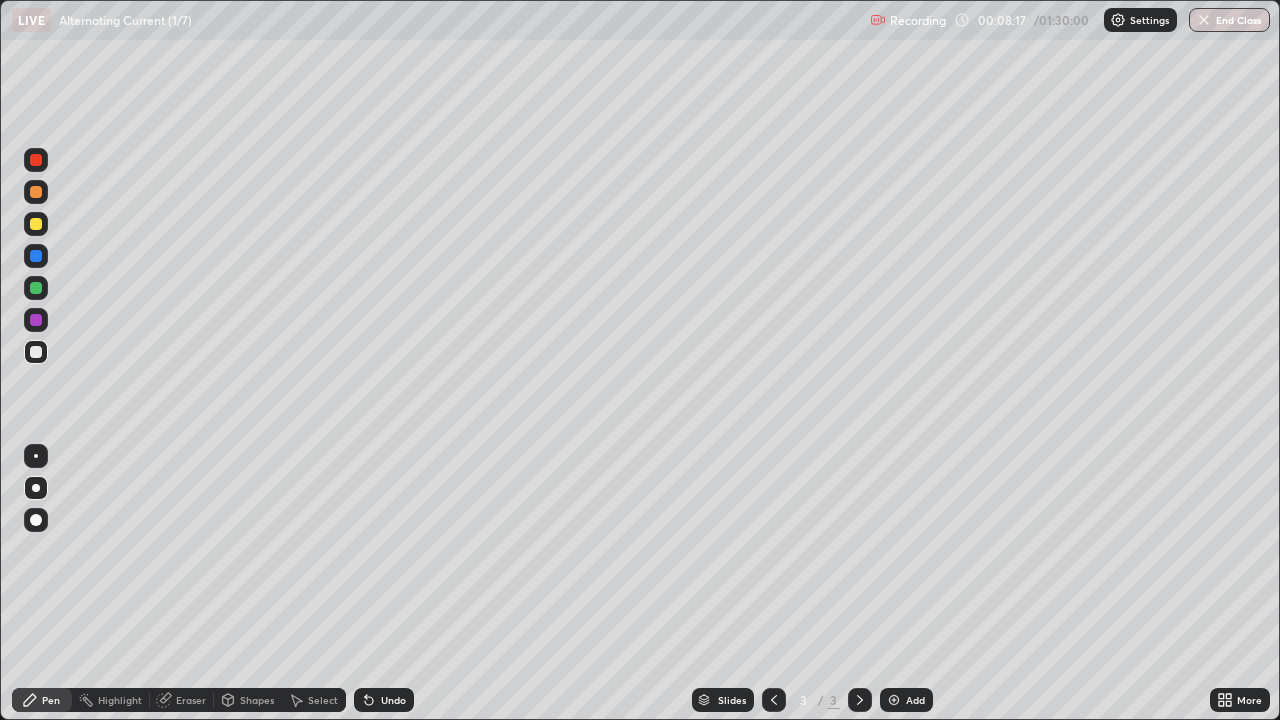 click on "Add" at bounding box center [906, 700] 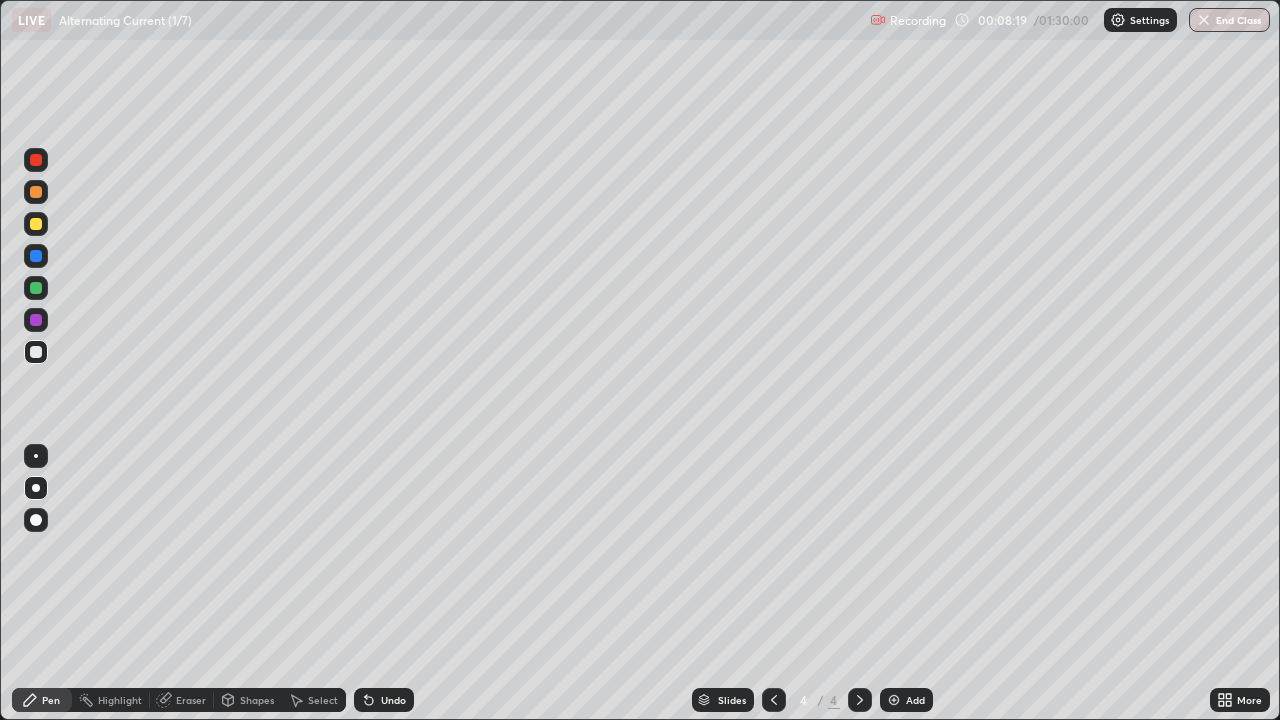 click at bounding box center [36, 224] 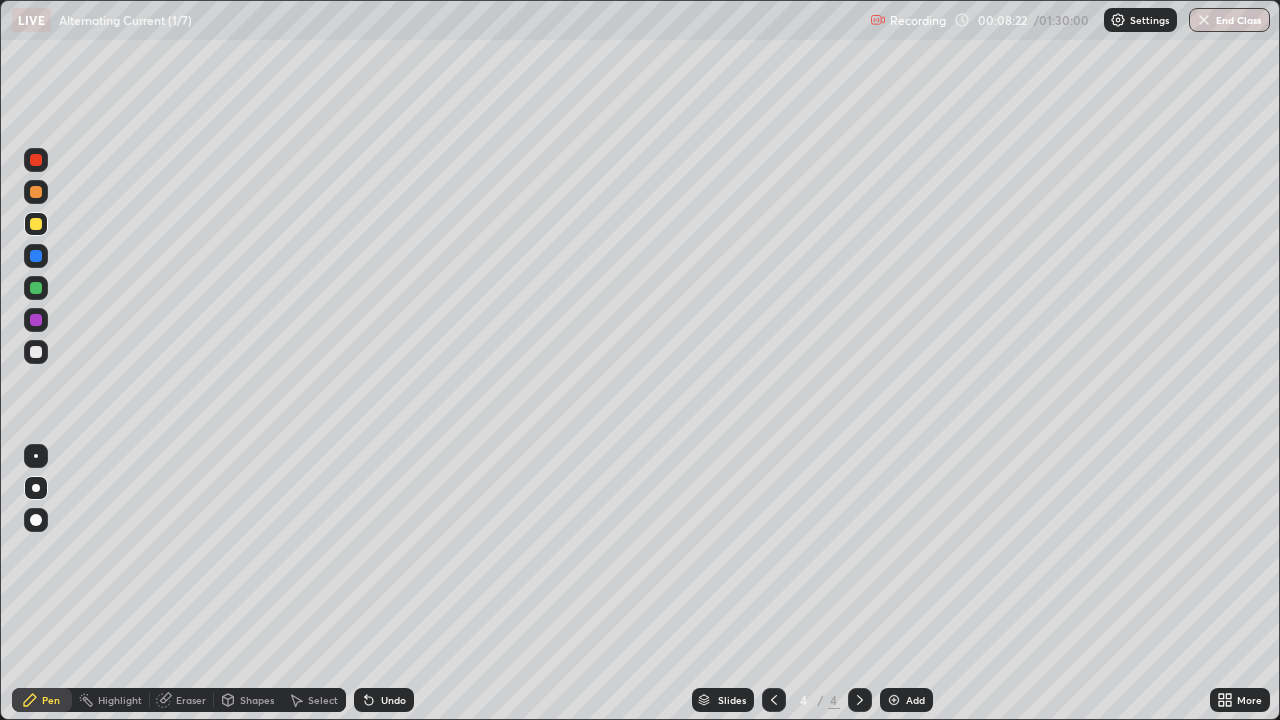 click 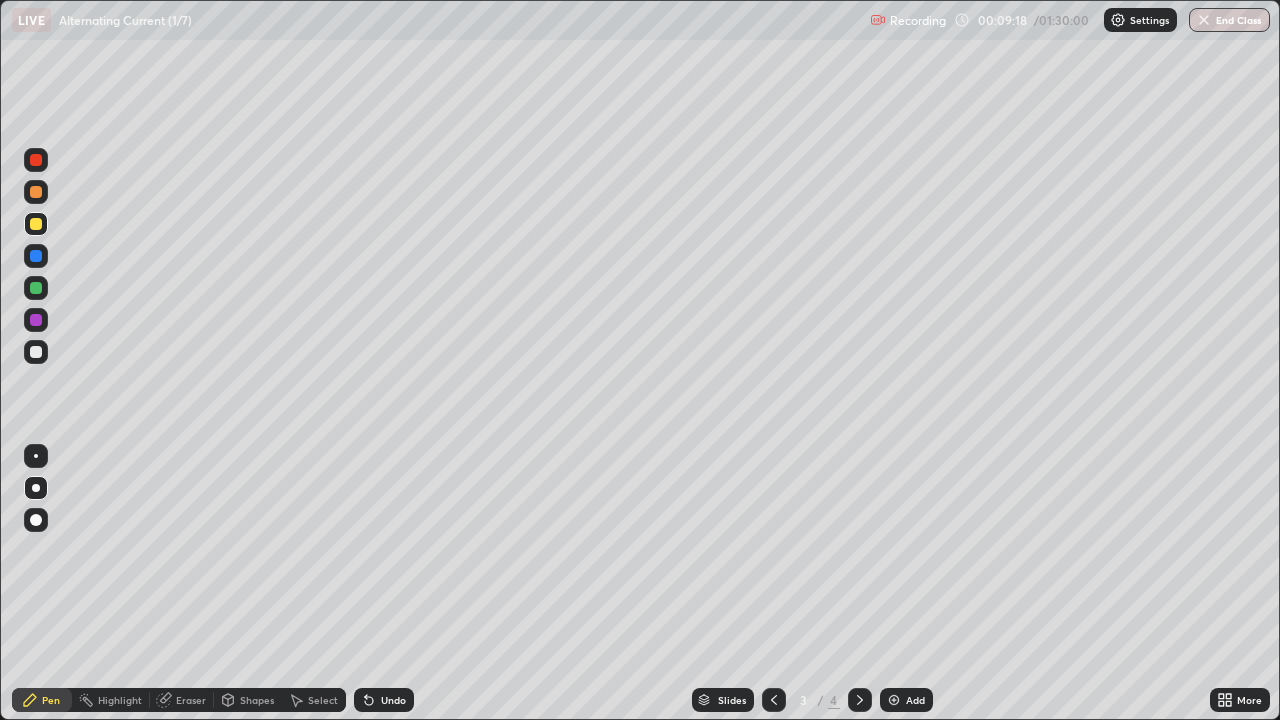 click 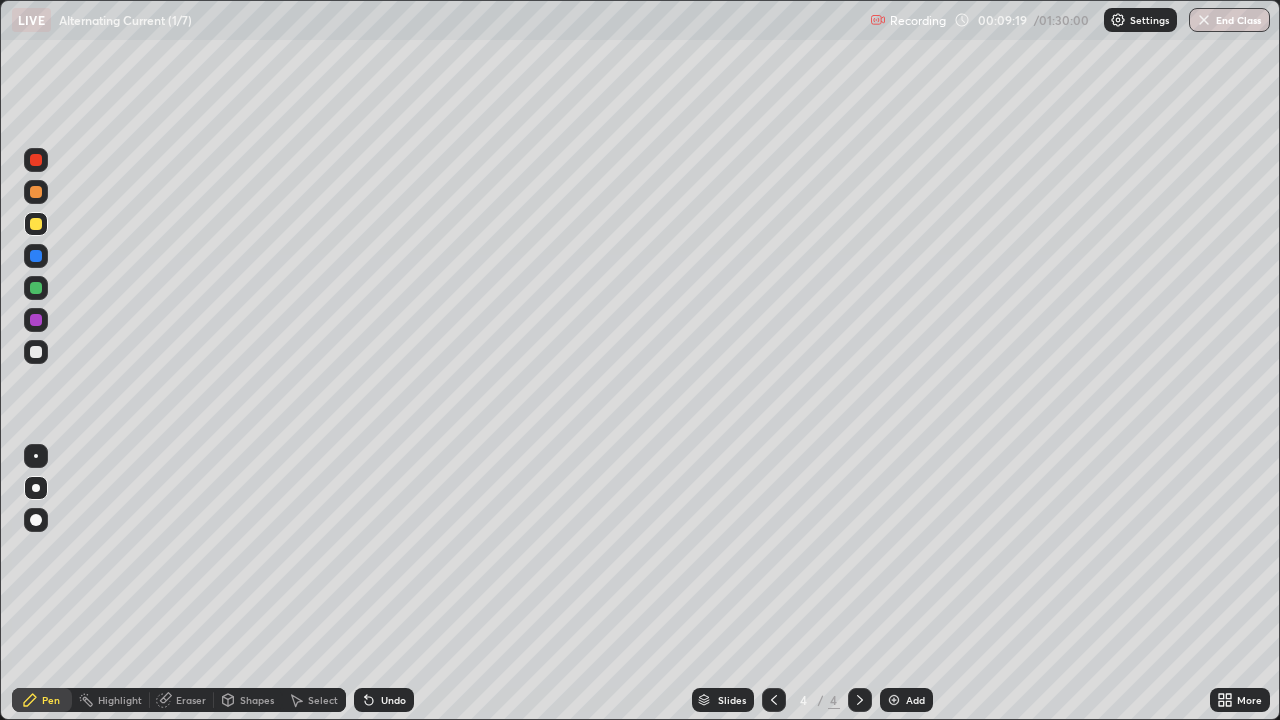 click at bounding box center (36, 224) 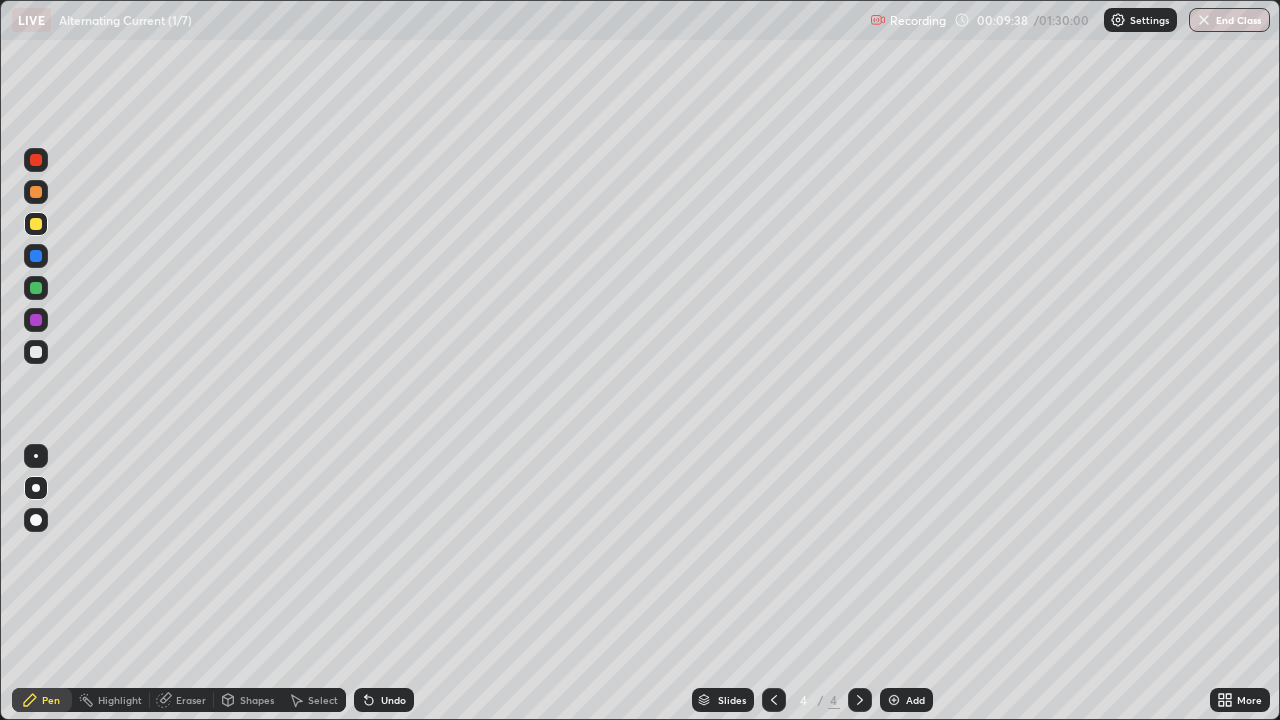 click on "Undo" at bounding box center [393, 700] 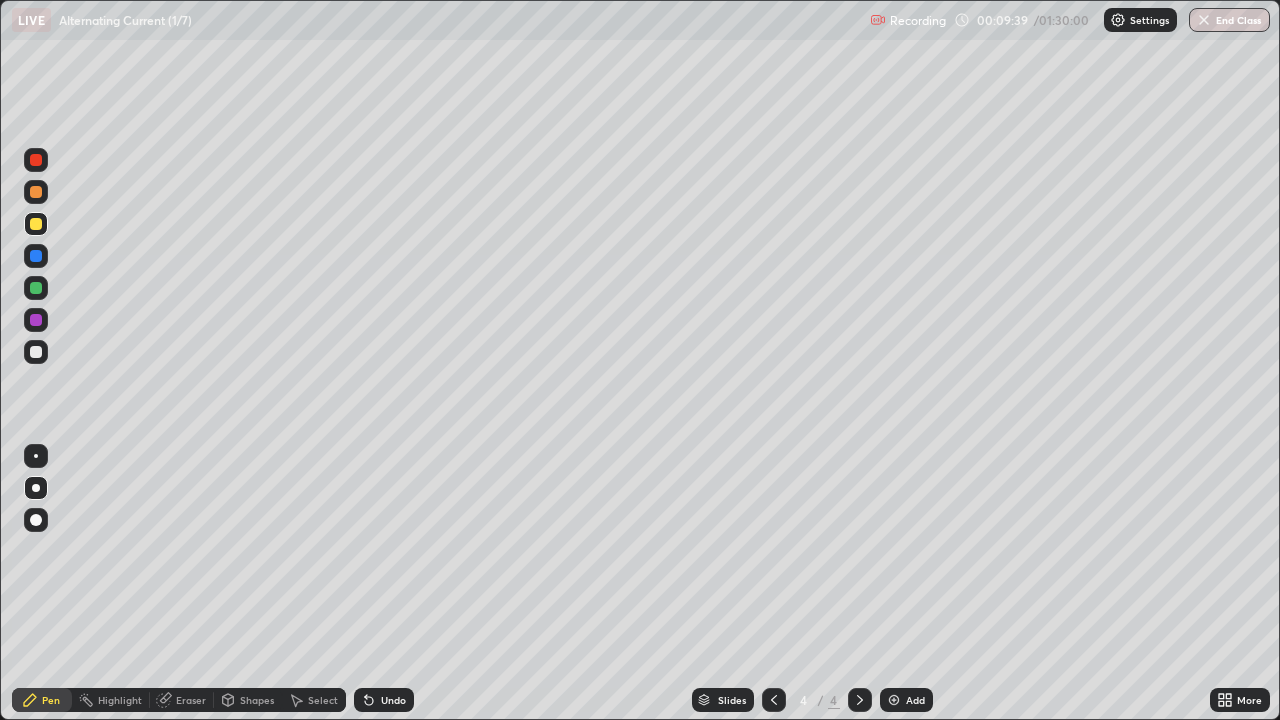 click on "Undo" at bounding box center [393, 700] 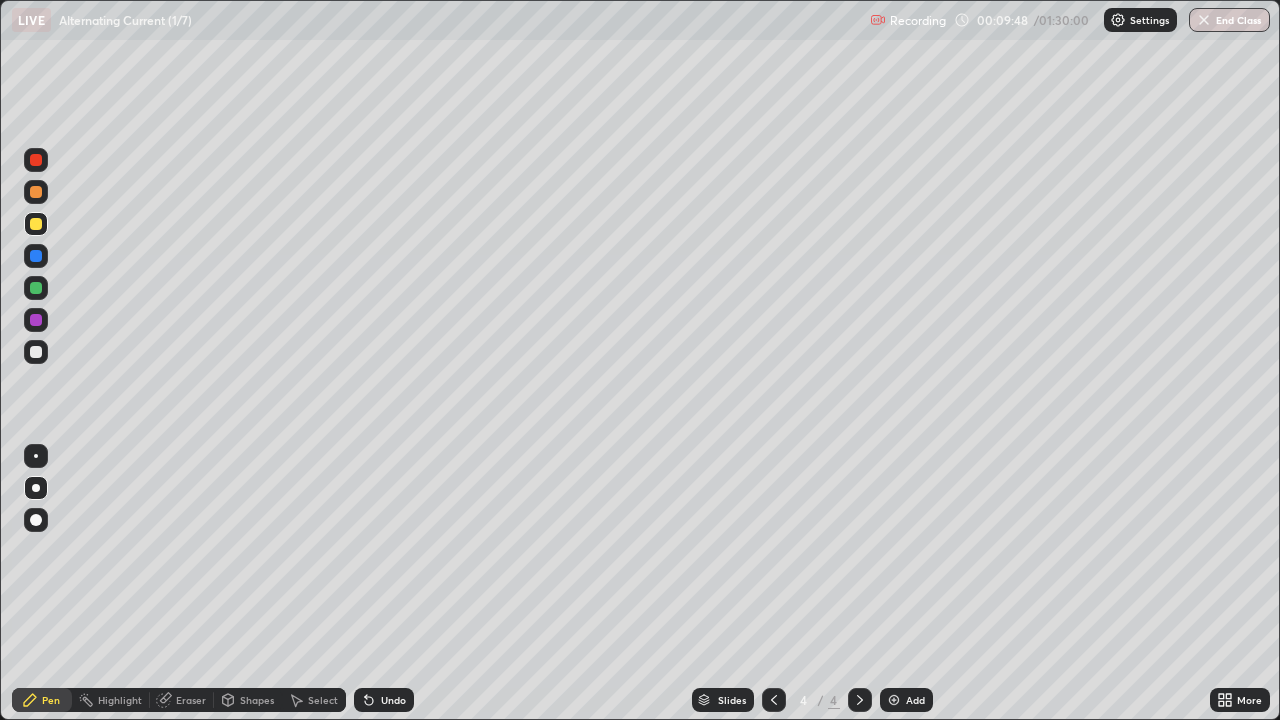 click at bounding box center (36, 288) 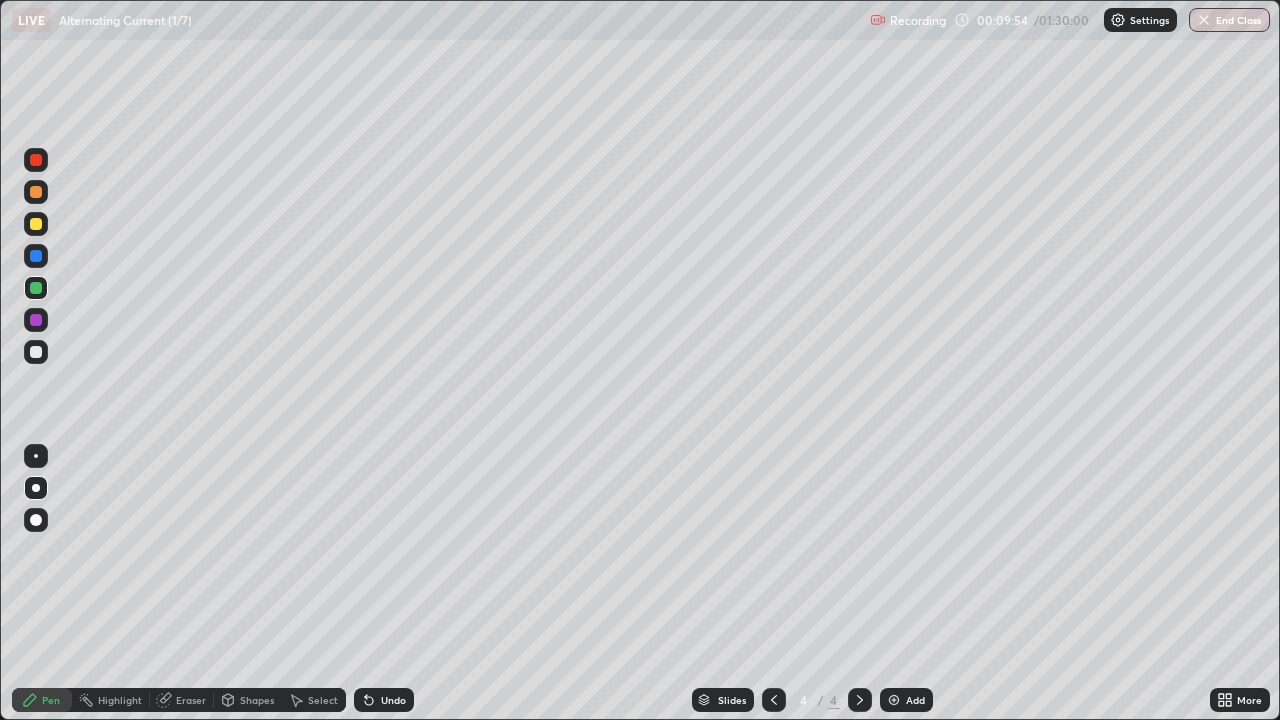 click at bounding box center (36, 224) 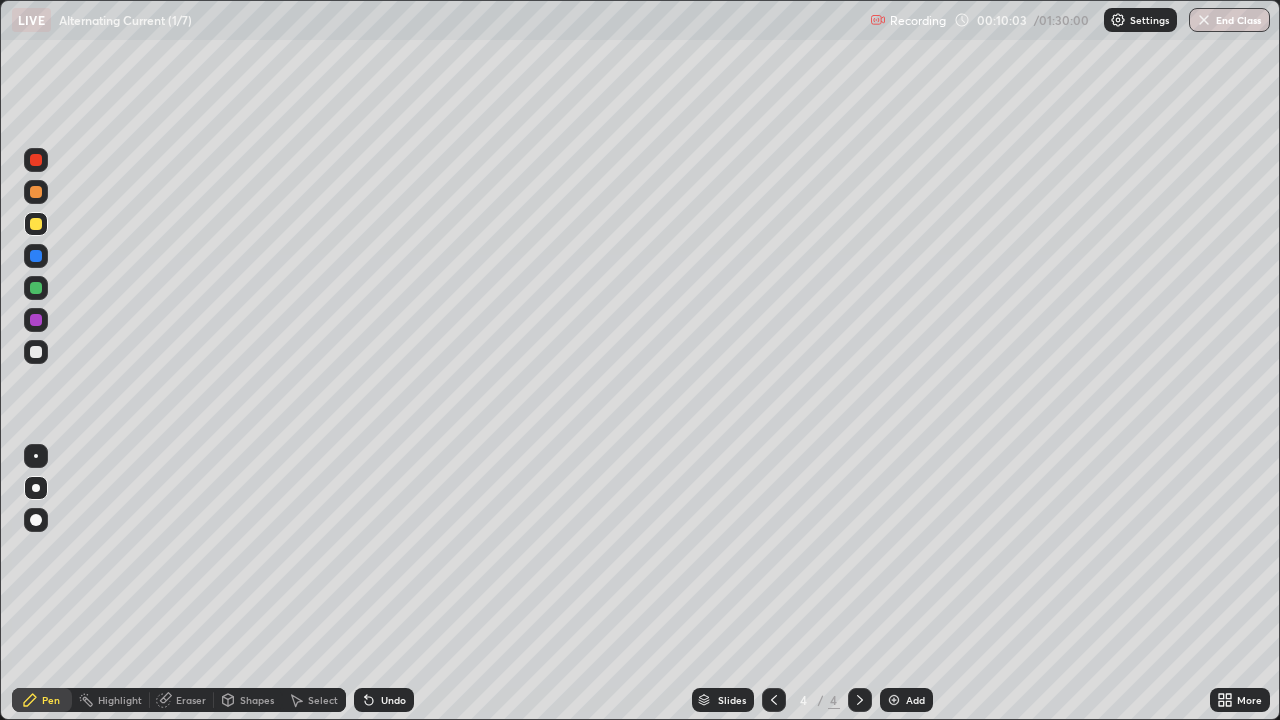 click at bounding box center (36, 352) 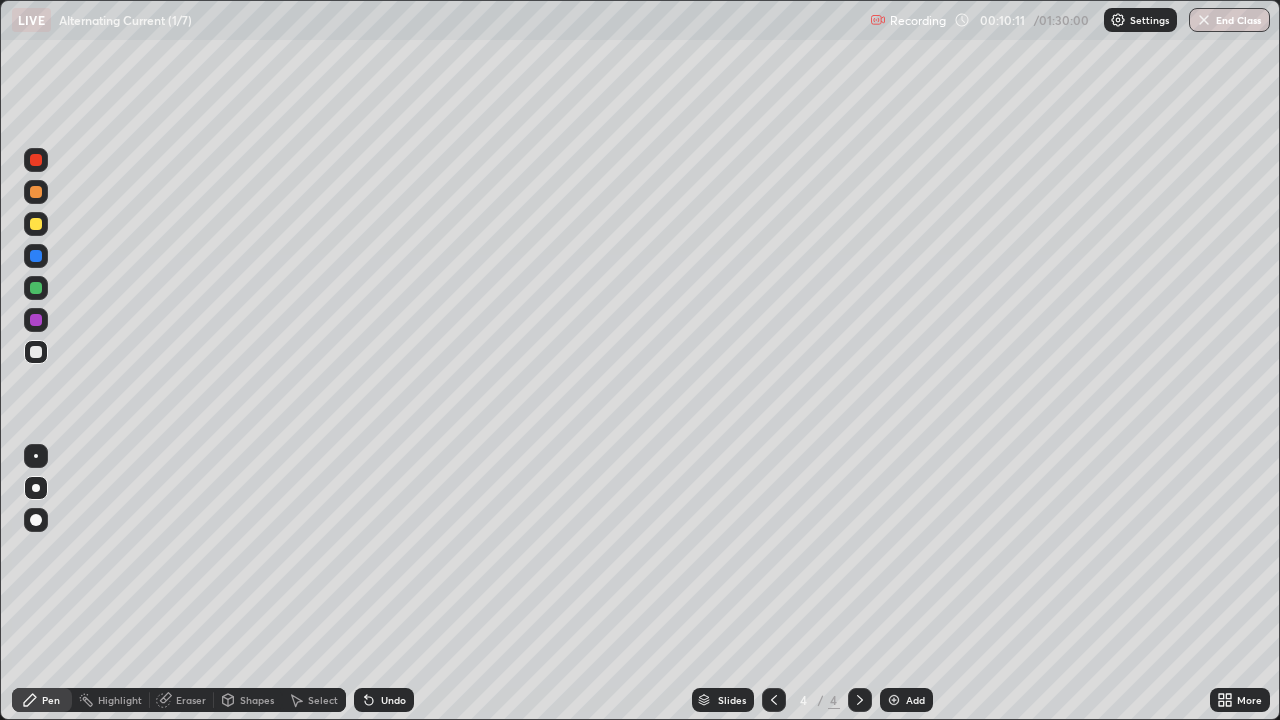 click at bounding box center [36, 352] 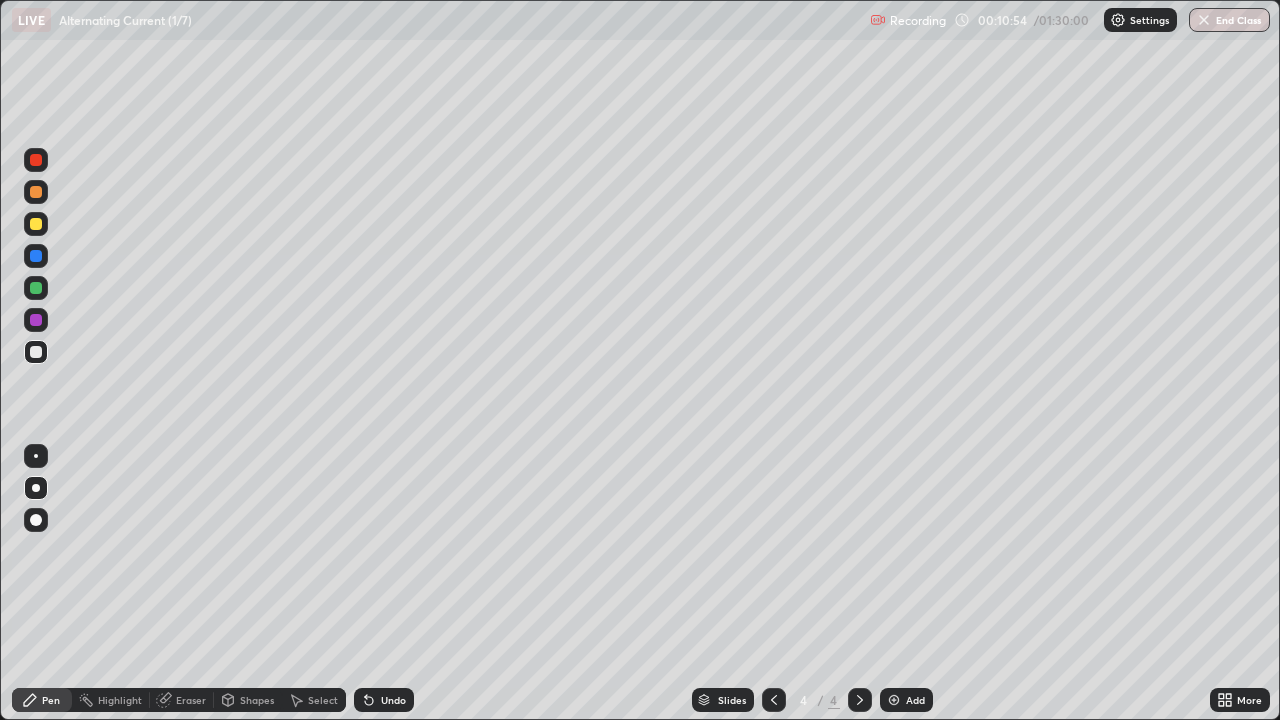 click at bounding box center (36, 560) 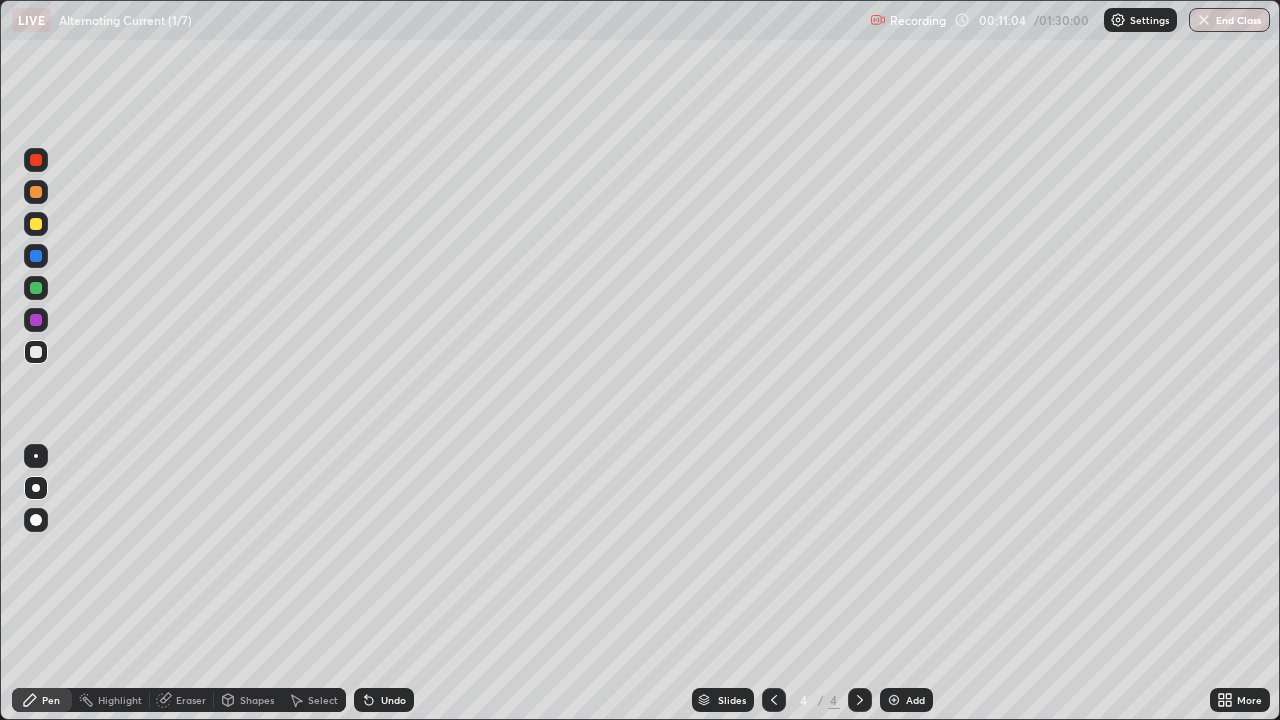 click at bounding box center (36, 288) 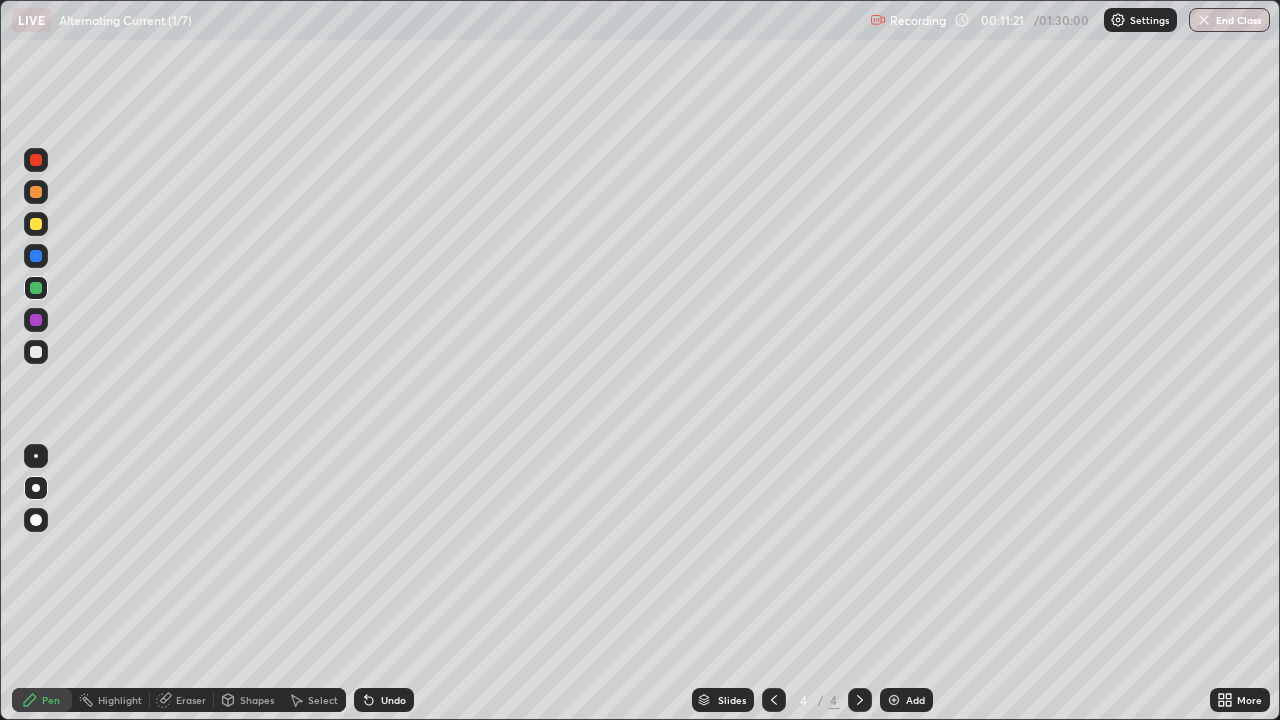 click at bounding box center (36, 224) 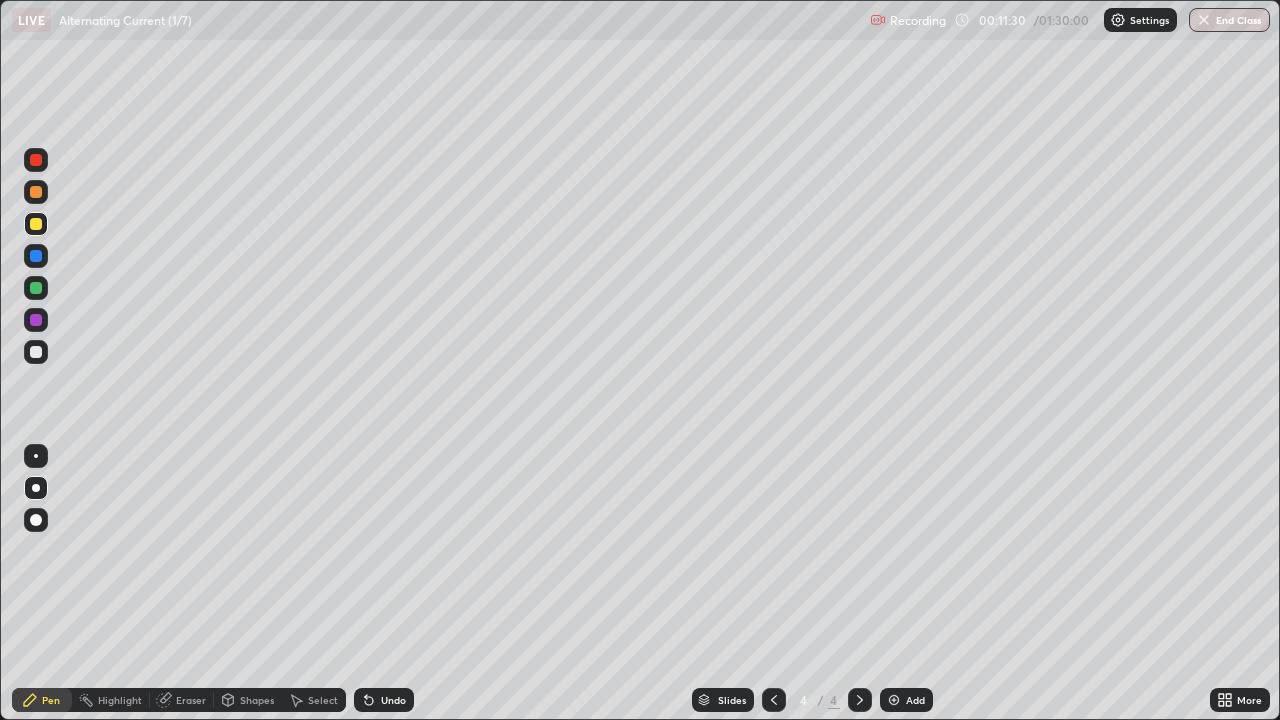 click at bounding box center (36, 352) 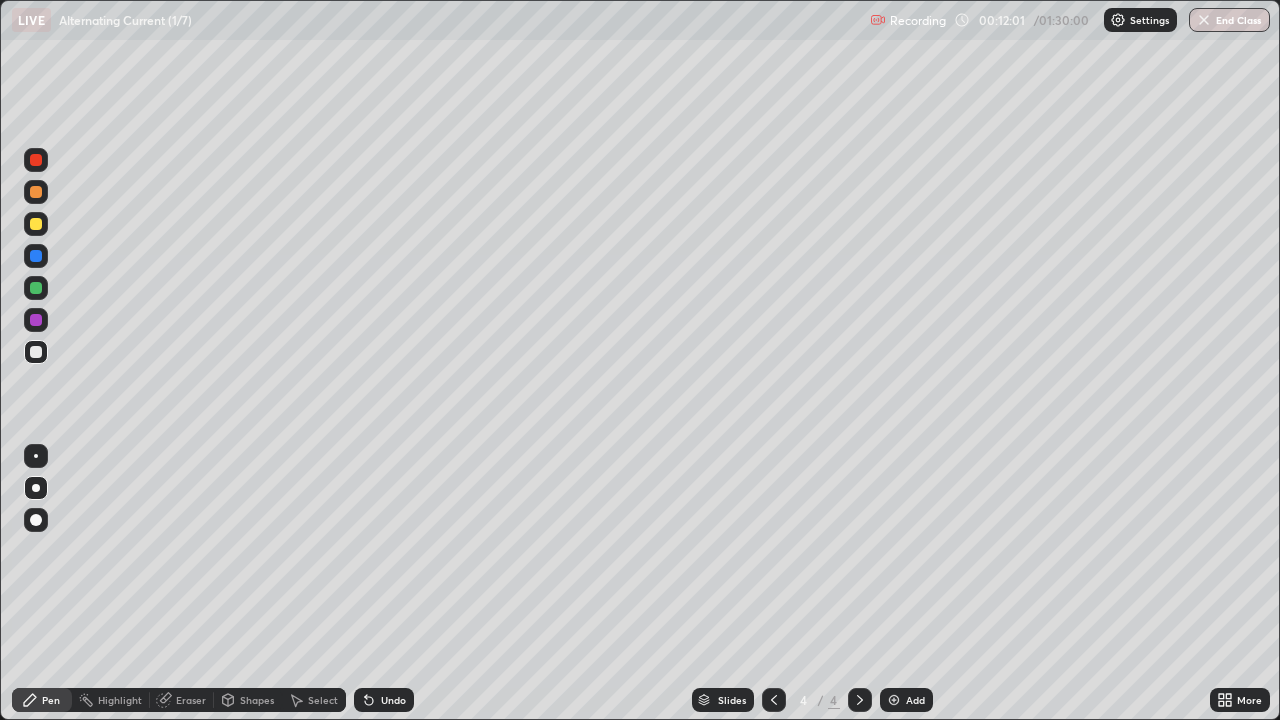 click at bounding box center (36, 288) 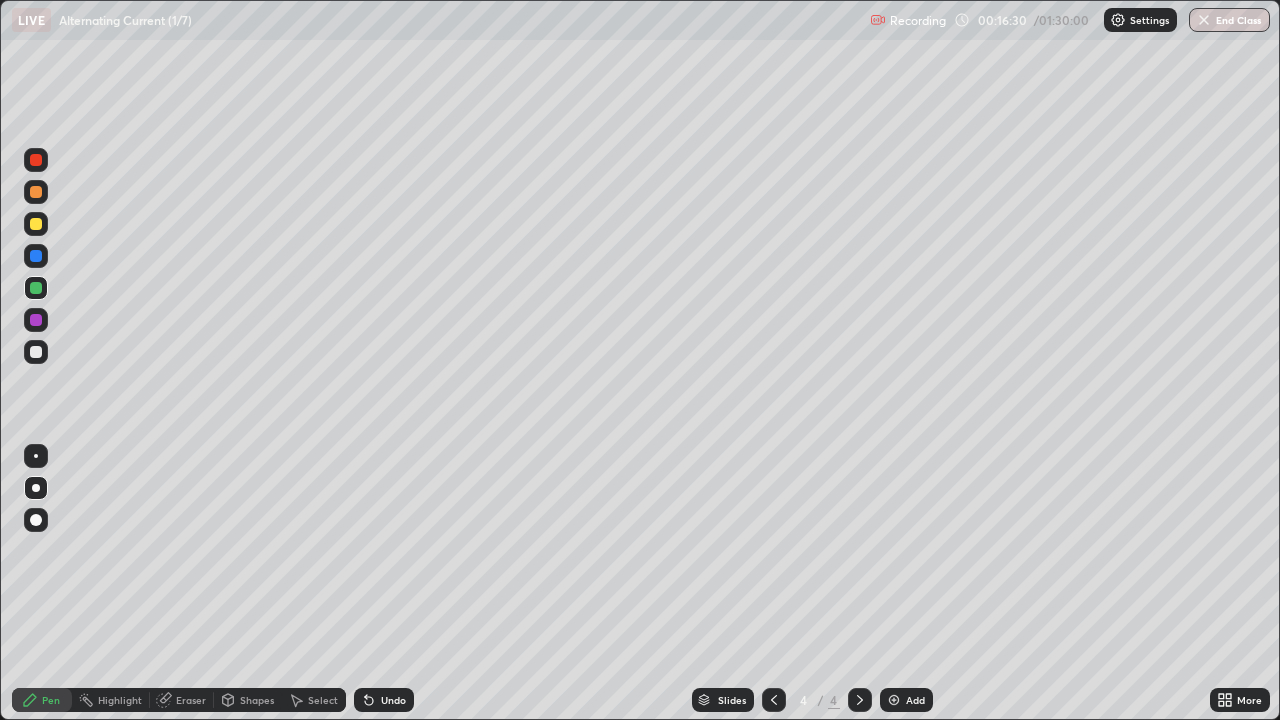 click at bounding box center [36, 224] 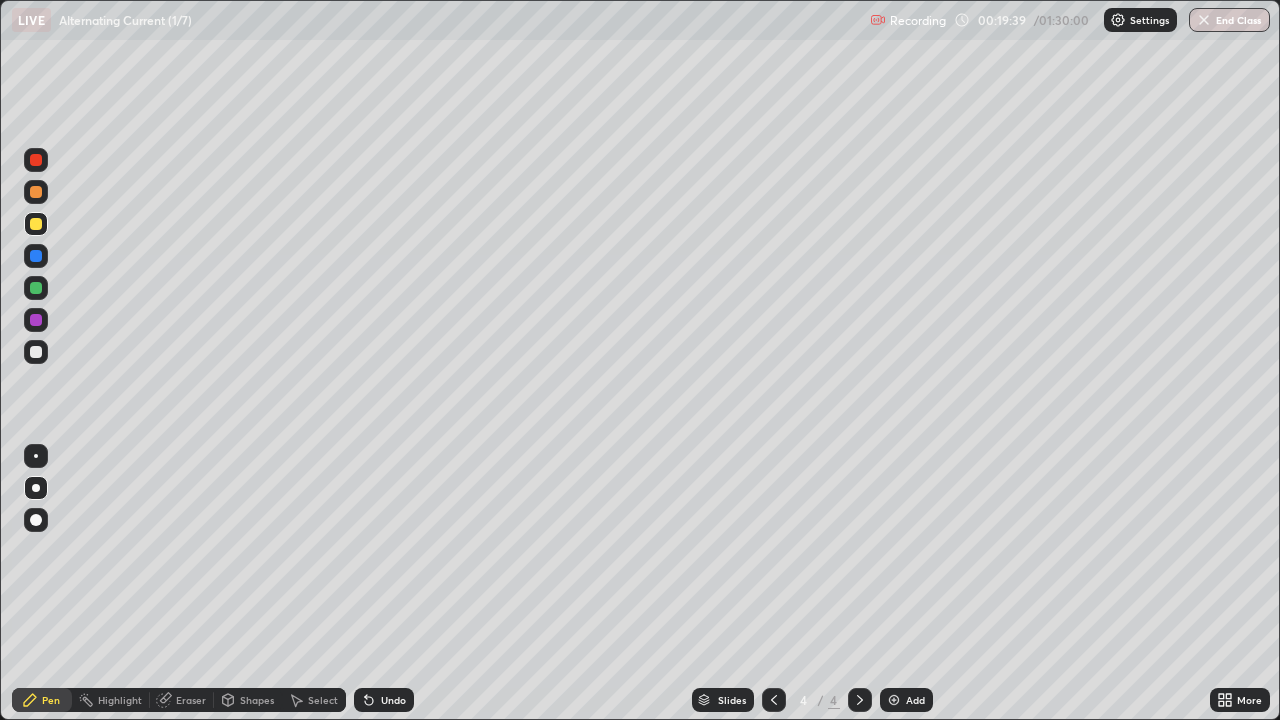 click at bounding box center [36, 352] 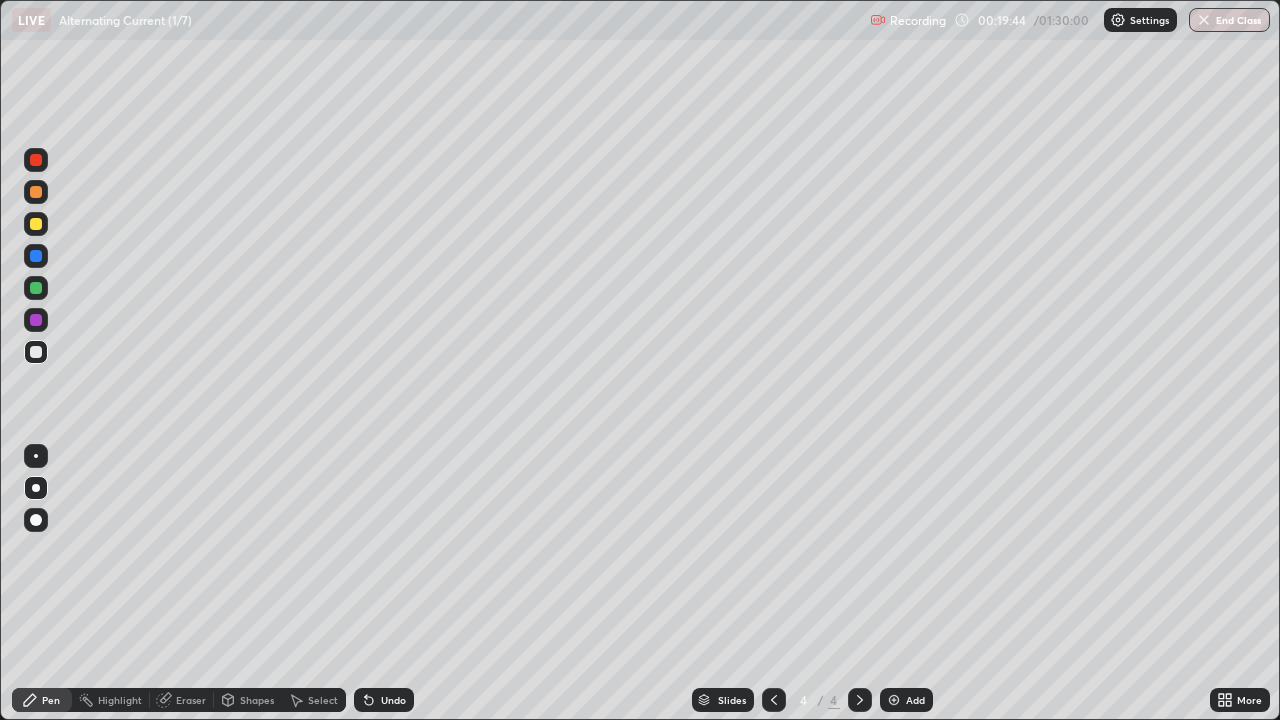 click at bounding box center (36, 288) 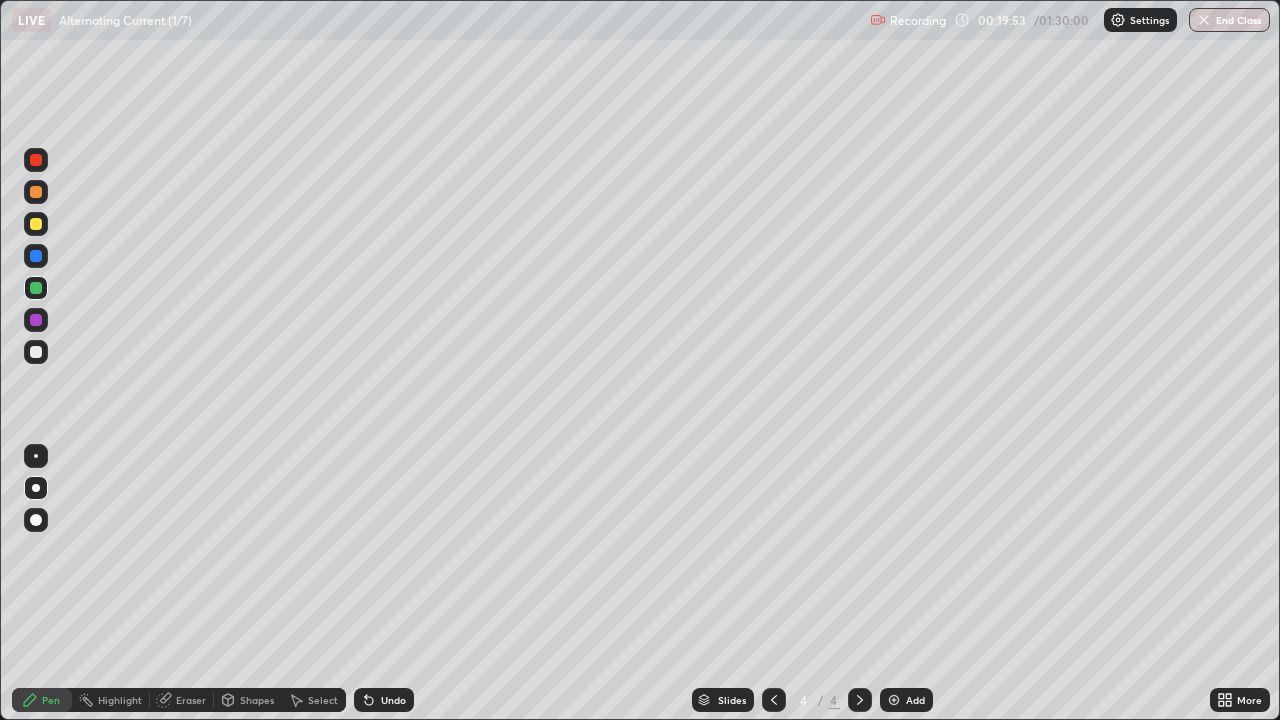 click at bounding box center (36, 352) 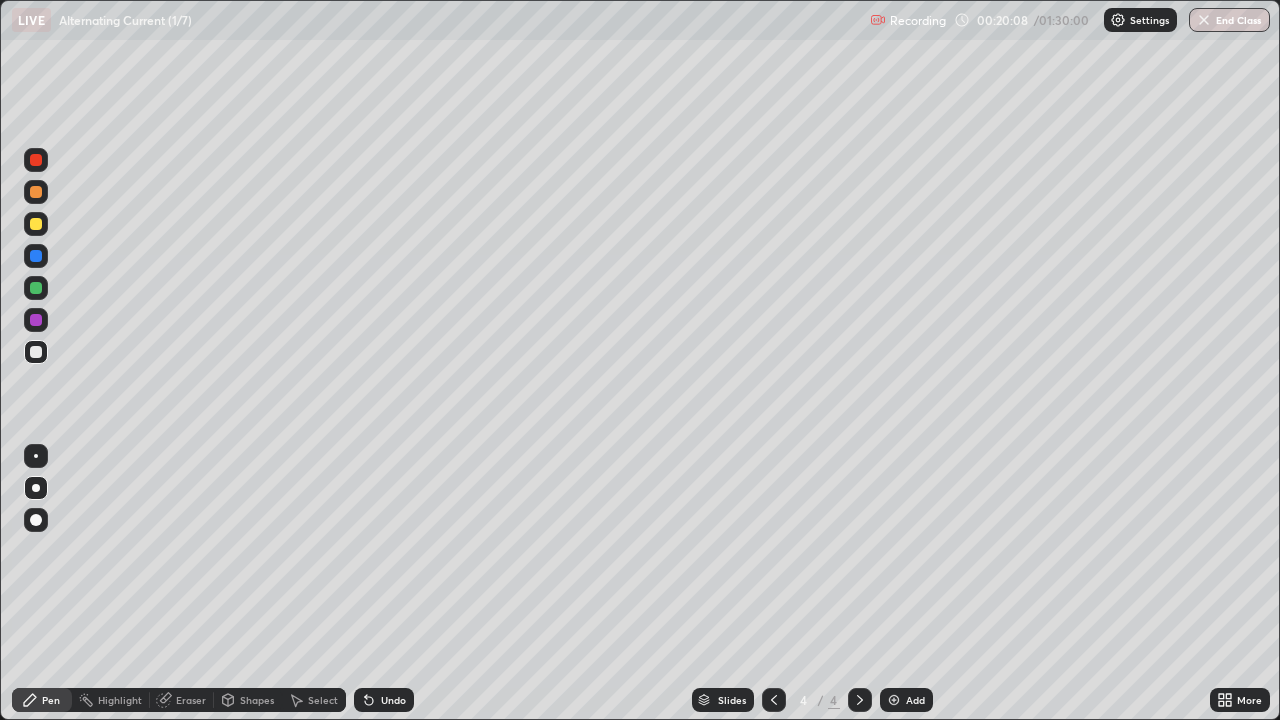 click at bounding box center (36, 288) 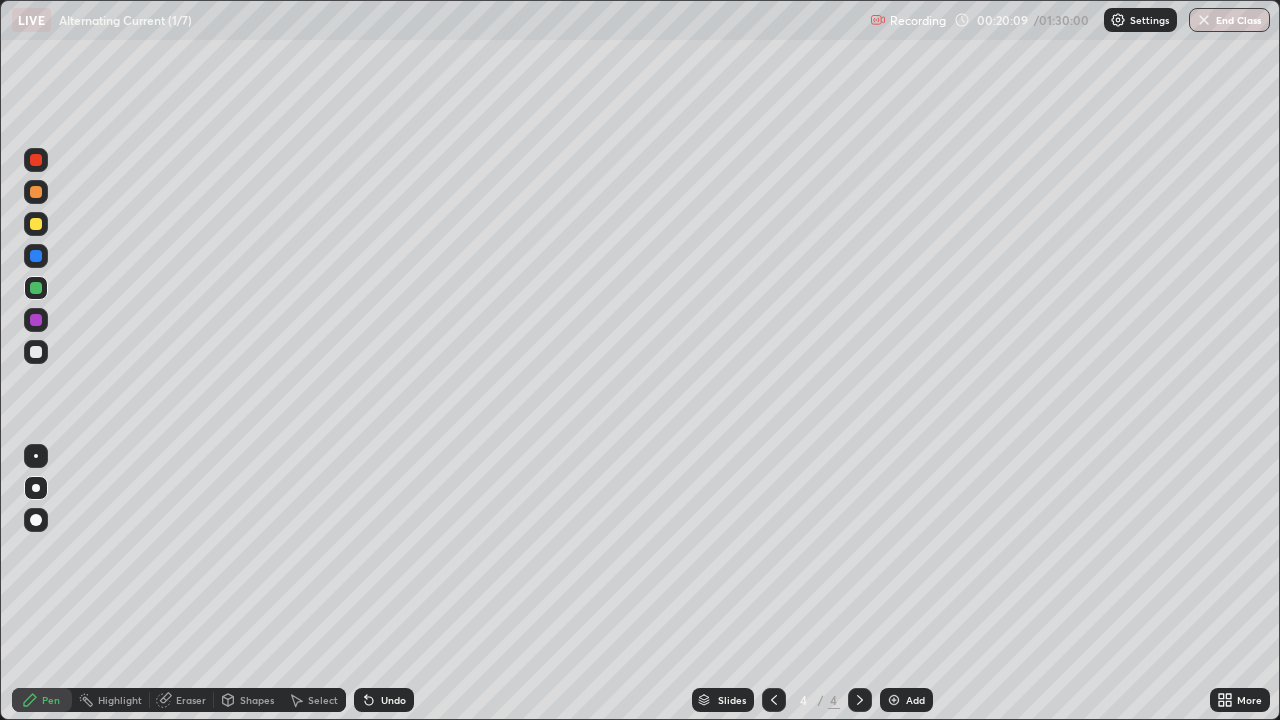 click on "Erase all" at bounding box center (36, 360) 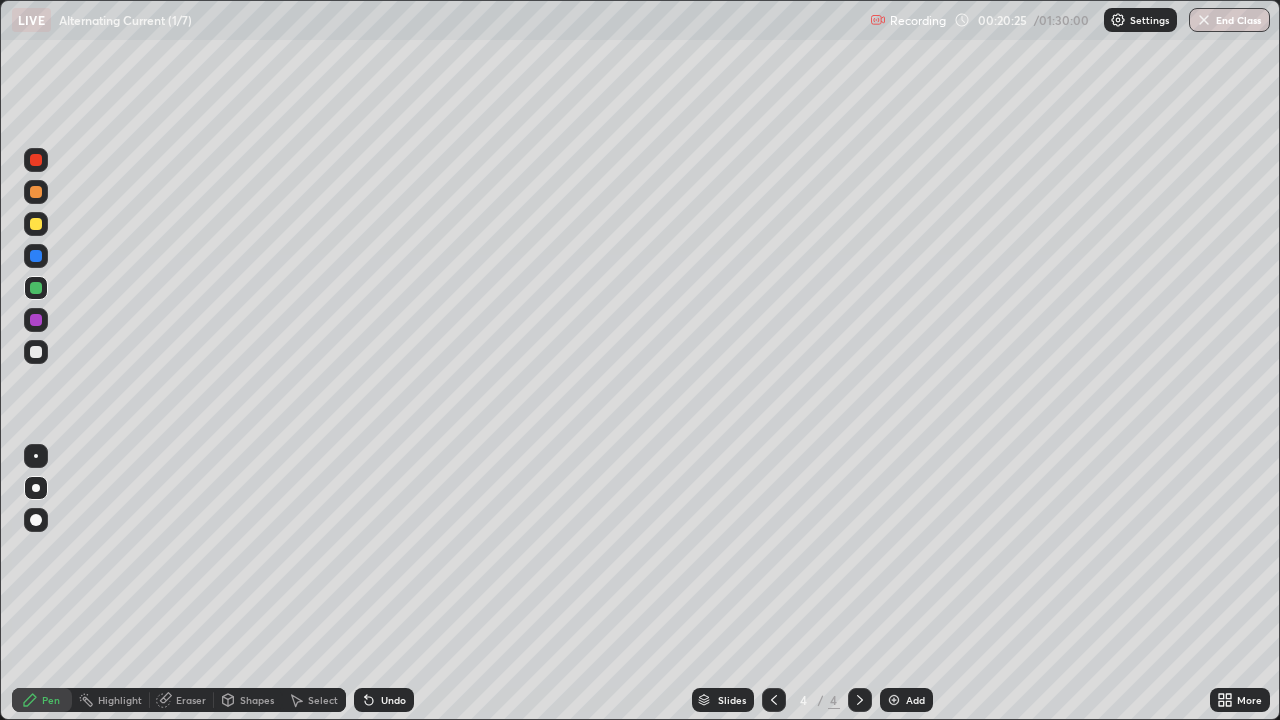 click at bounding box center (36, 352) 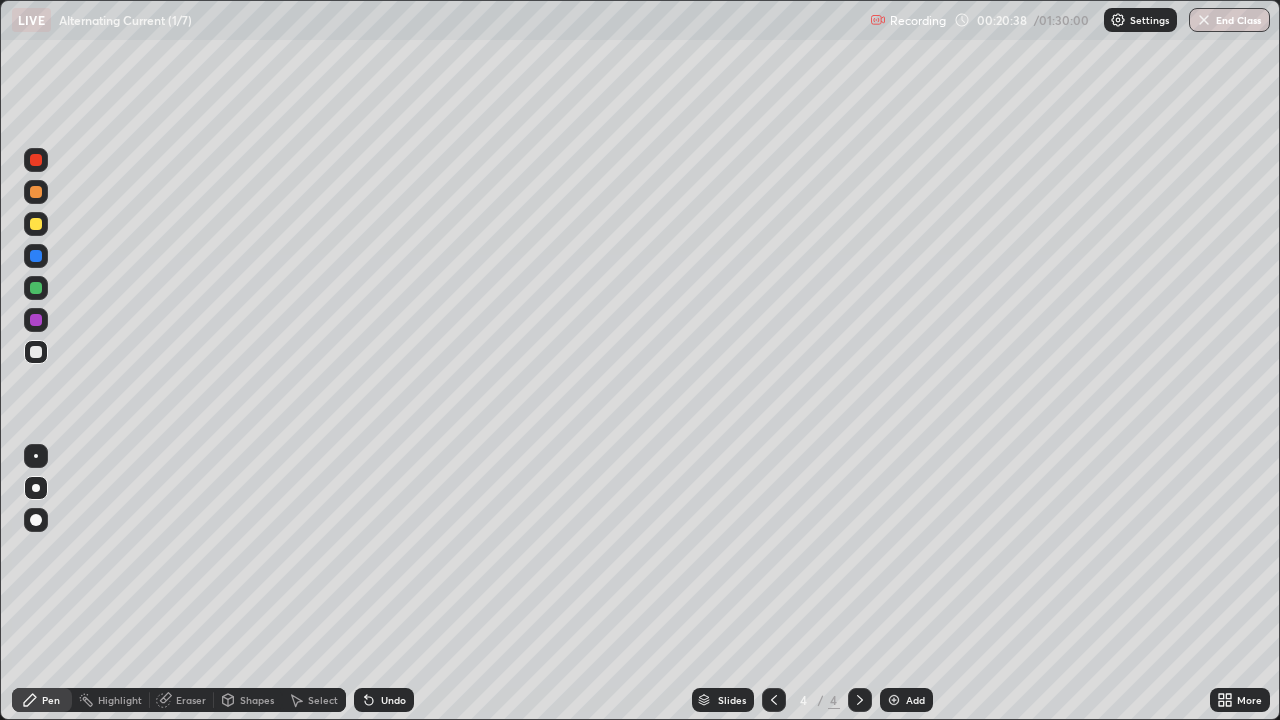 click at bounding box center (36, 320) 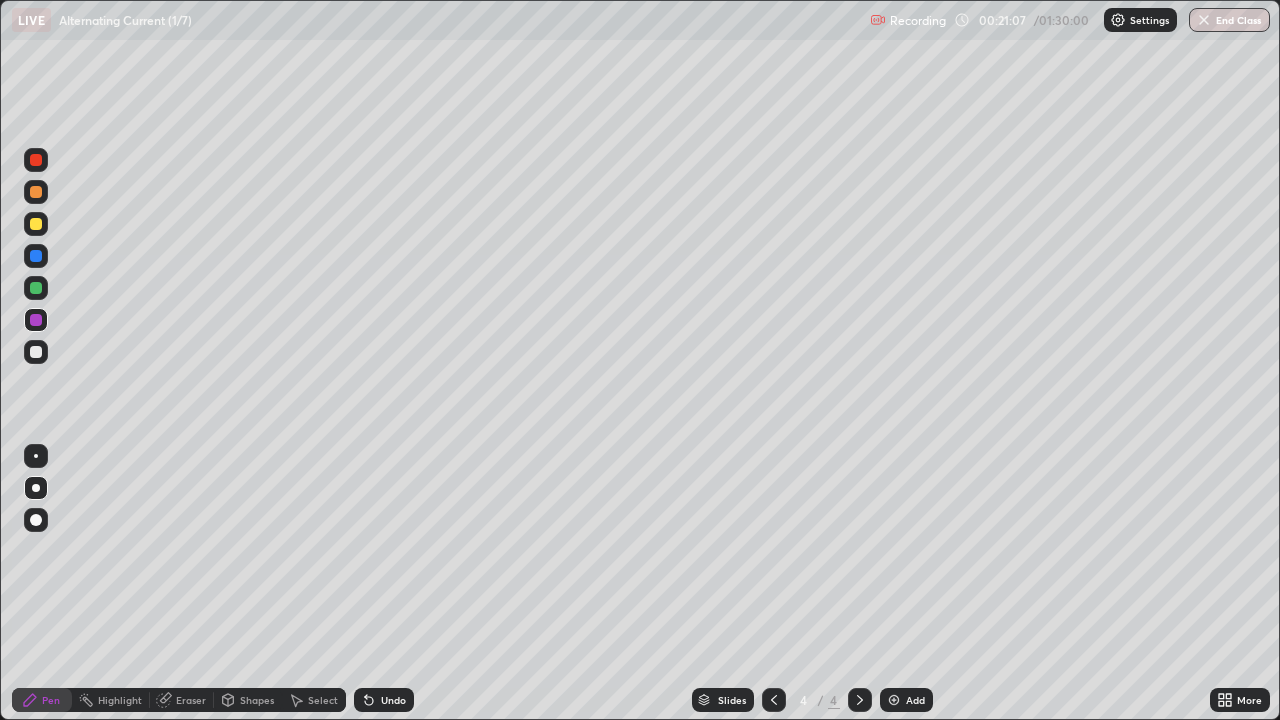 click at bounding box center (36, 352) 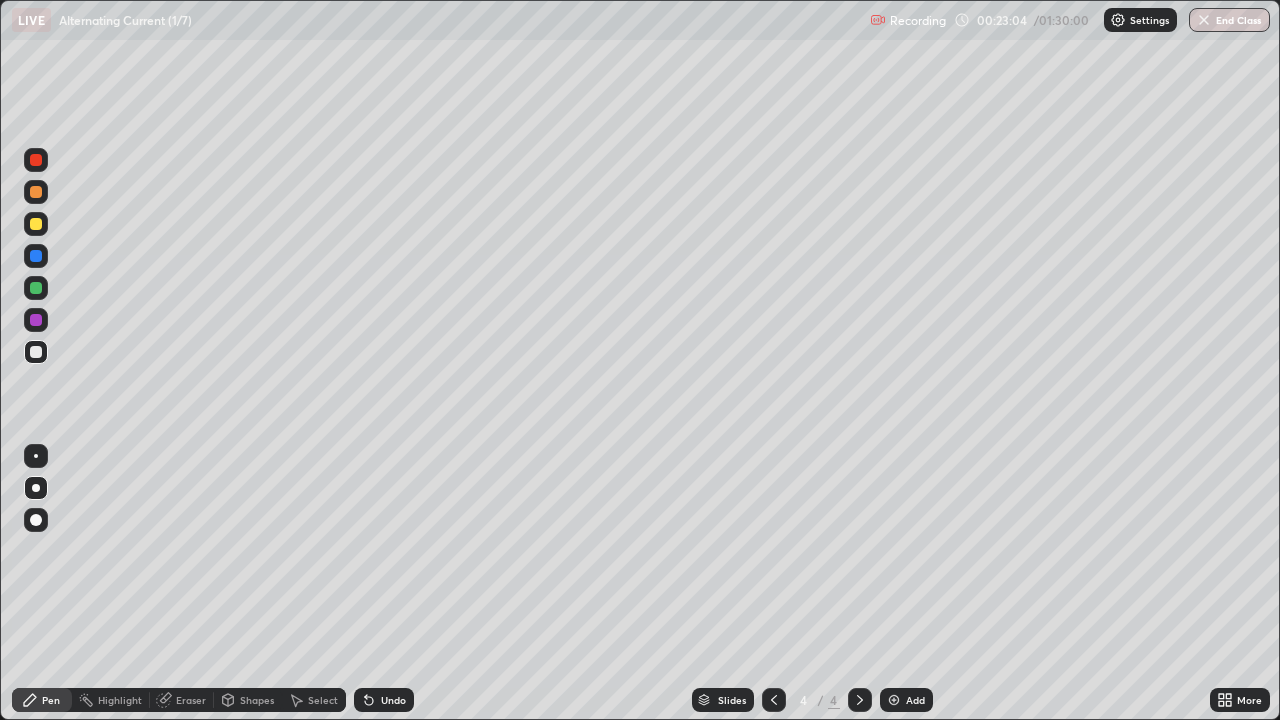 click at bounding box center [894, 700] 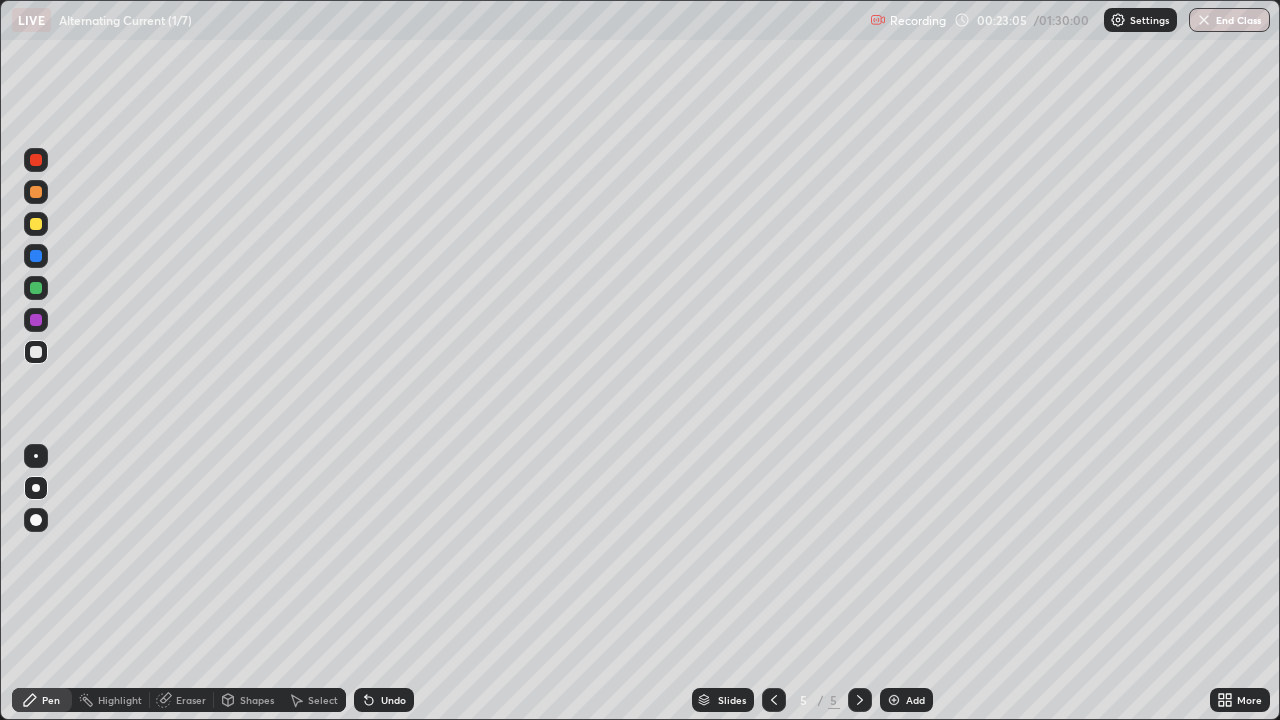 click at bounding box center (36, 224) 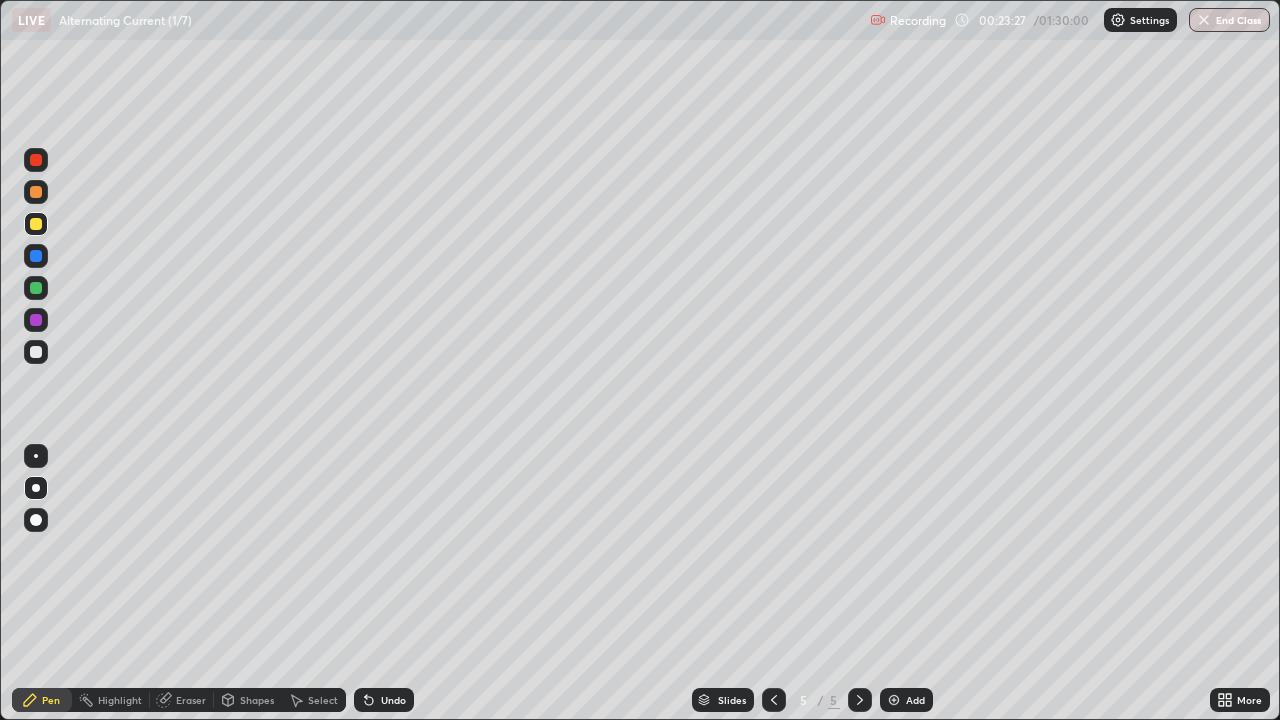 click at bounding box center (36, 288) 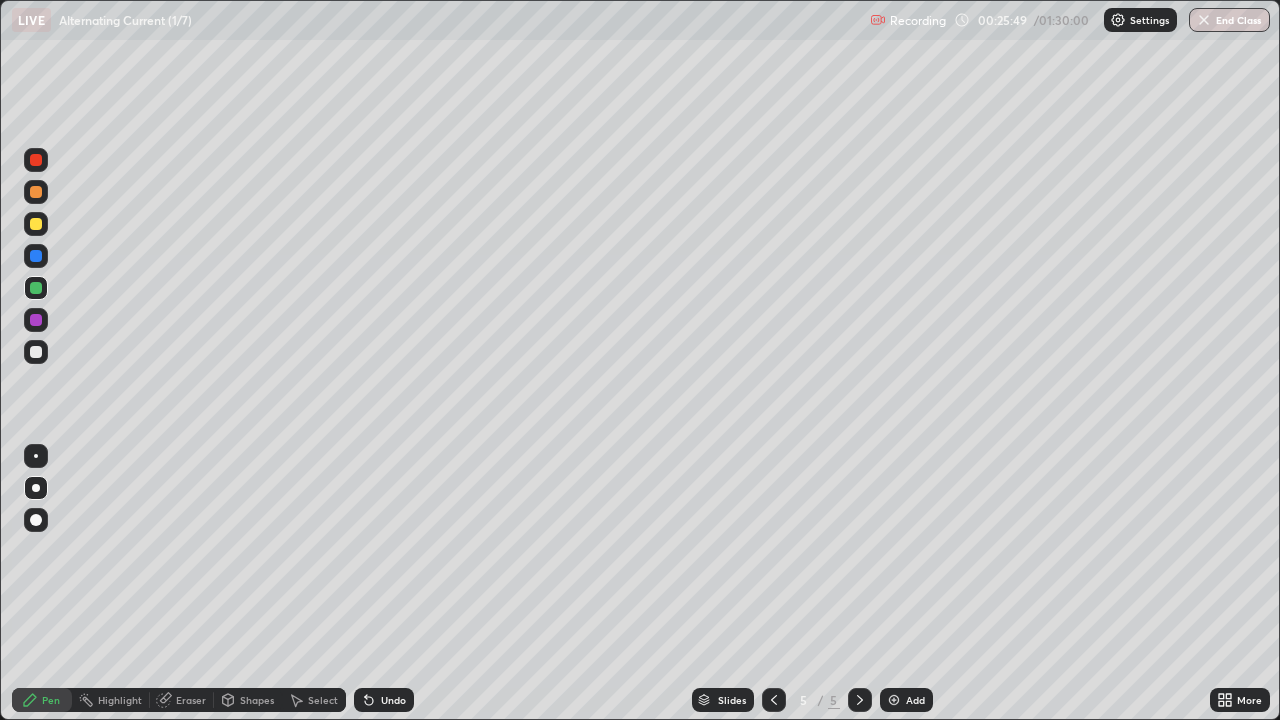 click at bounding box center [36, 352] 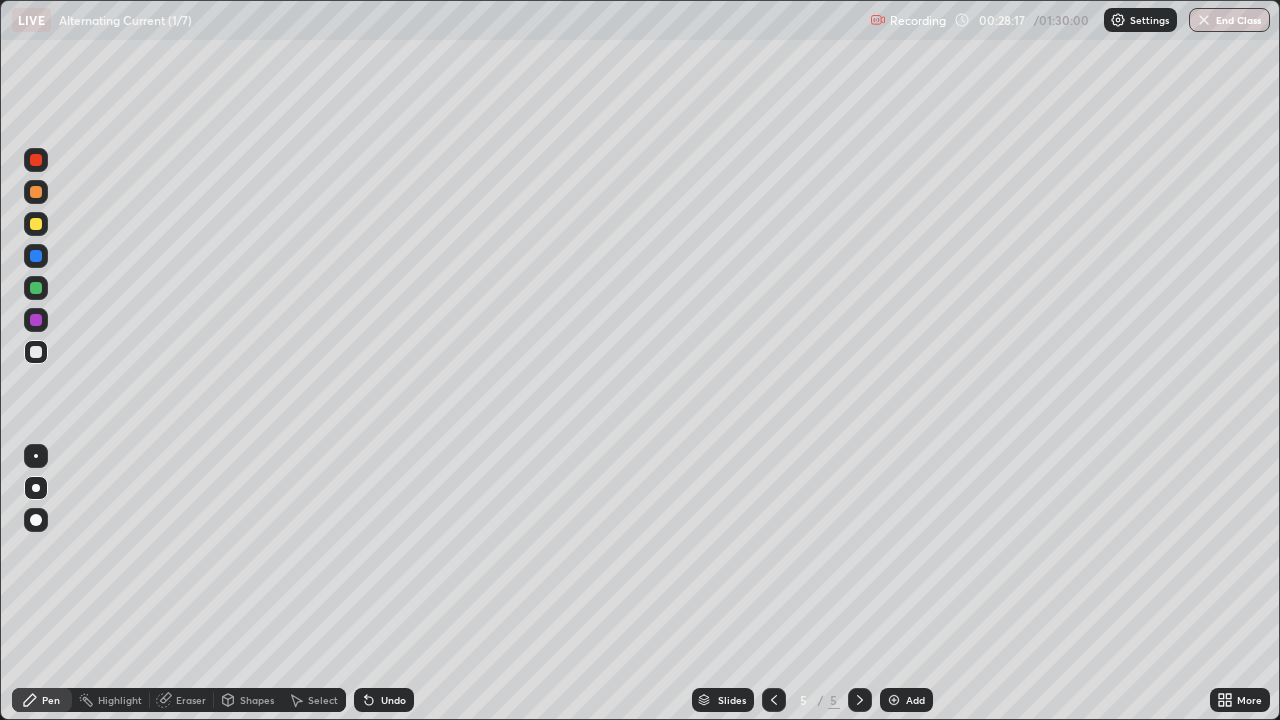click on "Eraser" at bounding box center (191, 700) 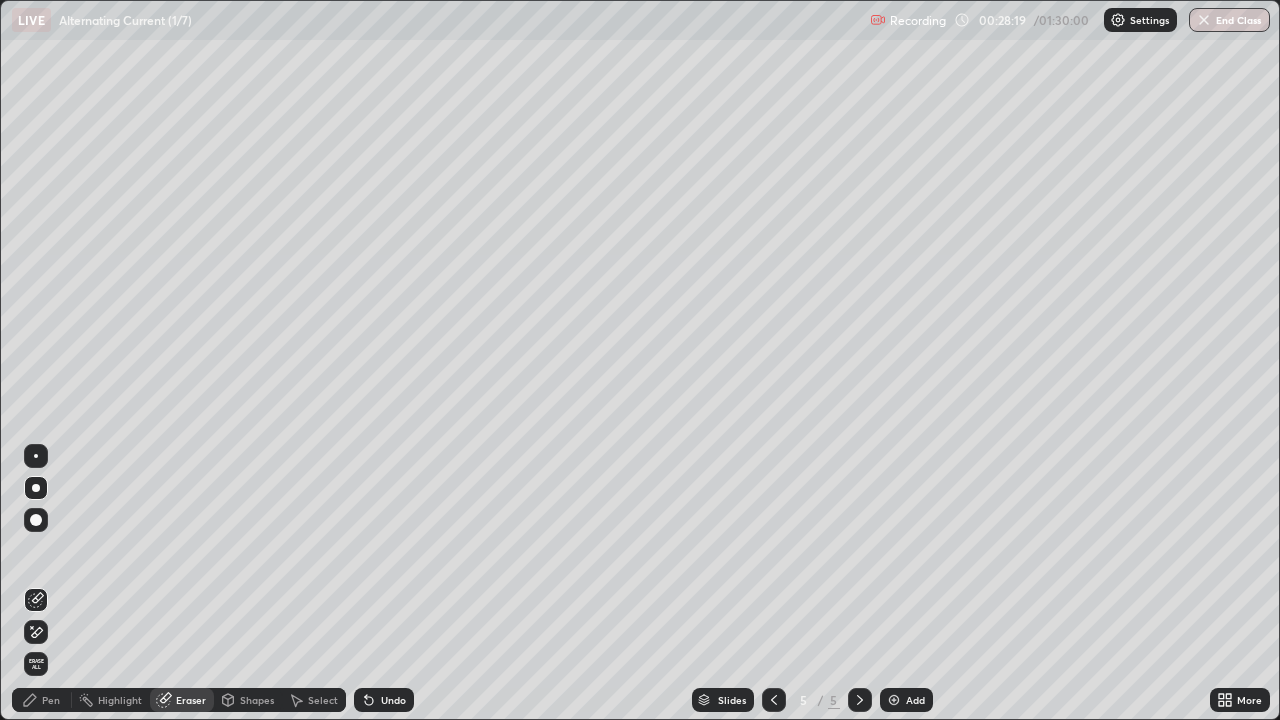 click on "Pen" at bounding box center (51, 700) 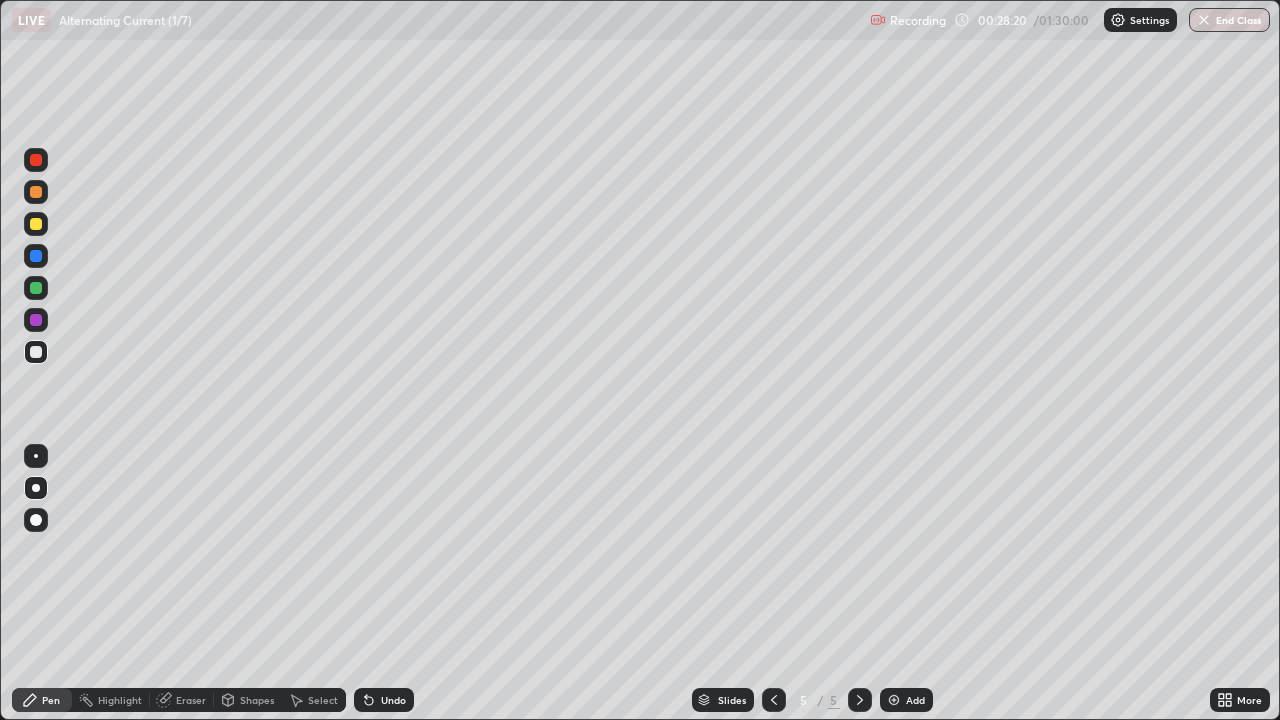 click at bounding box center [36, 288] 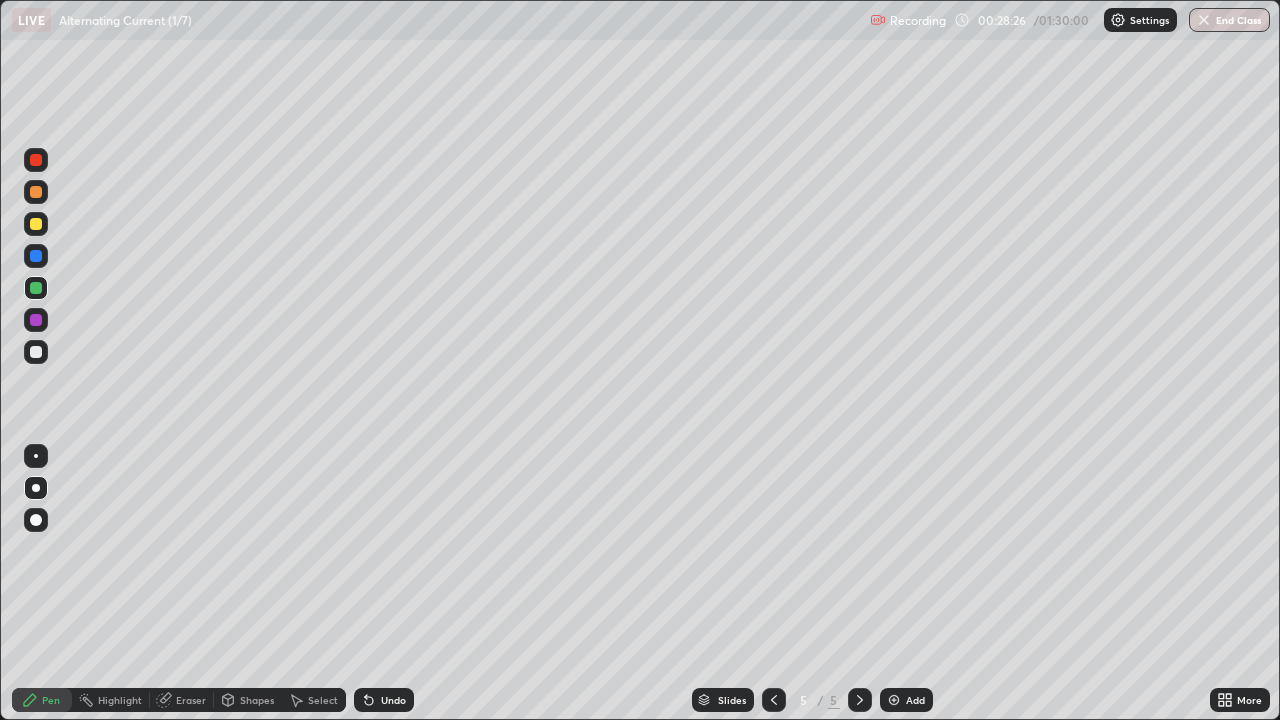 click at bounding box center (36, 352) 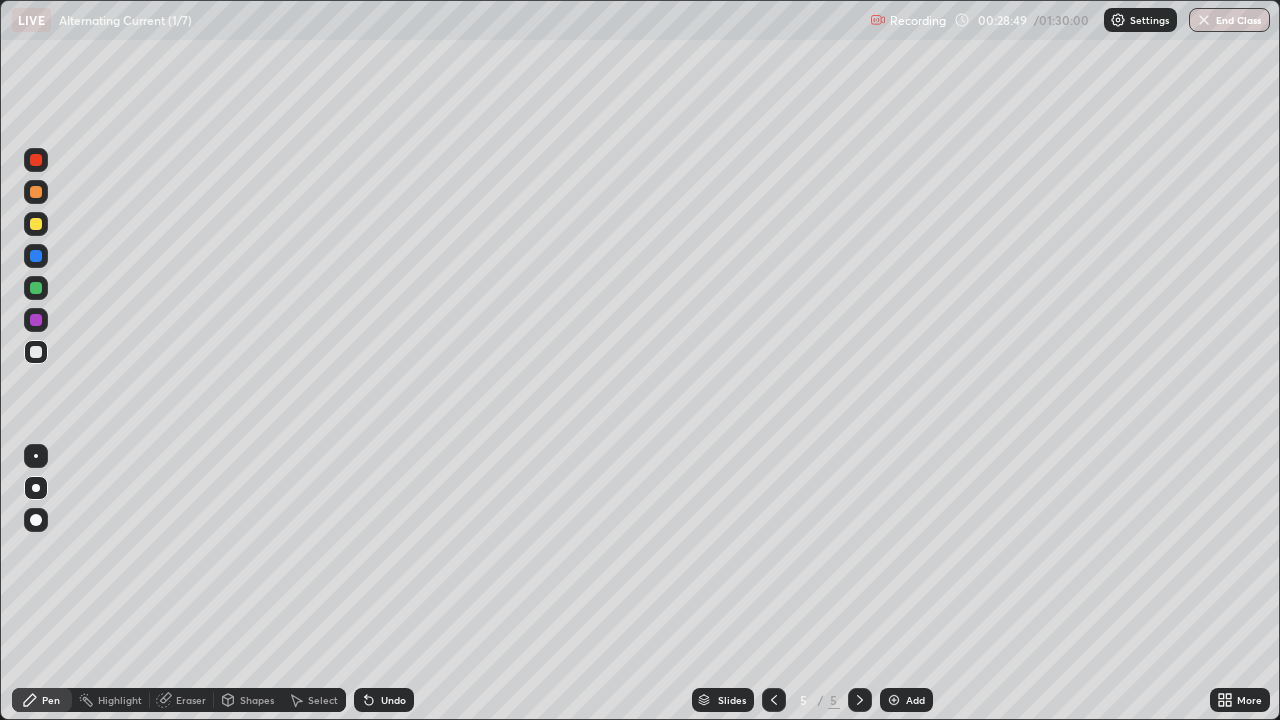 click on "Undo" at bounding box center [393, 700] 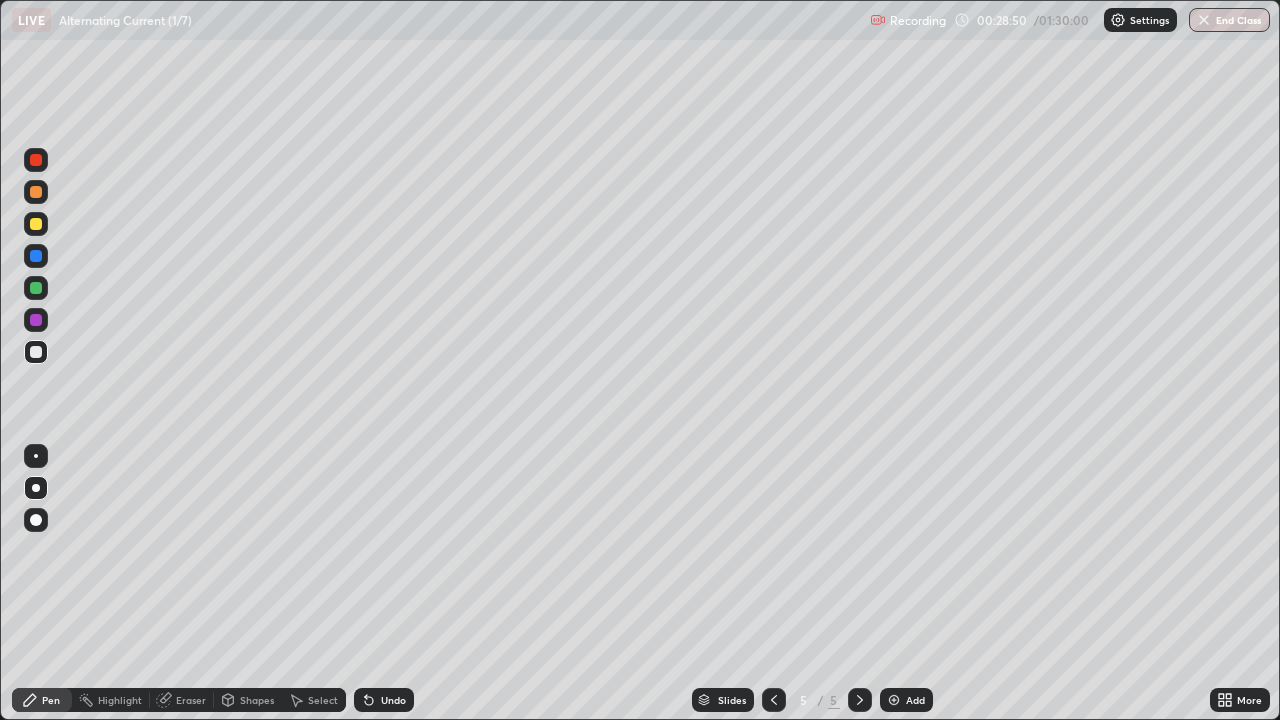 click on "Undo" at bounding box center (393, 700) 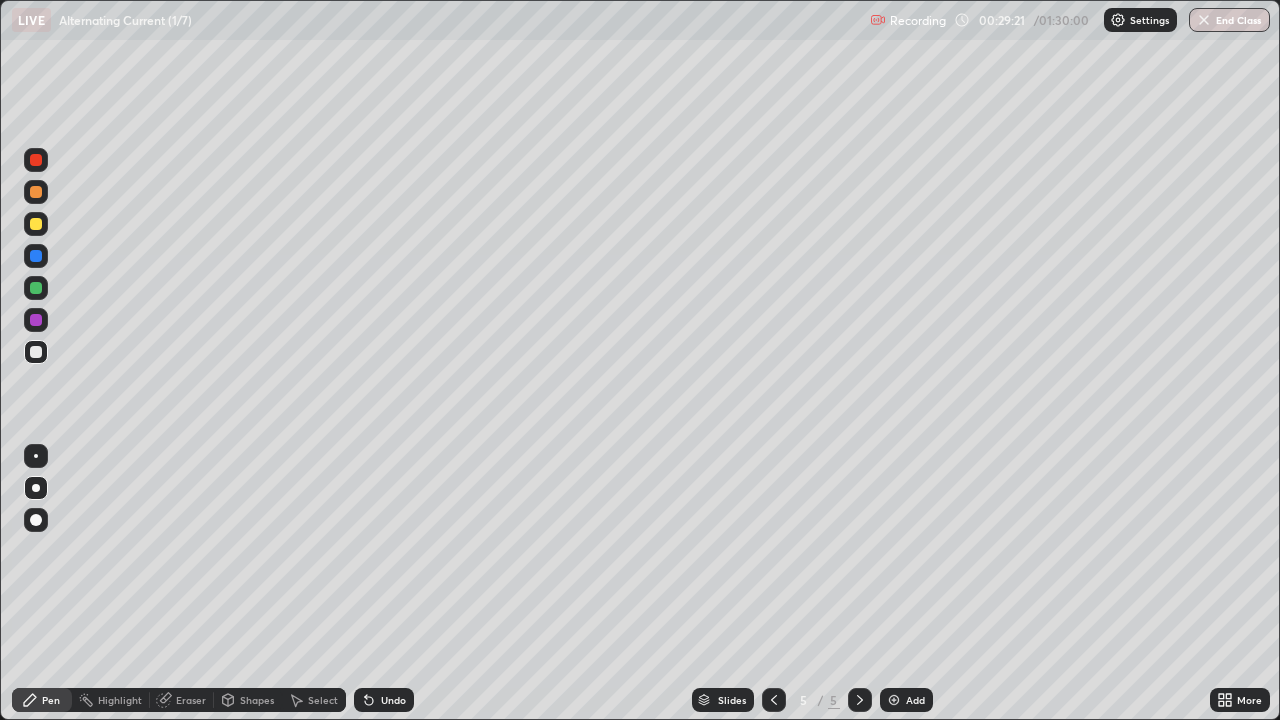 click at bounding box center [36, 320] 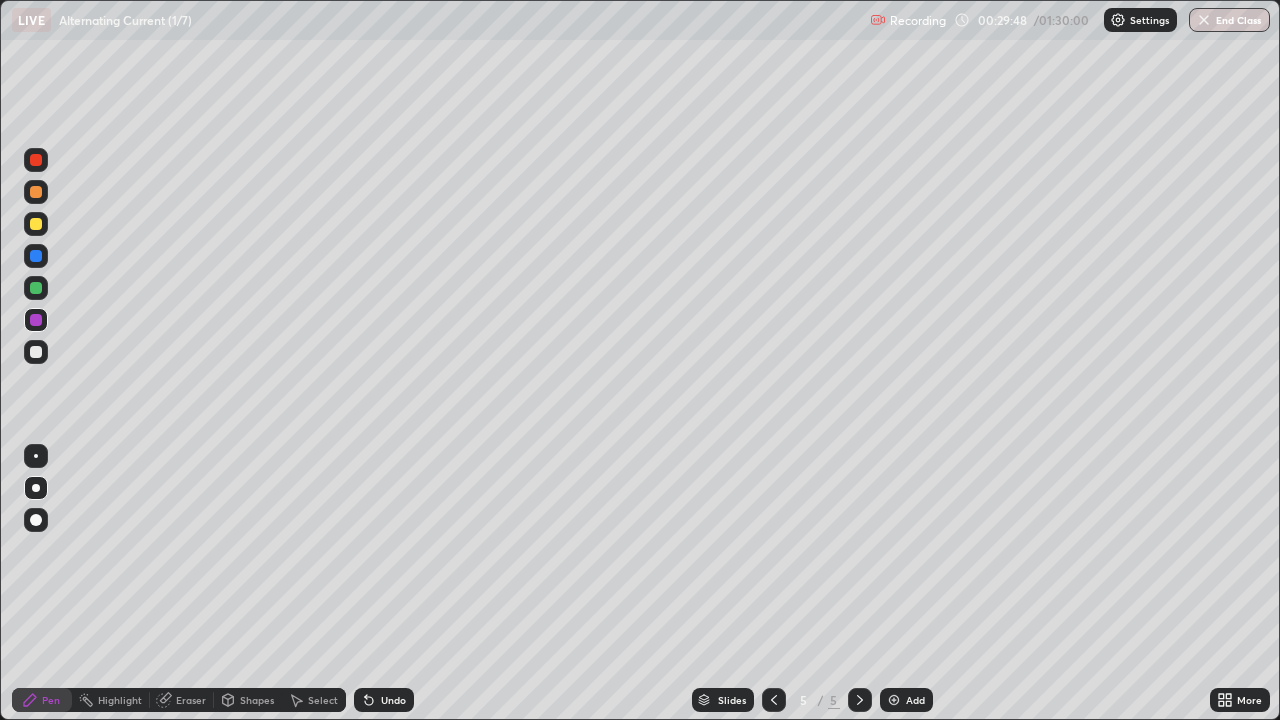 click at bounding box center [36, 352] 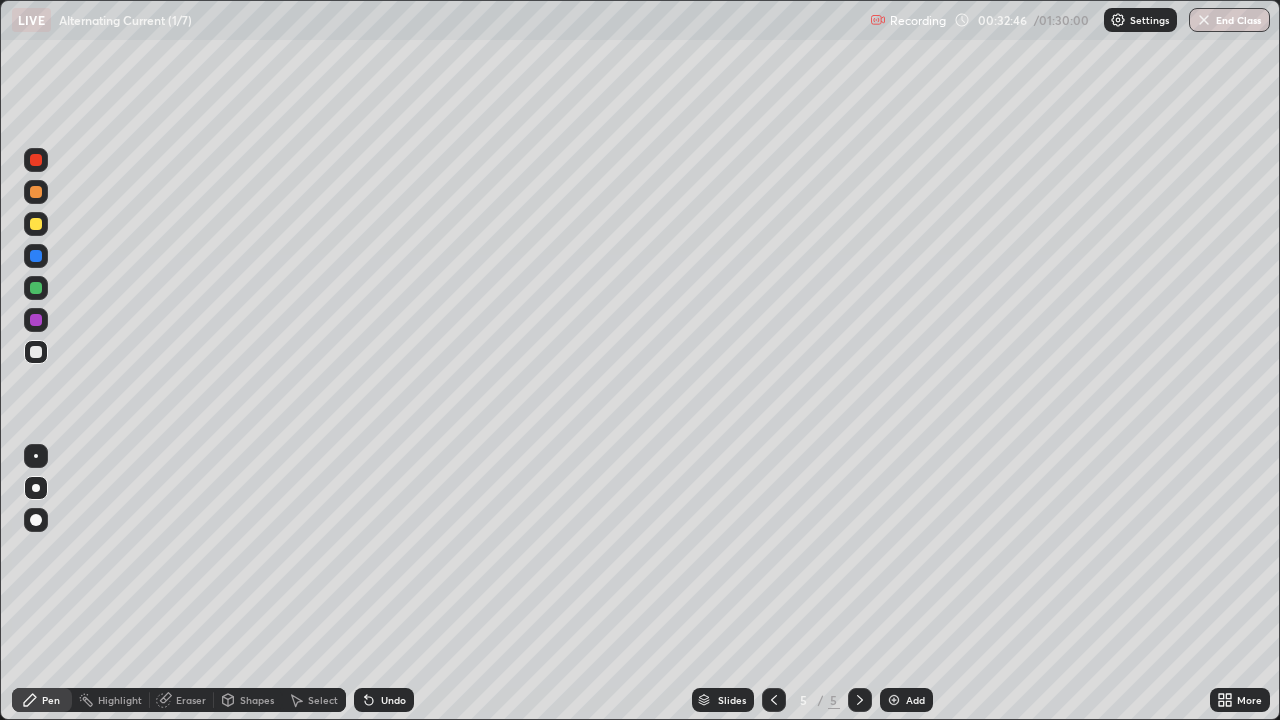 click at bounding box center [36, 352] 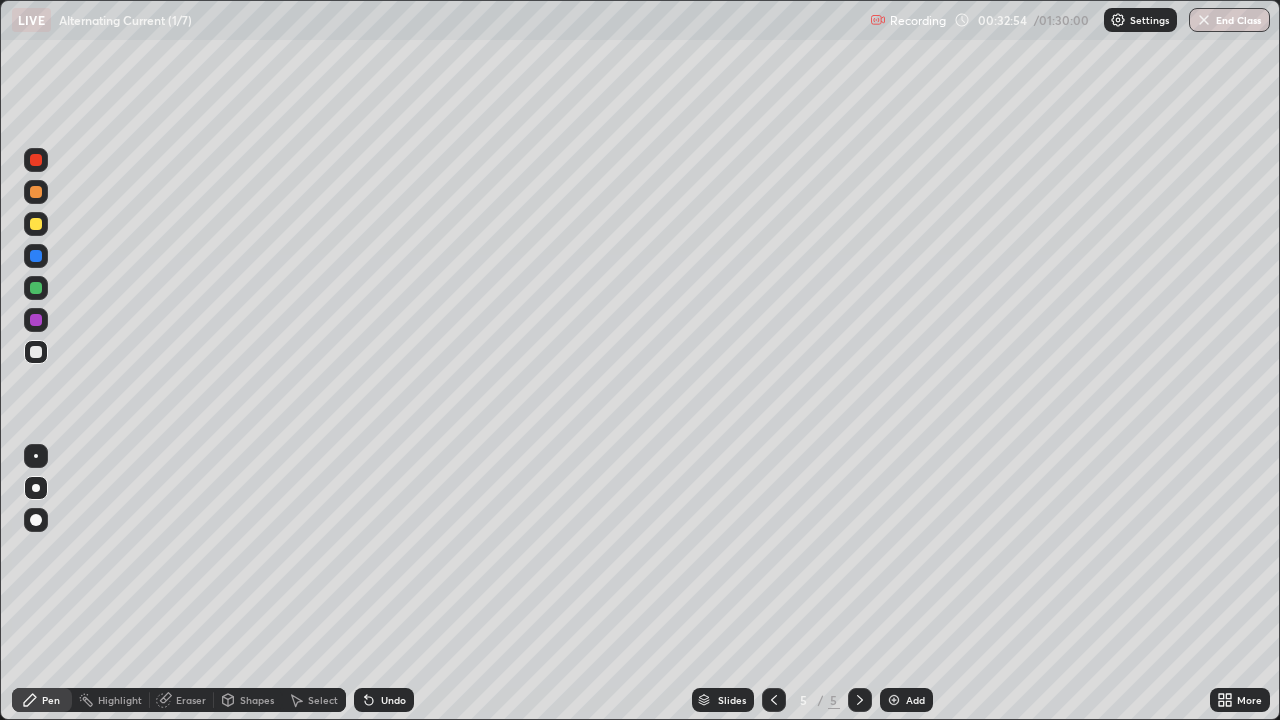 click on "Add" at bounding box center [906, 700] 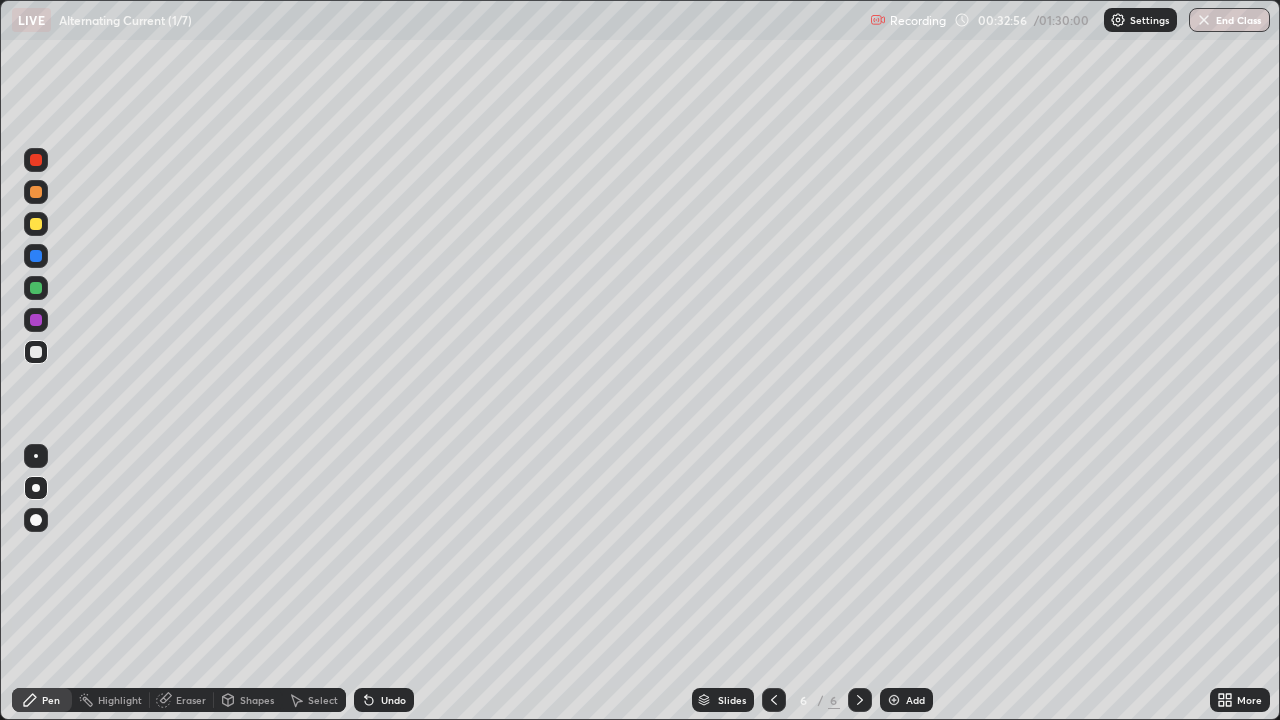 click at bounding box center (36, 352) 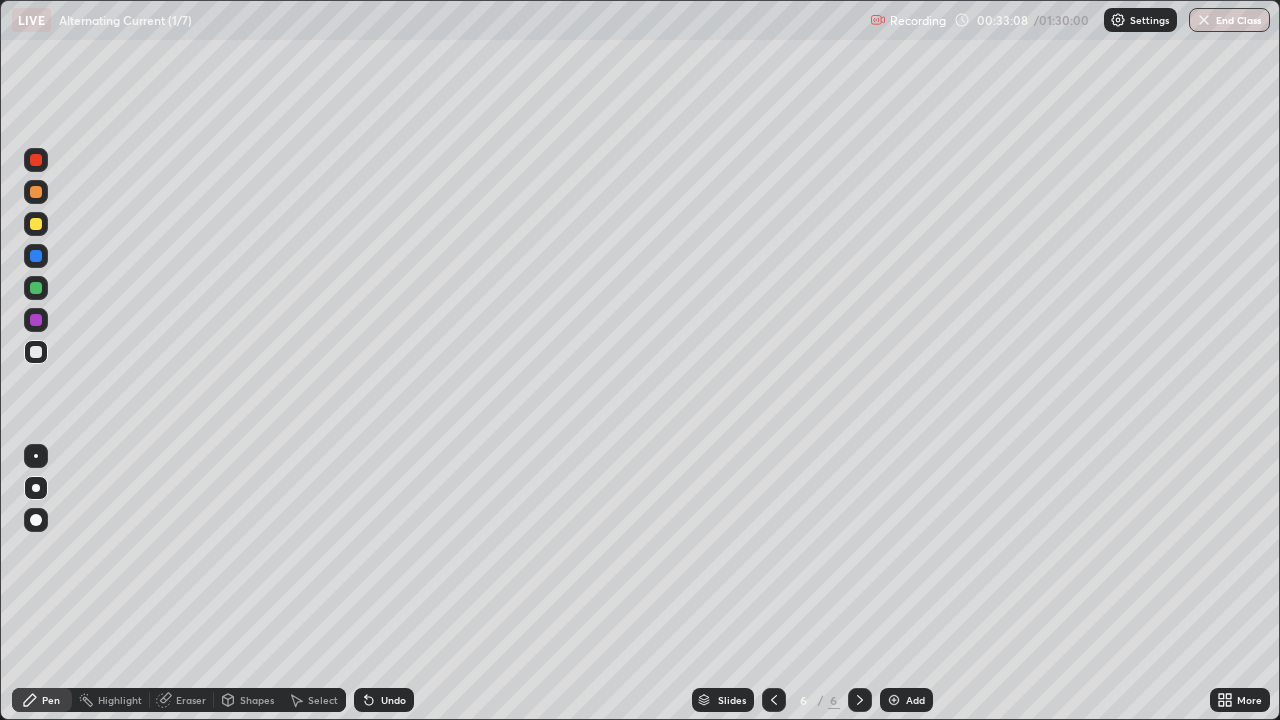 click at bounding box center [36, 288] 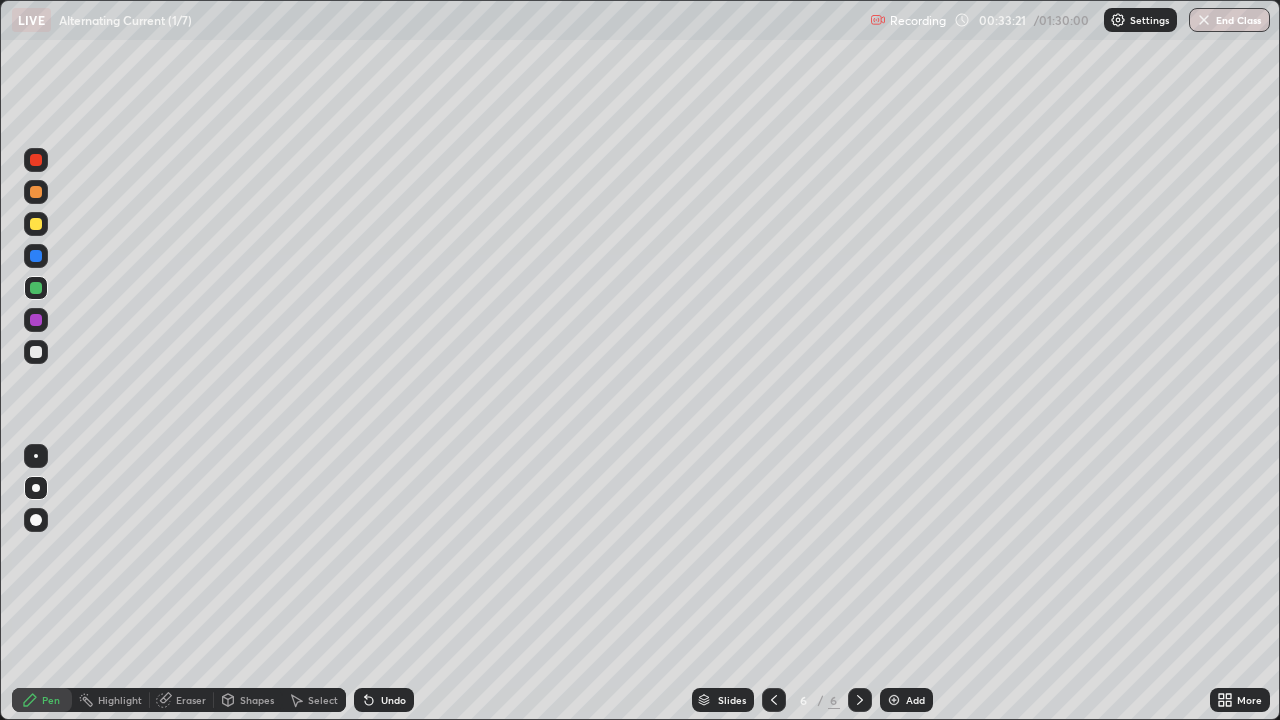 click at bounding box center [36, 352] 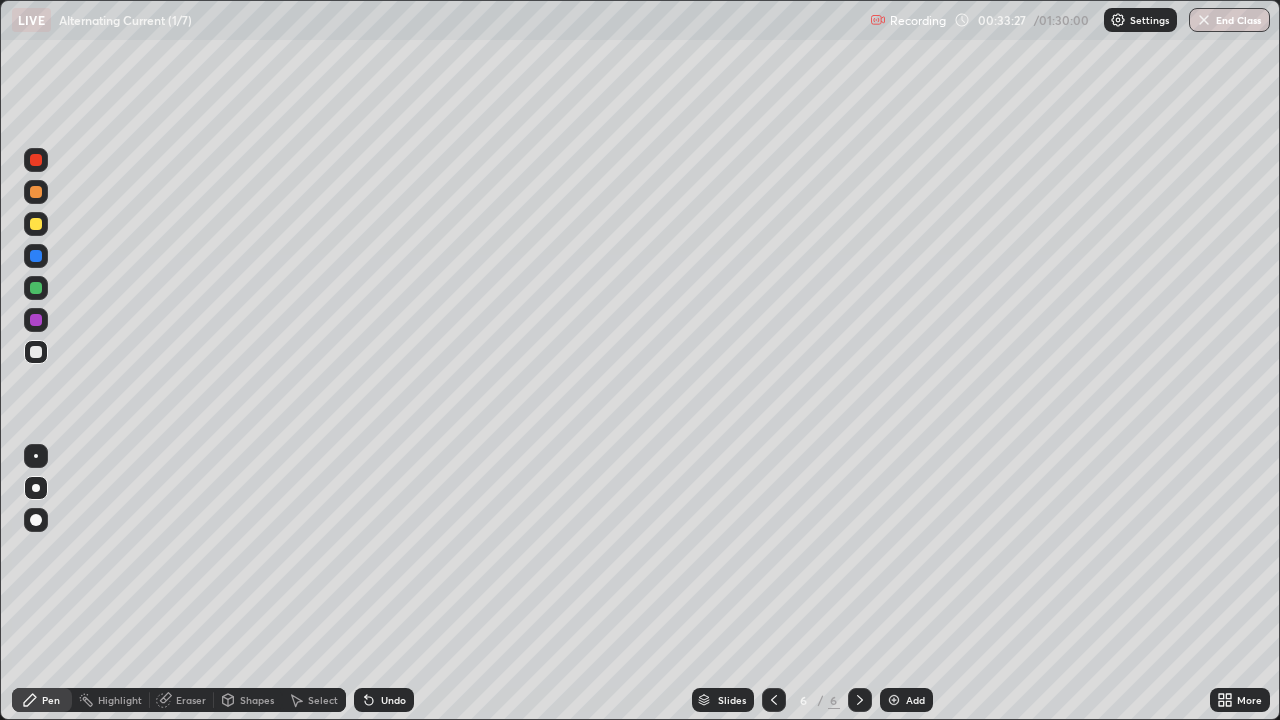 click at bounding box center (36, 256) 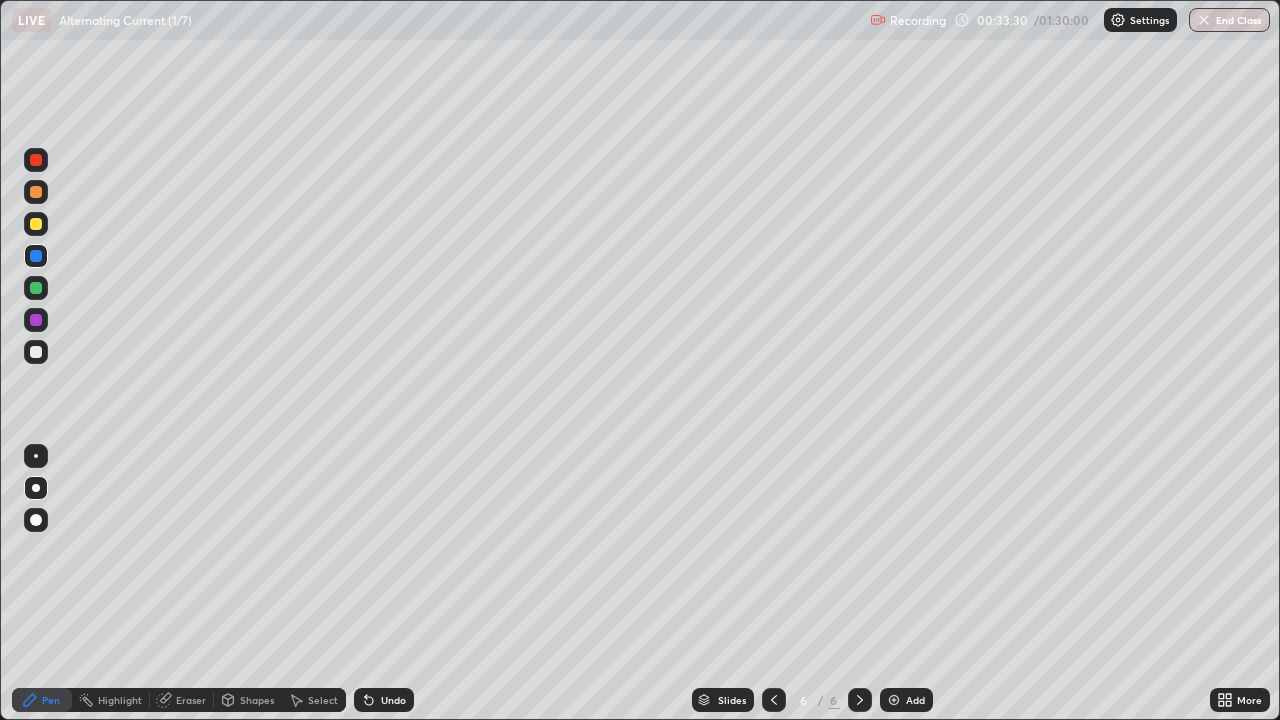 click at bounding box center (36, 352) 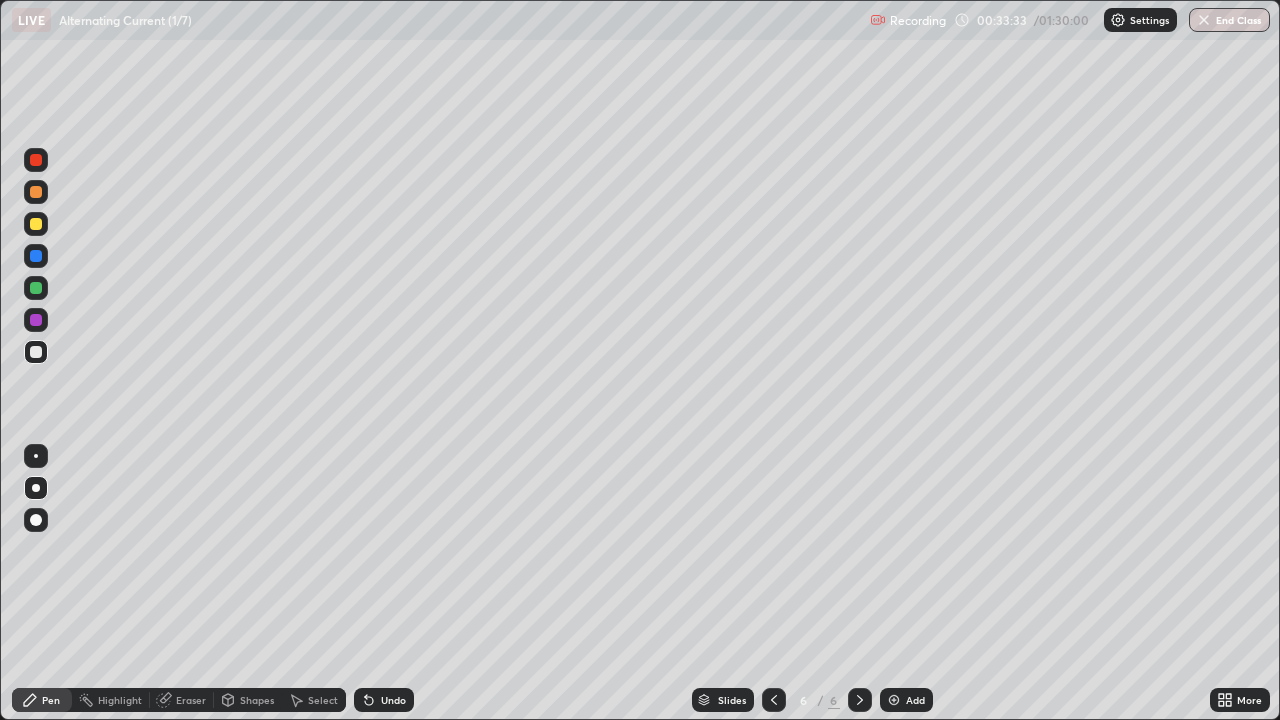 click at bounding box center (36, 320) 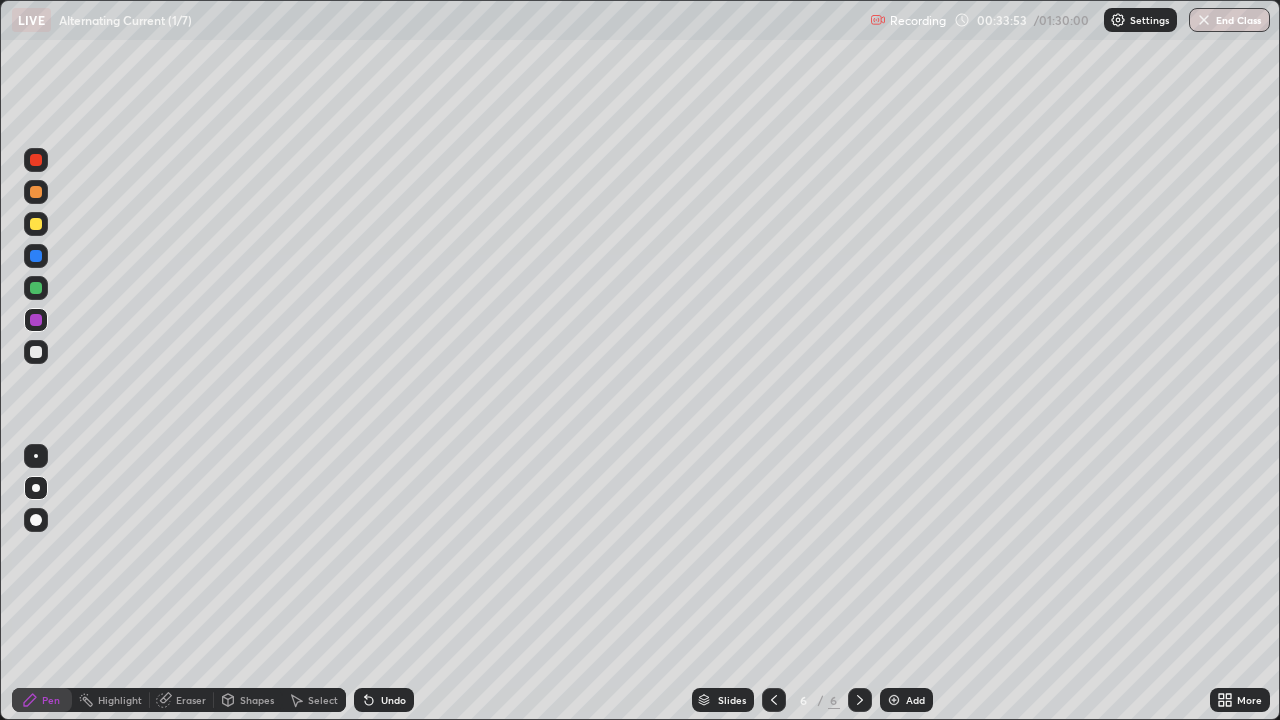 click at bounding box center [36, 352] 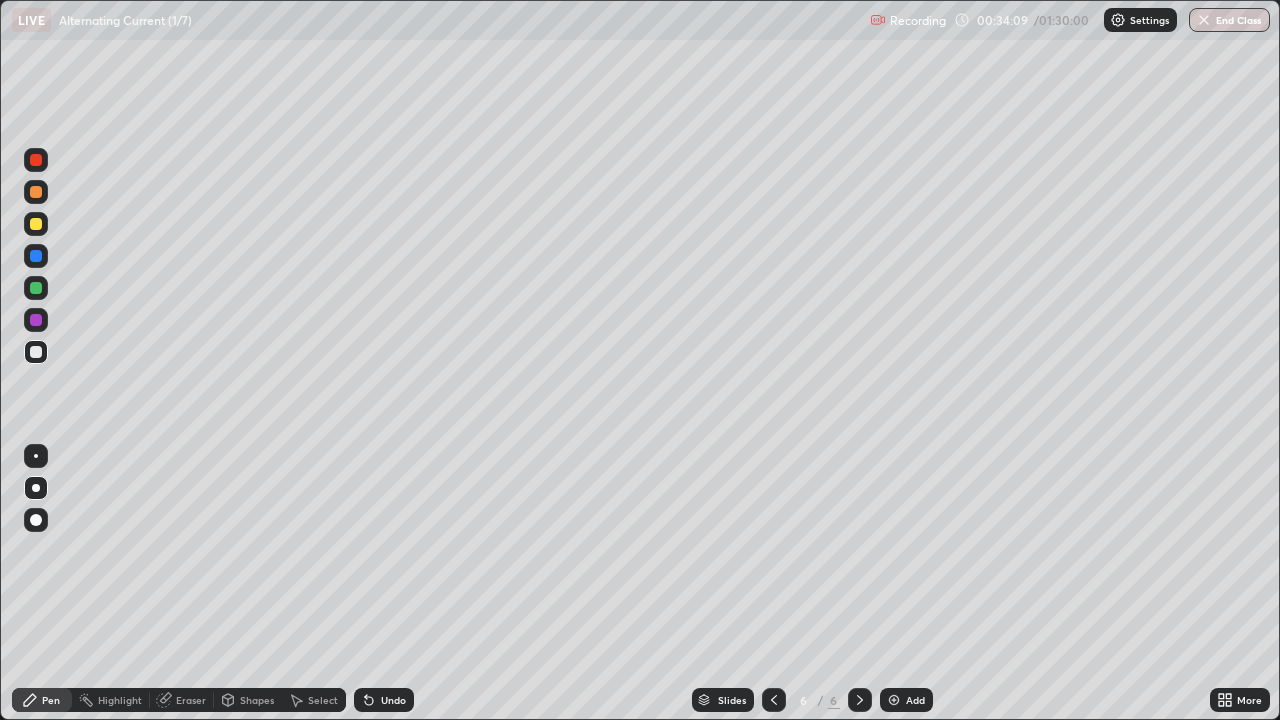 click at bounding box center [36, 256] 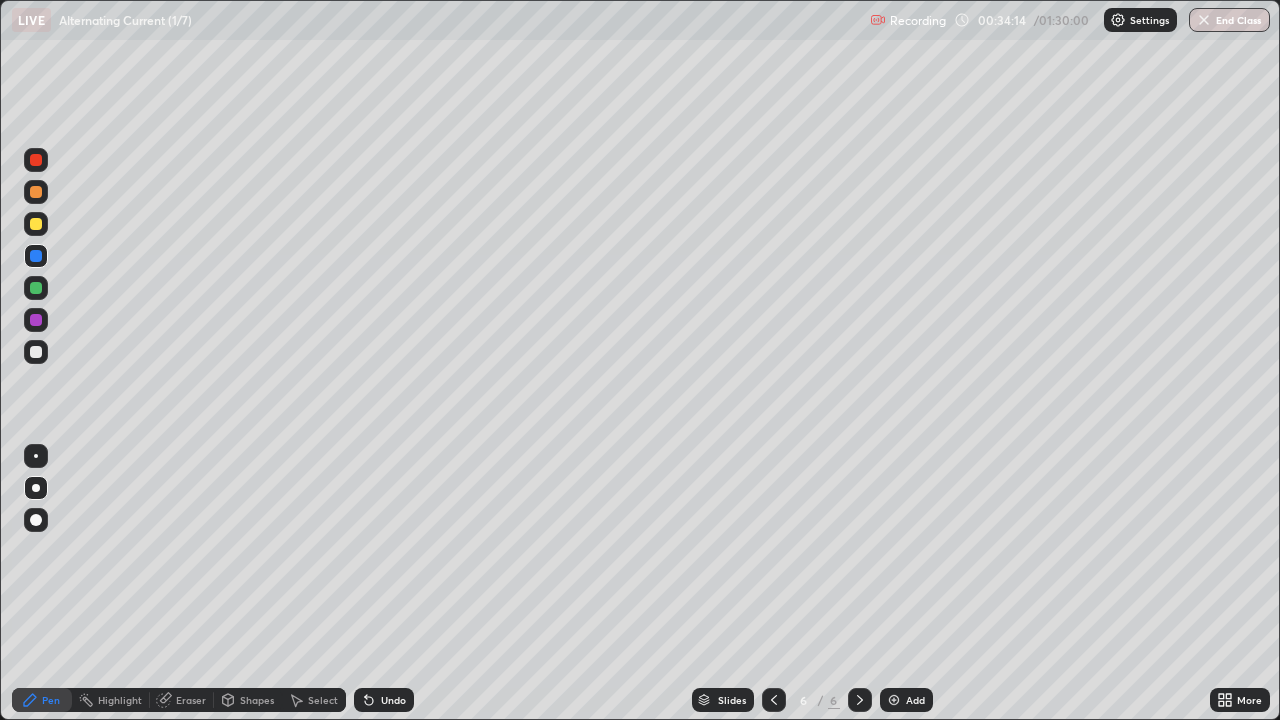 click at bounding box center [36, 352] 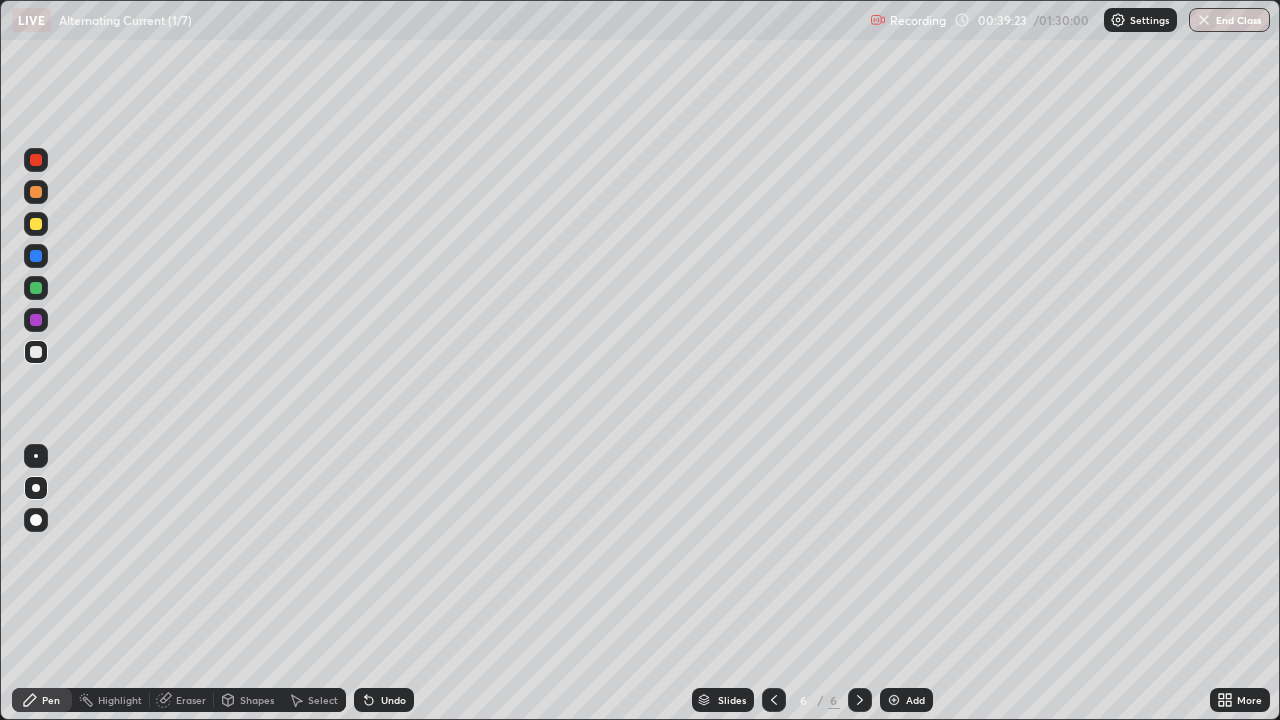 click on "Add" at bounding box center (915, 700) 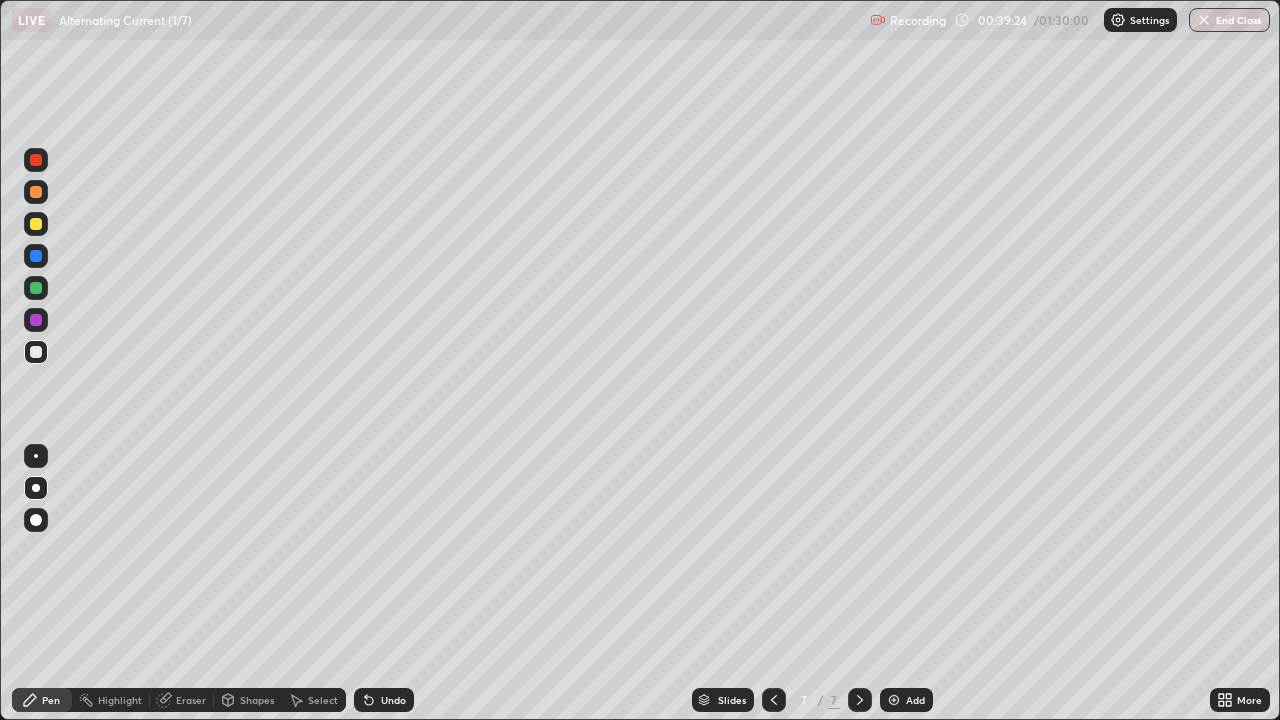 click at bounding box center (36, 224) 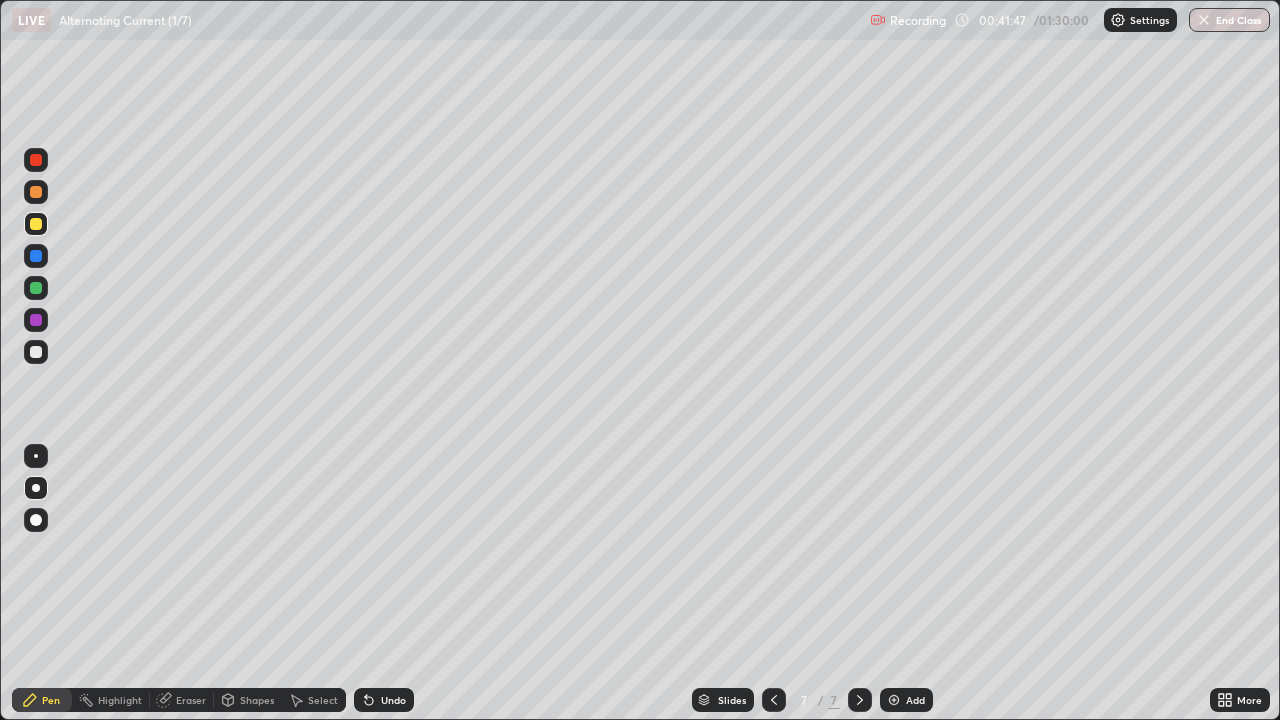 click at bounding box center [36, 352] 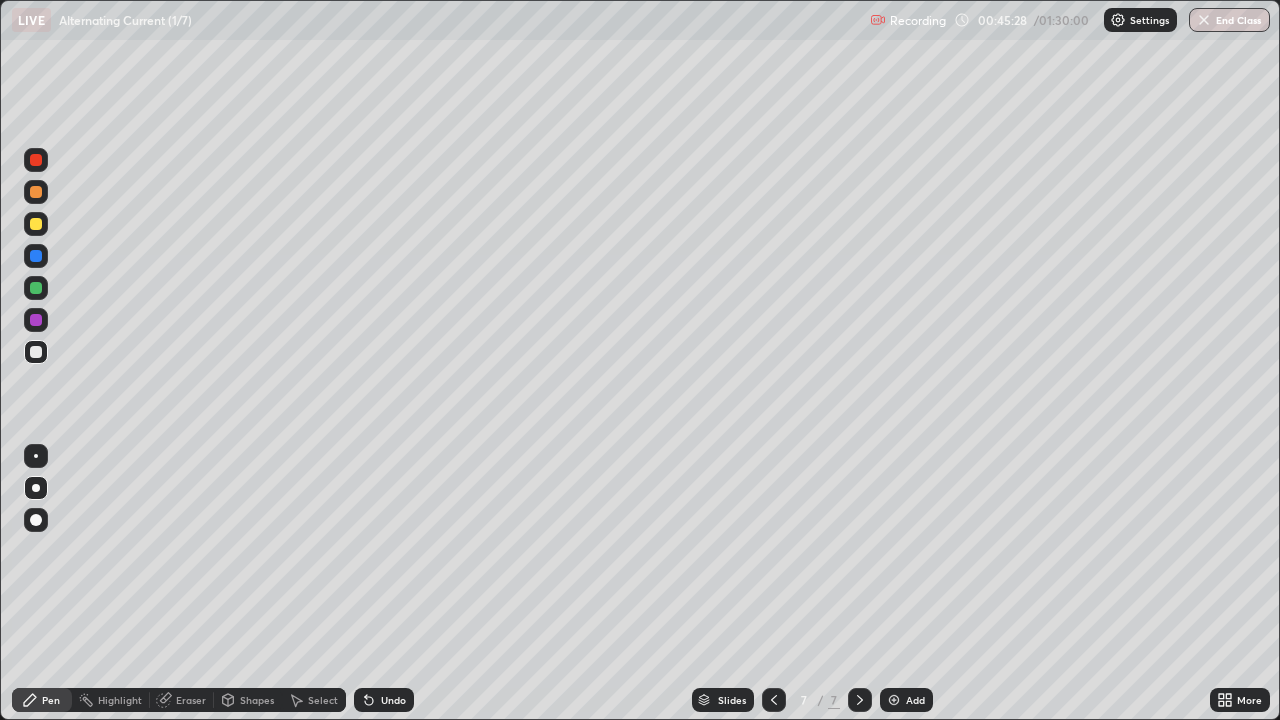 click at bounding box center [894, 700] 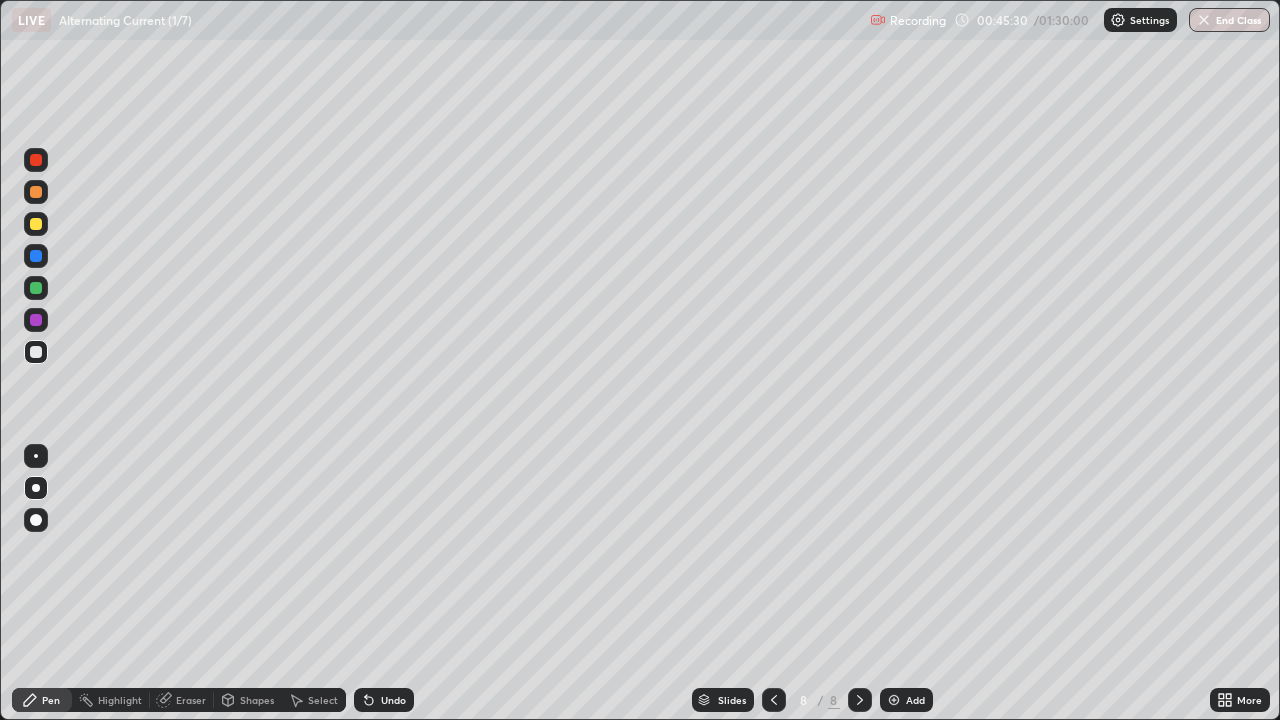 click at bounding box center [36, 224] 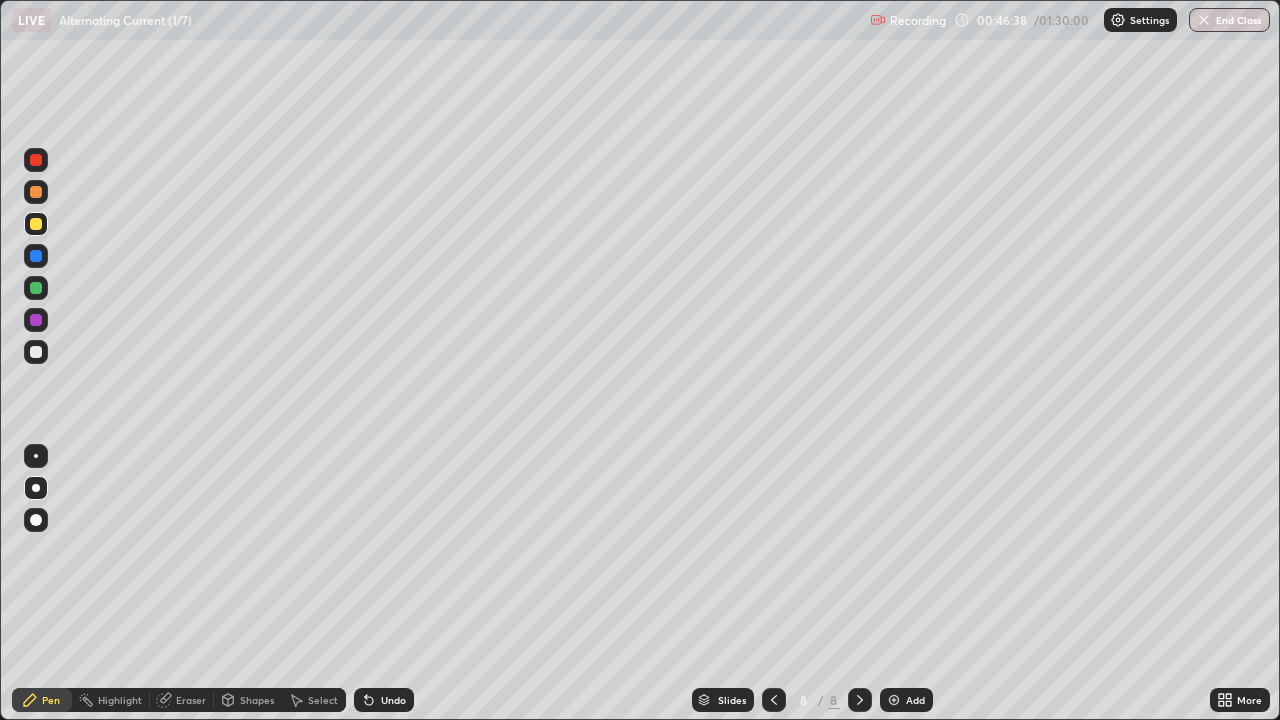 click at bounding box center [36, 288] 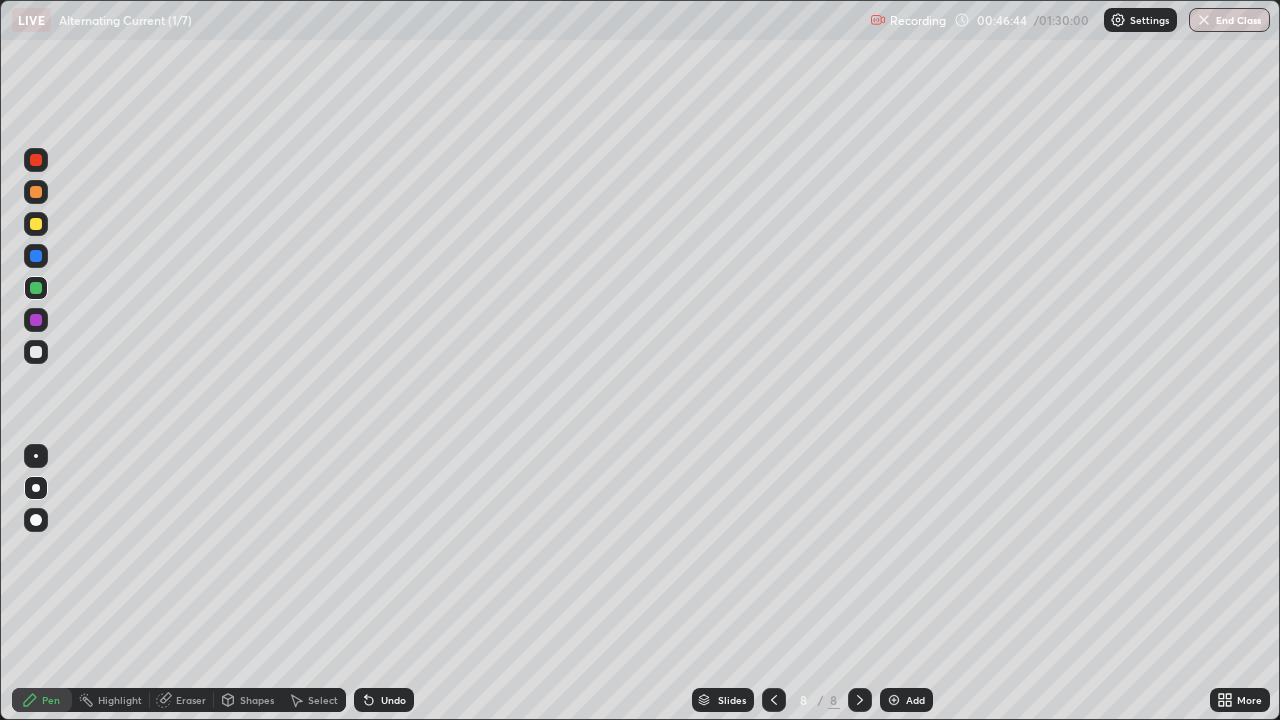 click at bounding box center [36, 224] 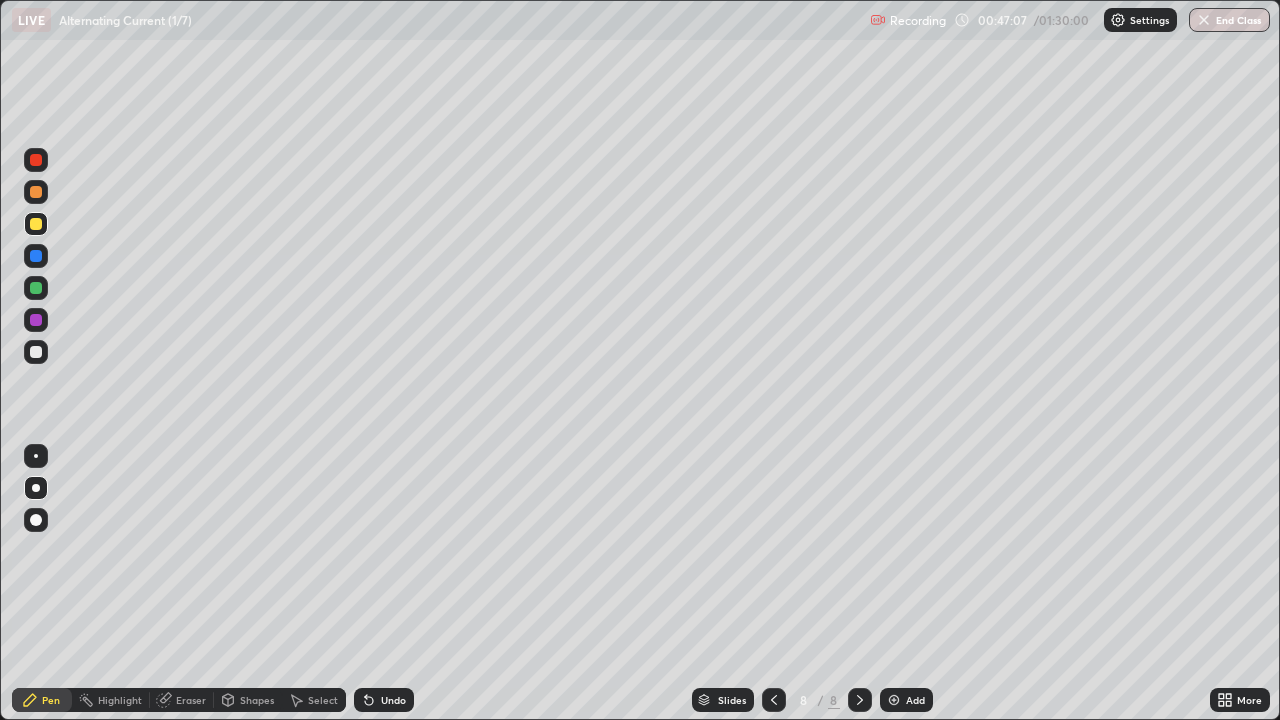 click at bounding box center (36, 352) 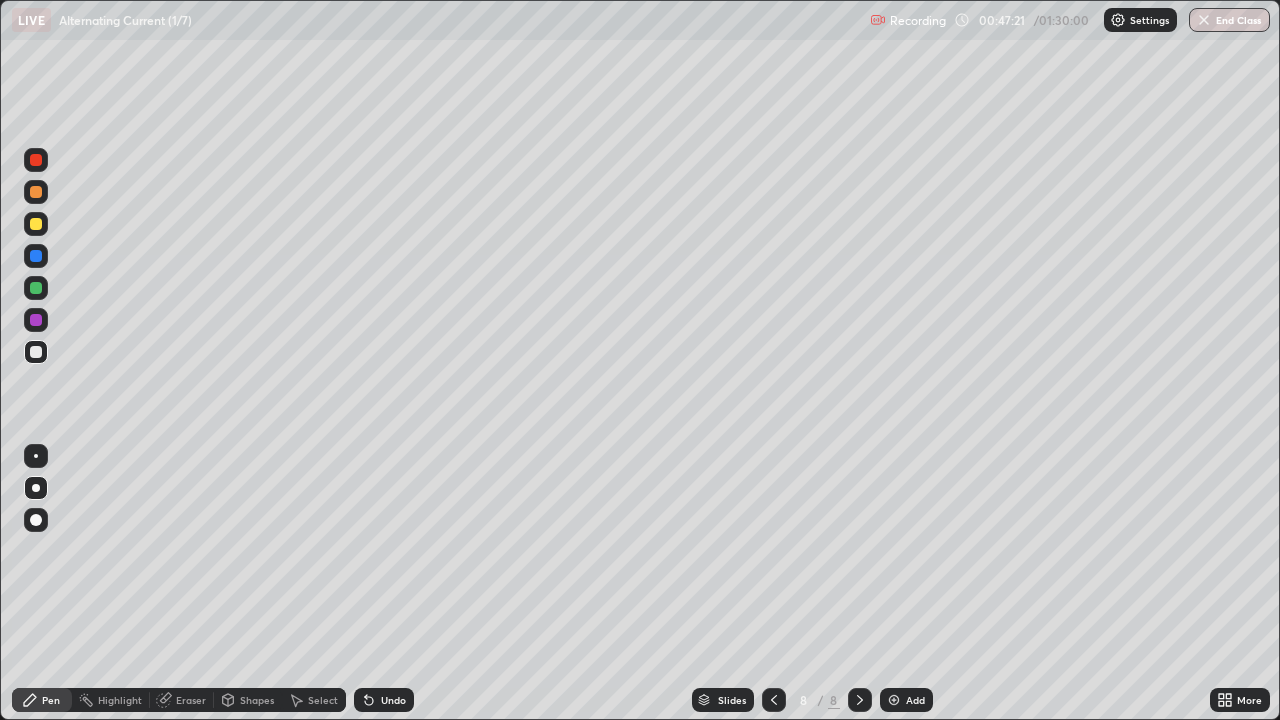 click at bounding box center [36, 288] 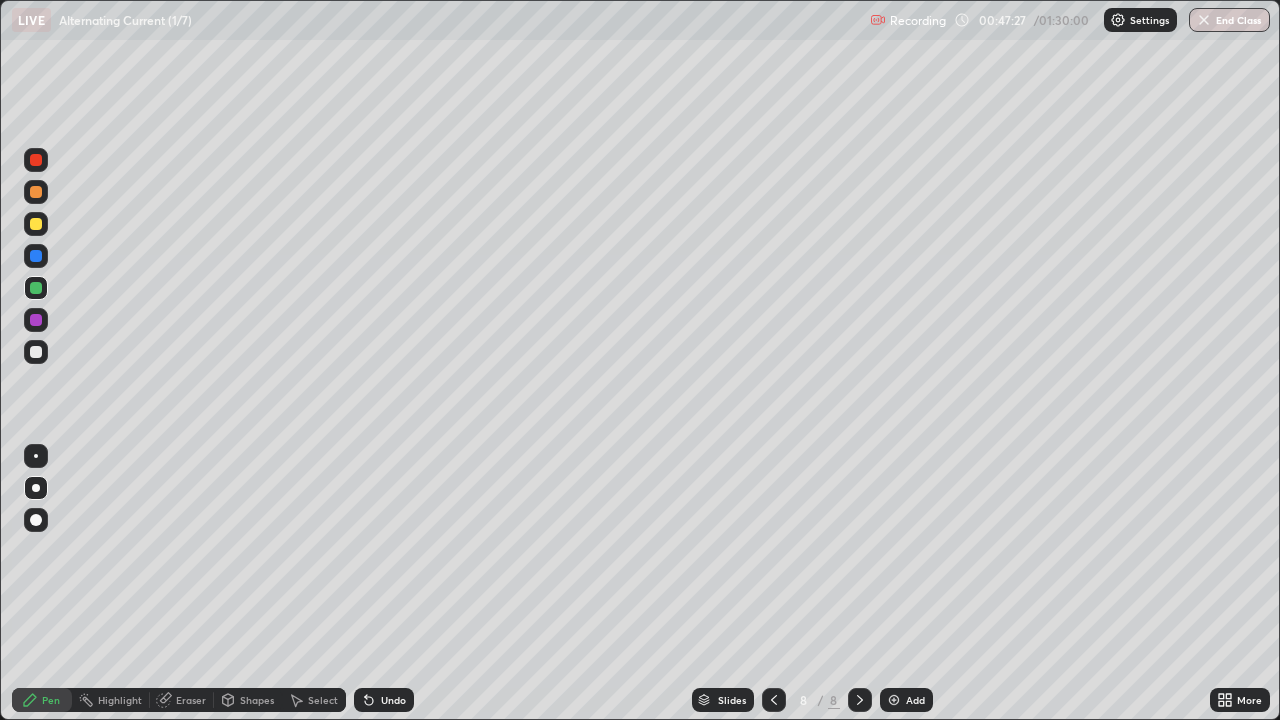 click at bounding box center [36, 352] 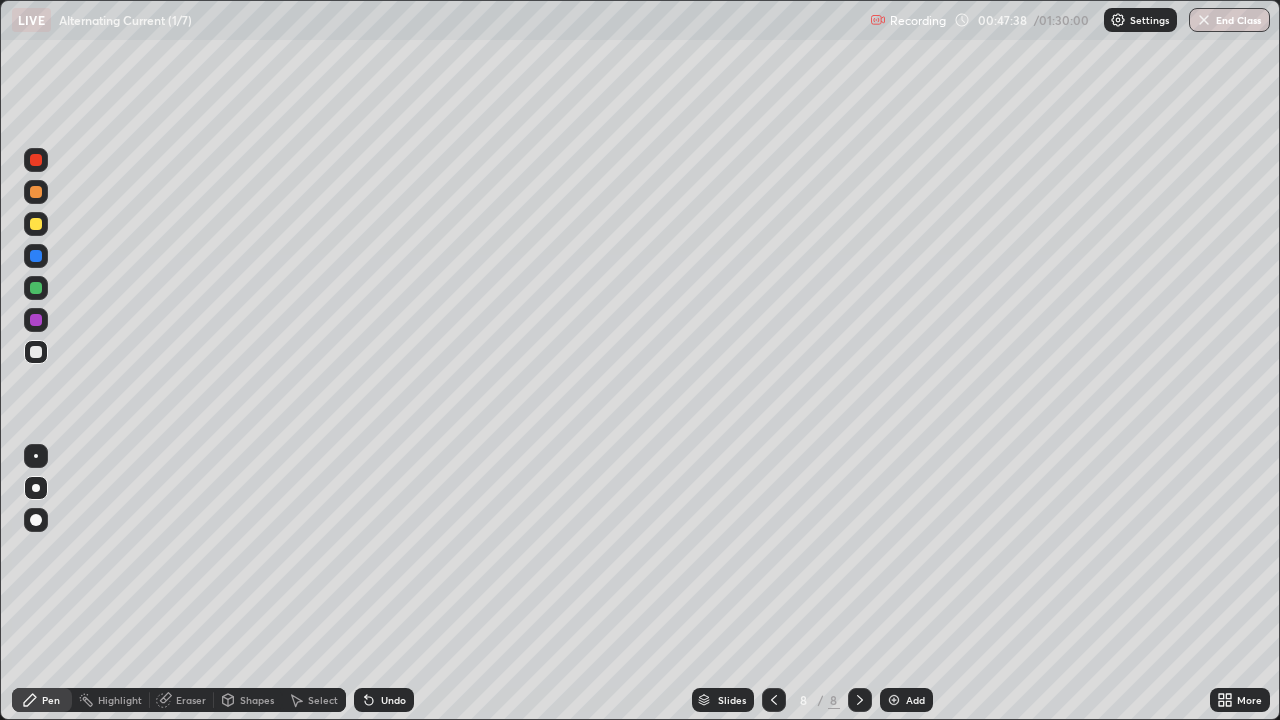 click at bounding box center (36, 320) 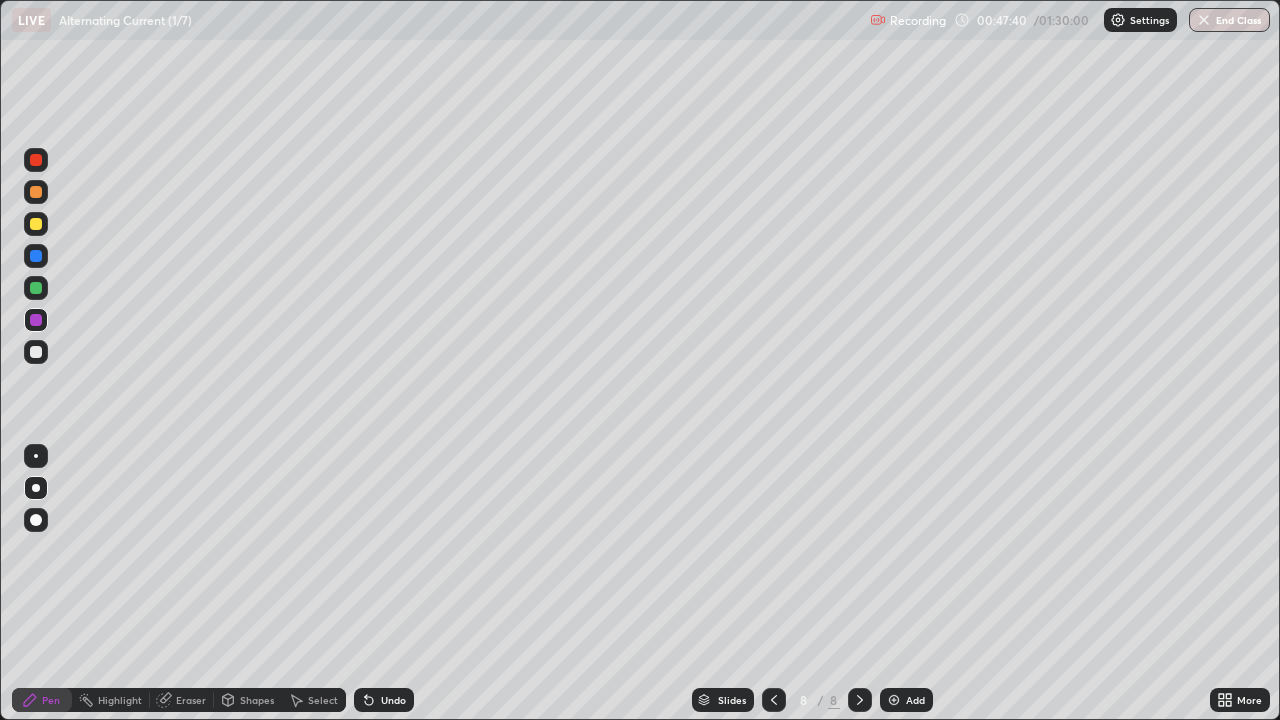 click at bounding box center (36, 256) 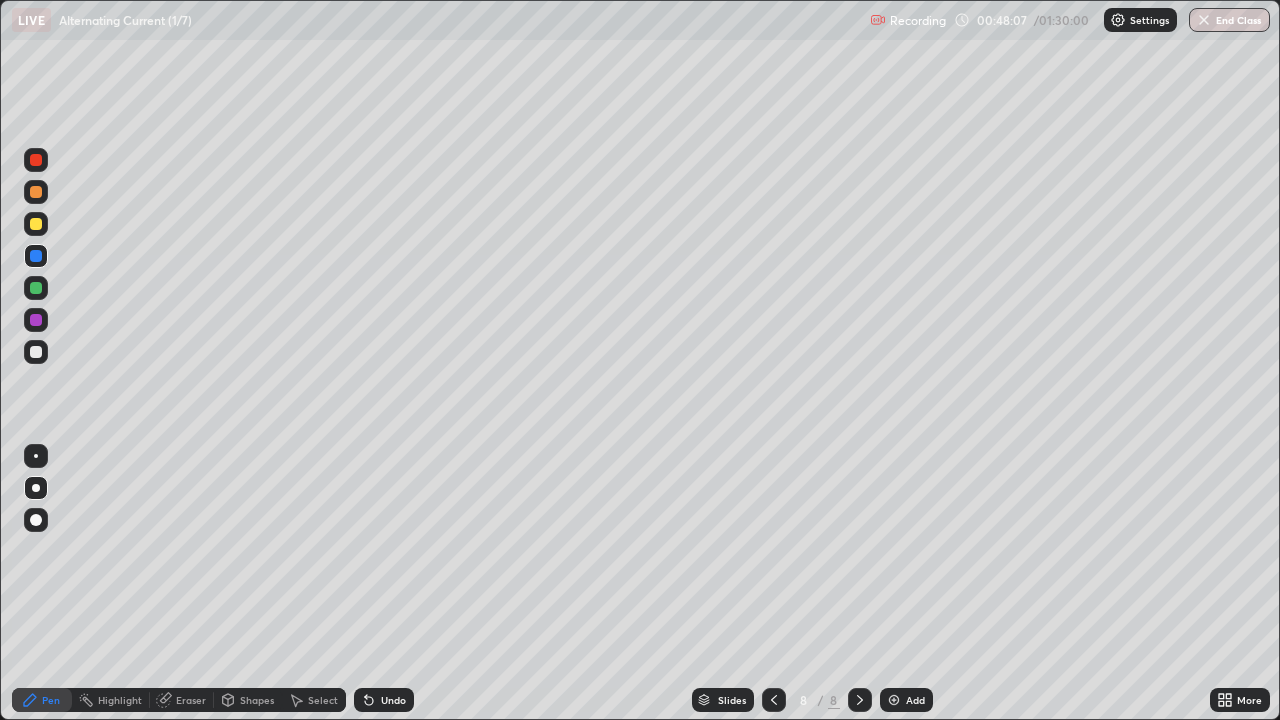 click at bounding box center [36, 352] 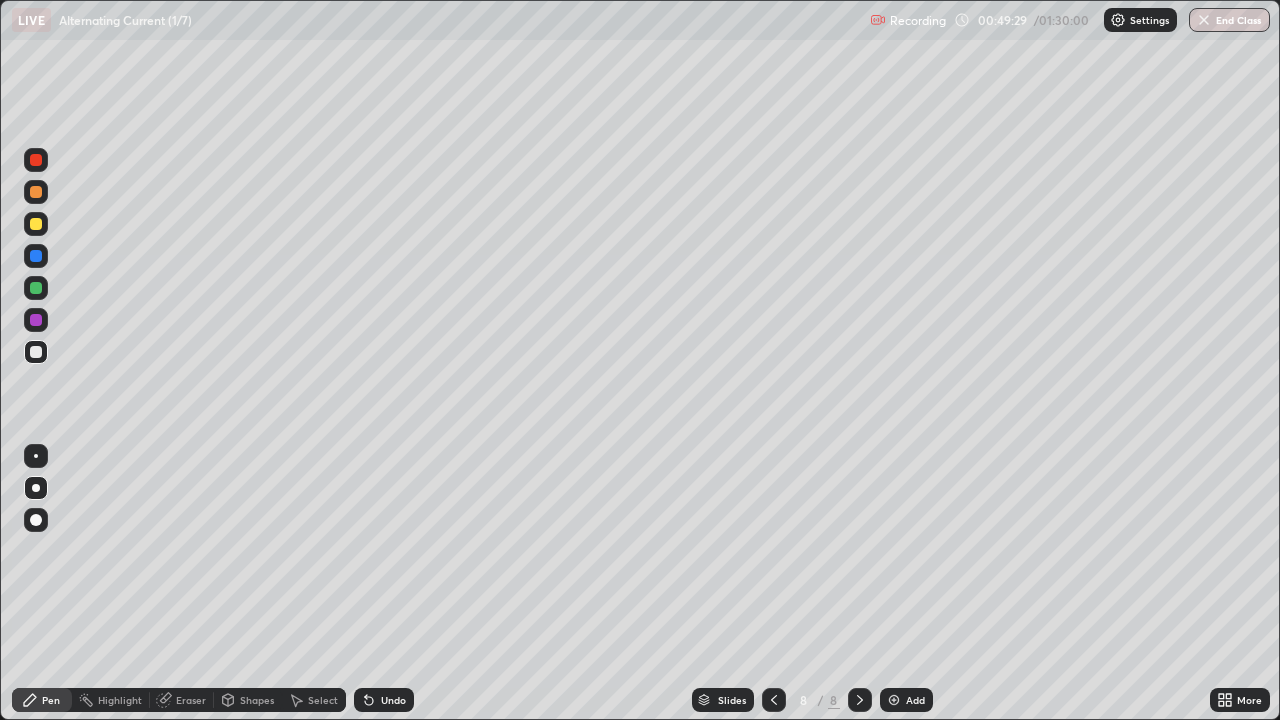 click at bounding box center (36, 288) 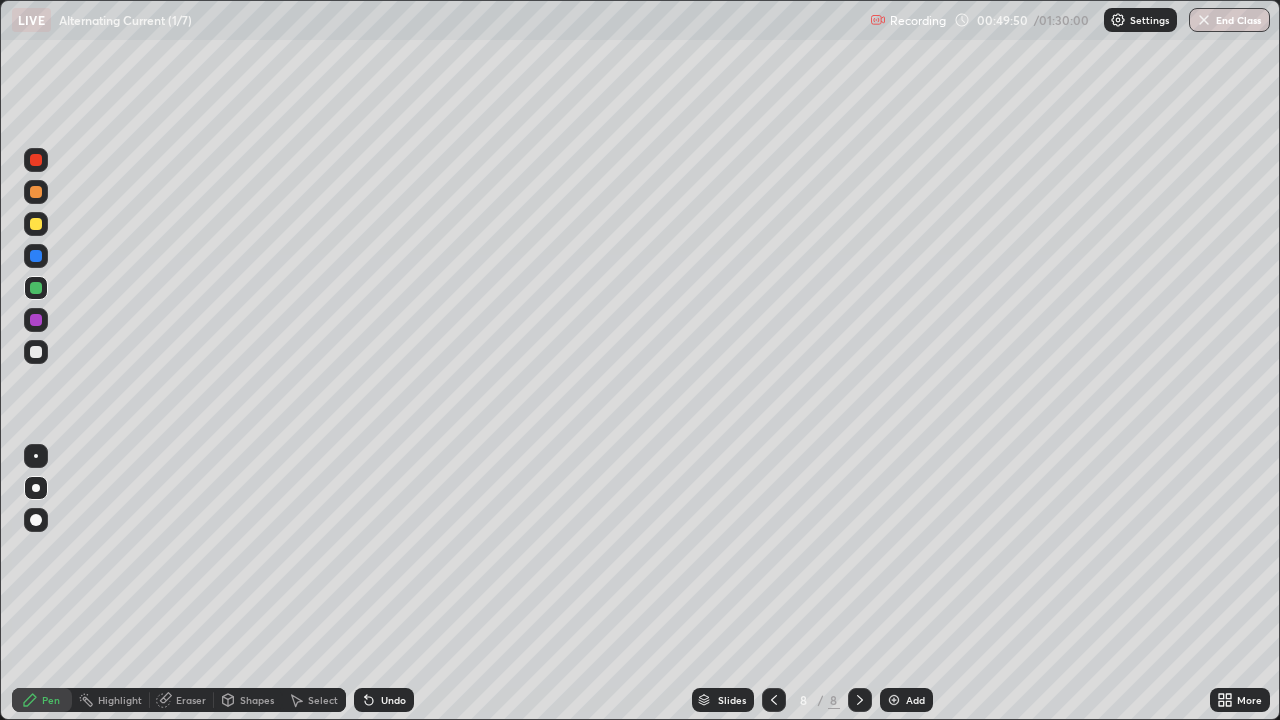 click at bounding box center (36, 352) 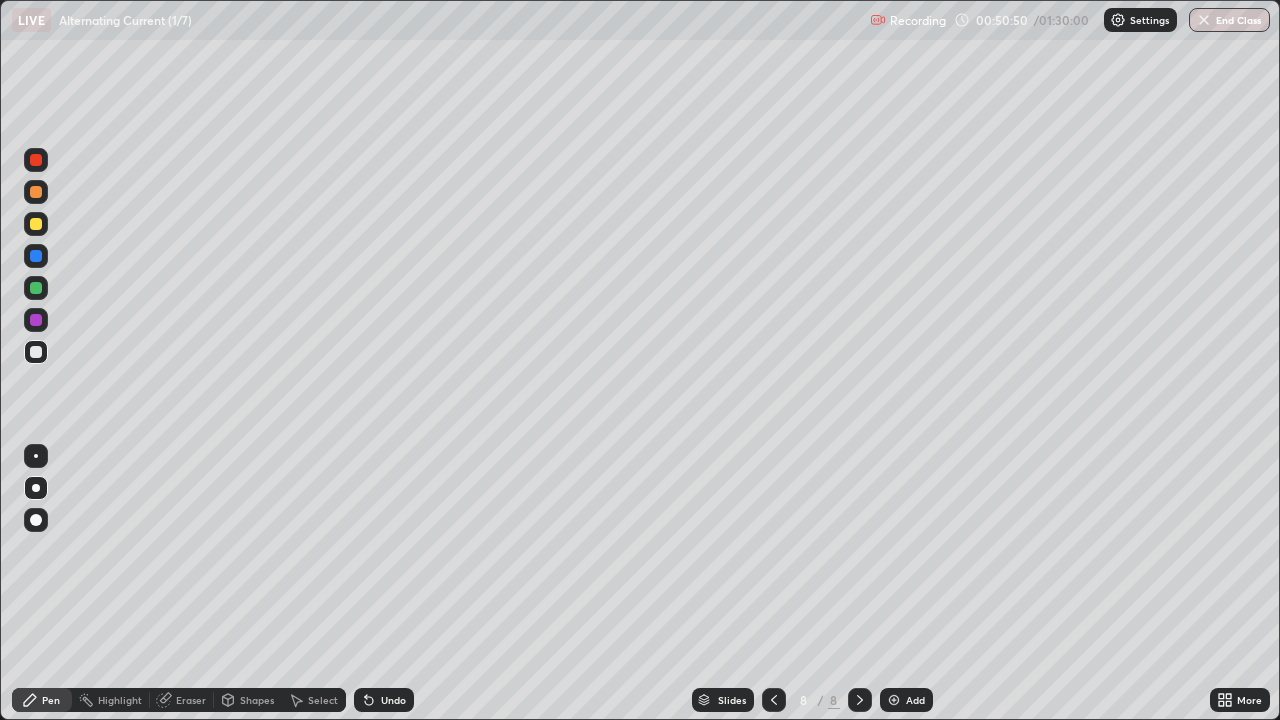 click at bounding box center [36, 288] 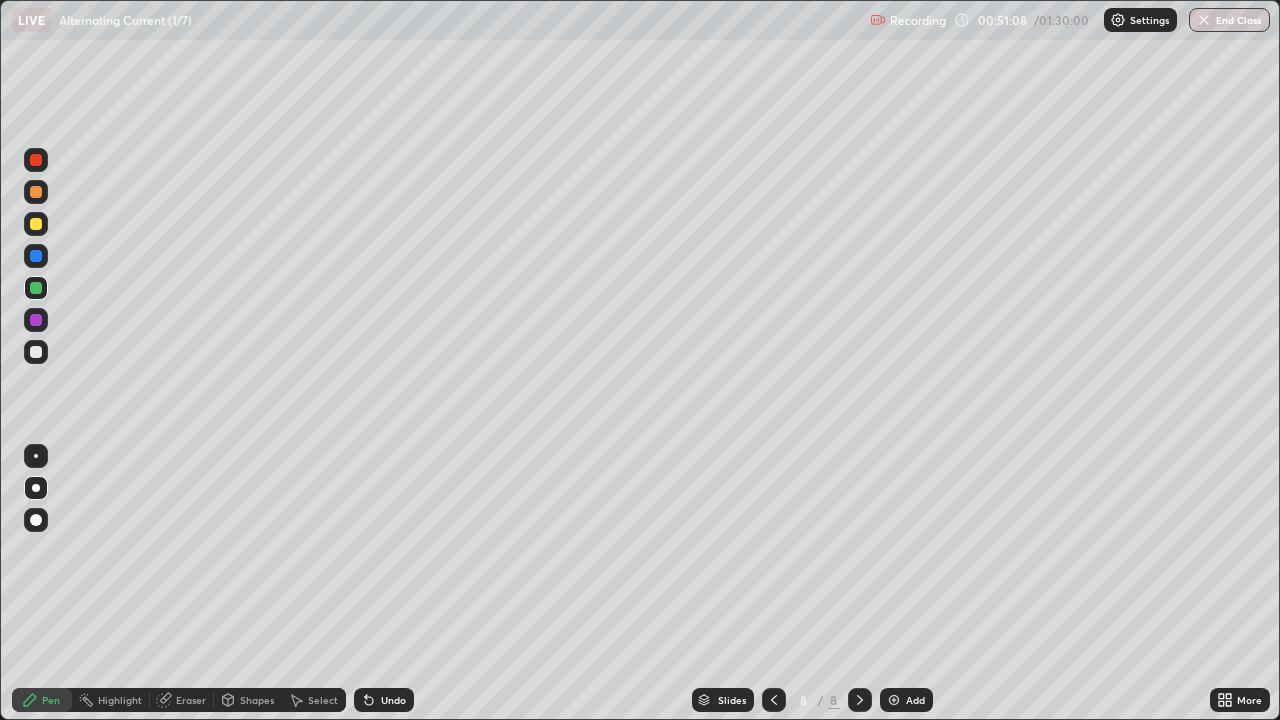 click at bounding box center (36, 352) 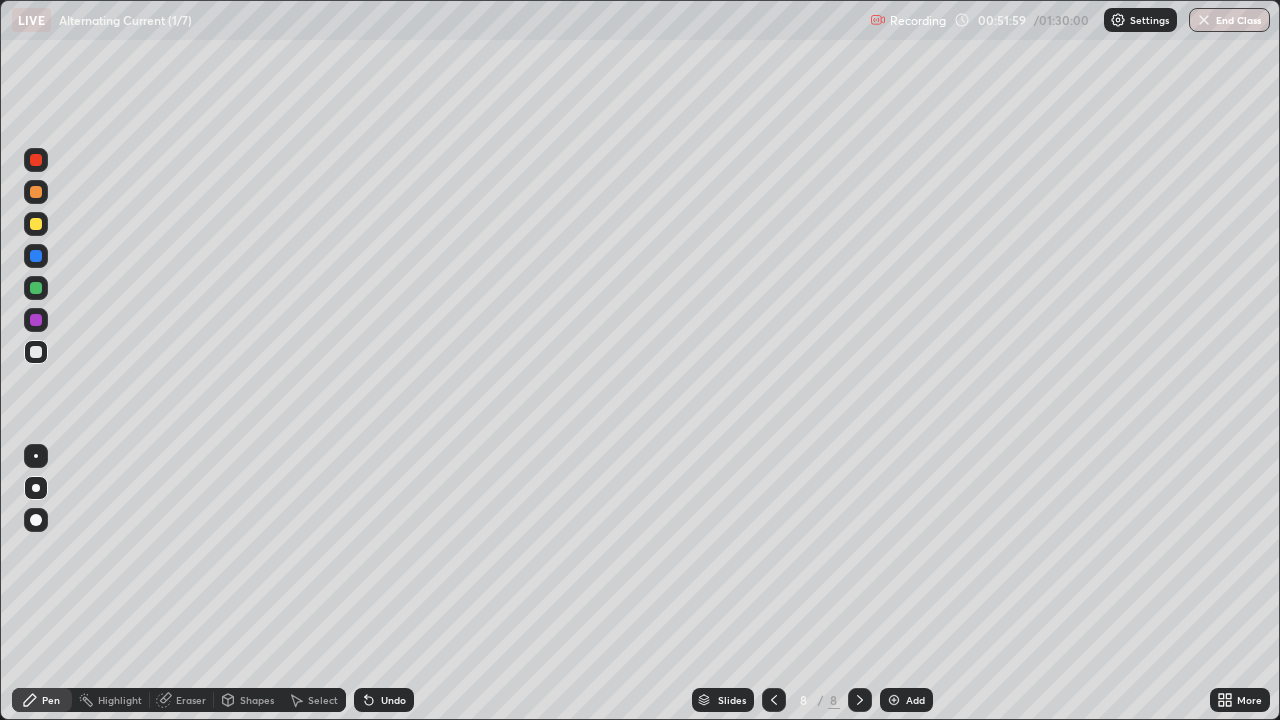 click at bounding box center [36, 320] 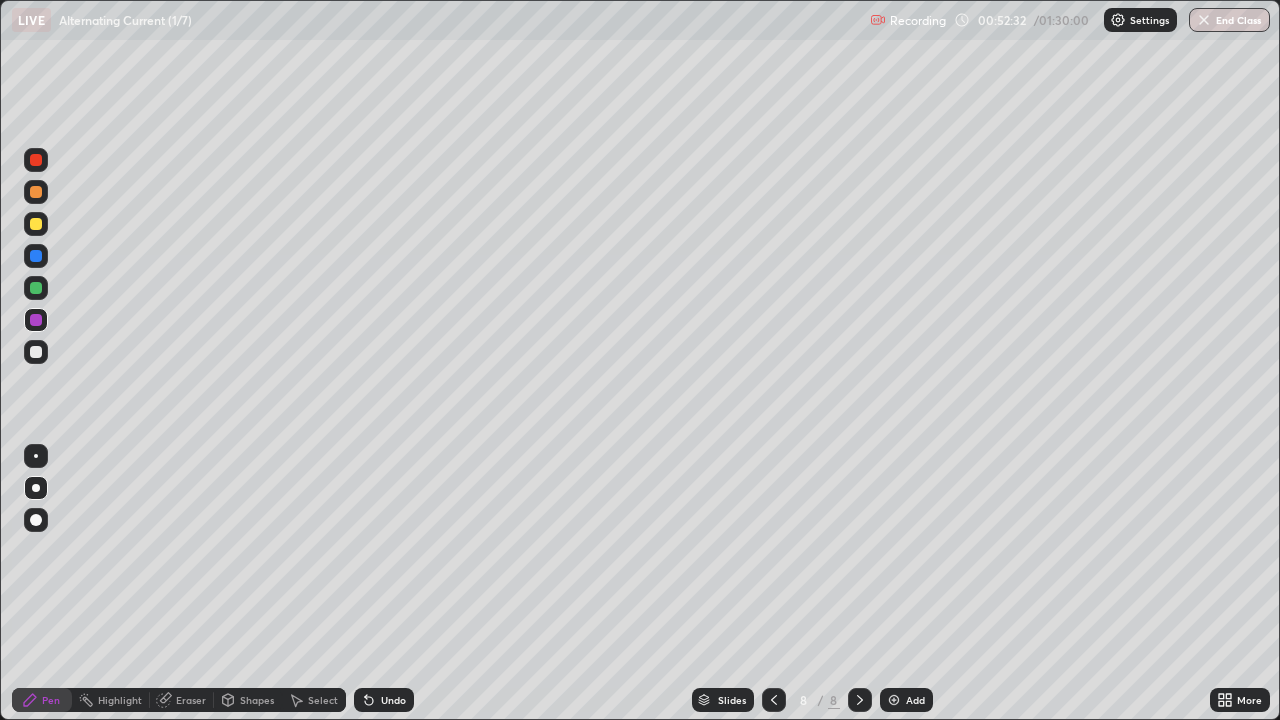 click 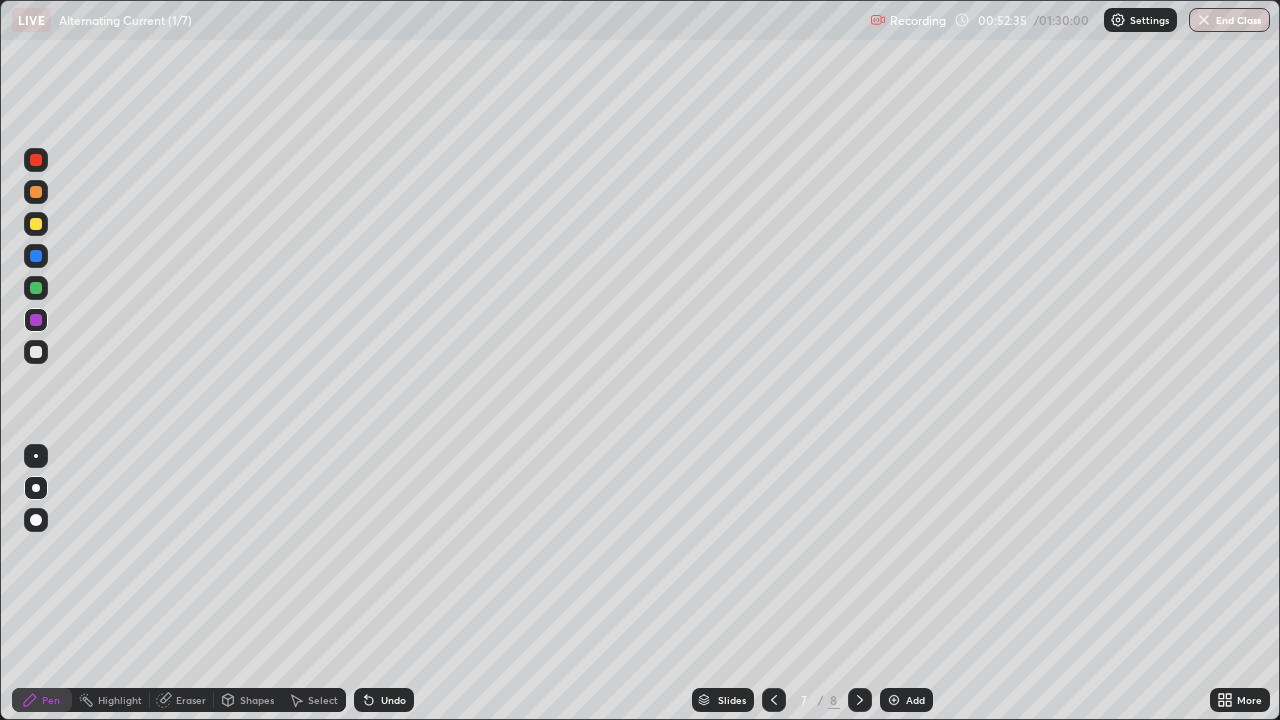 click at bounding box center [774, 700] 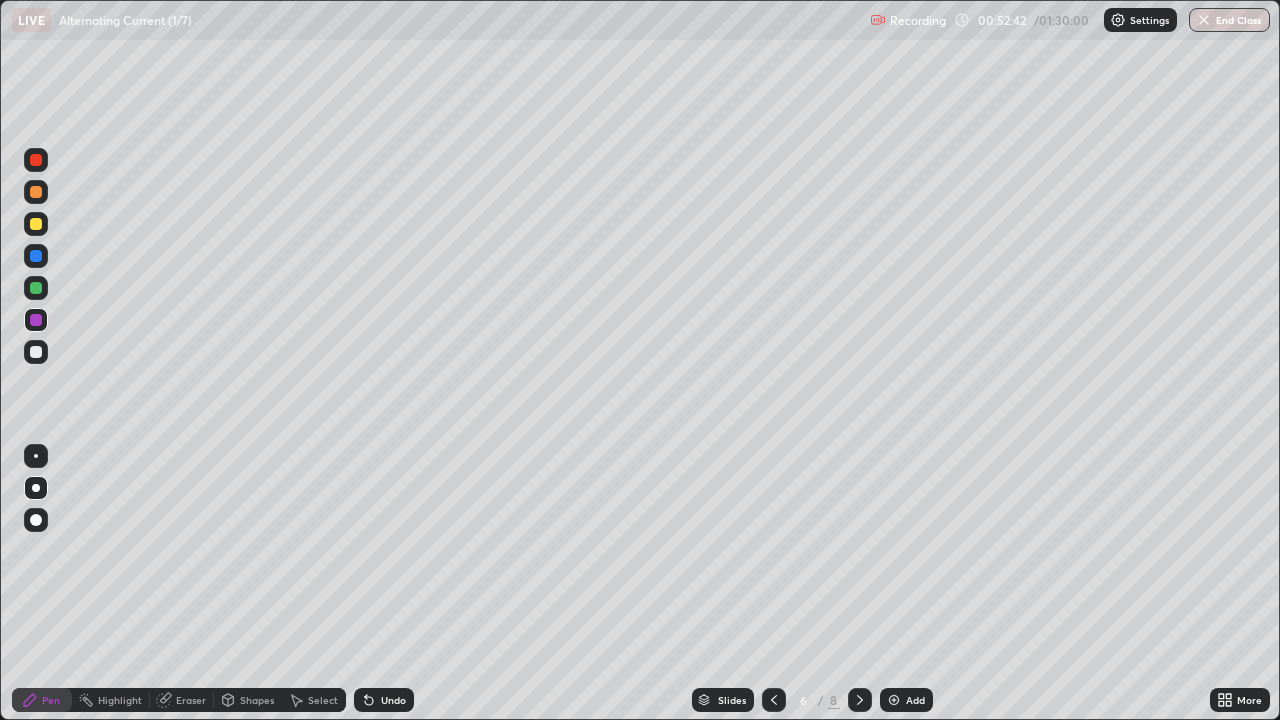 click 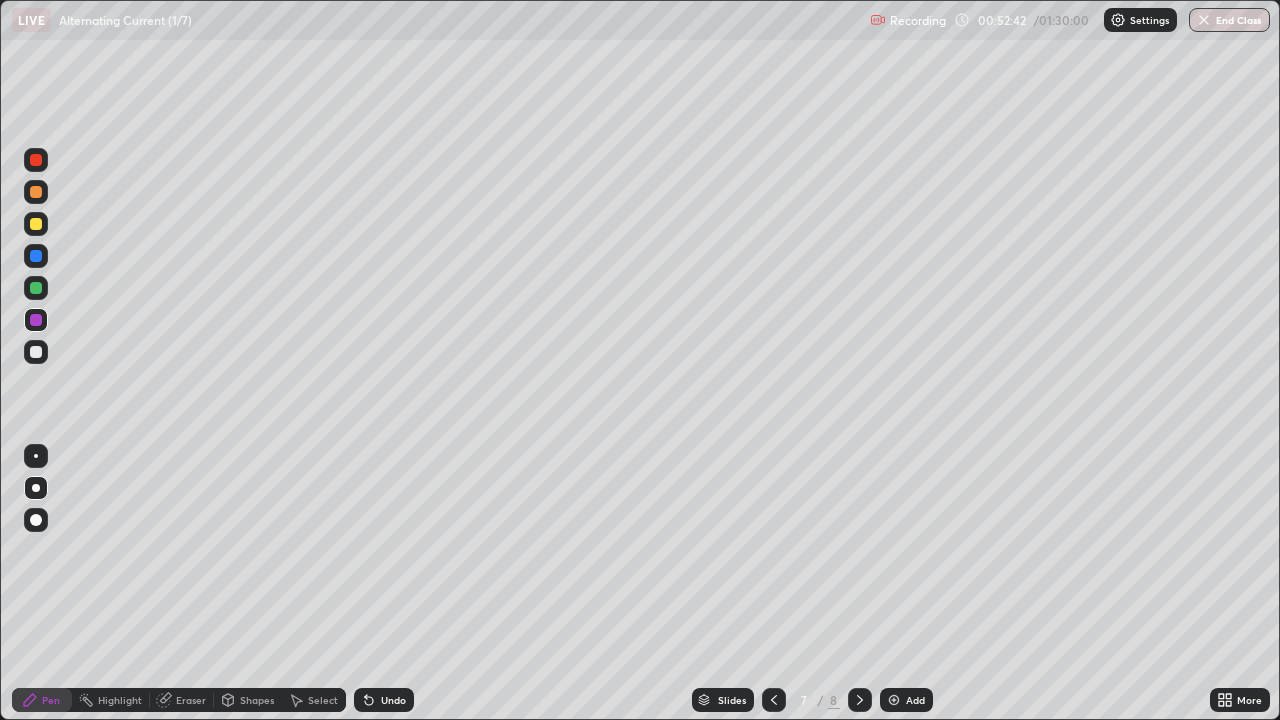 click 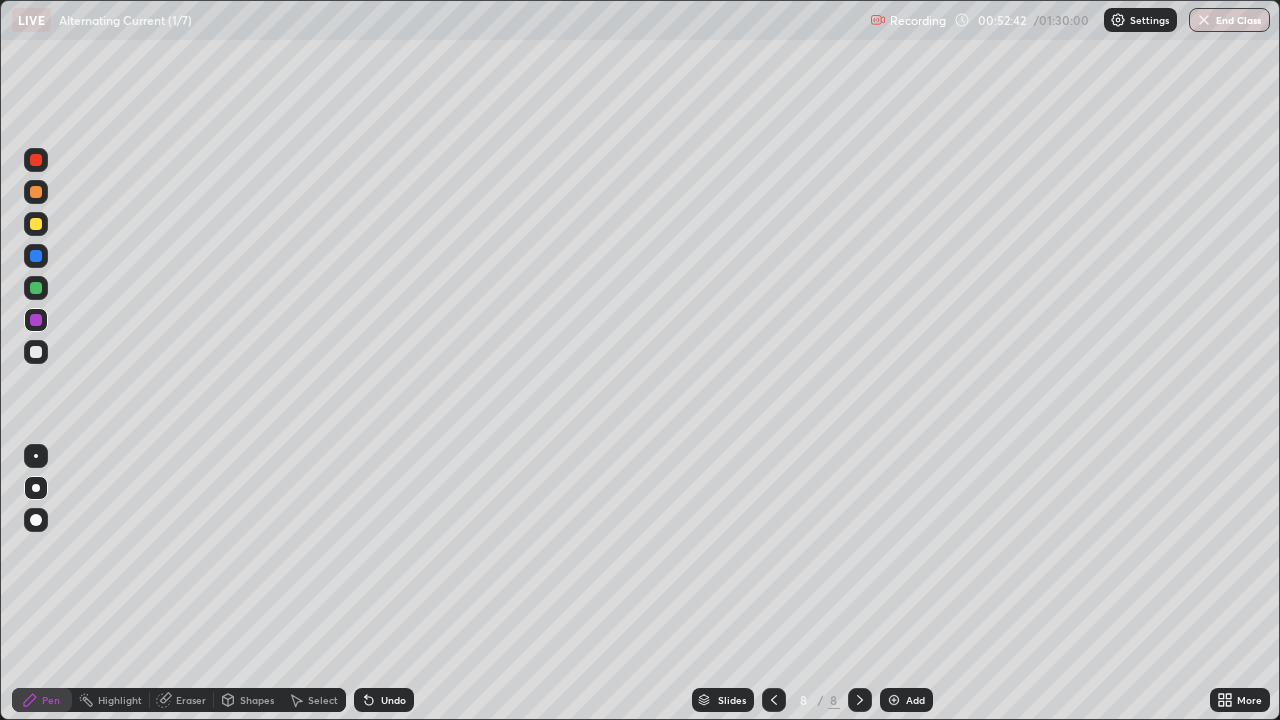 click 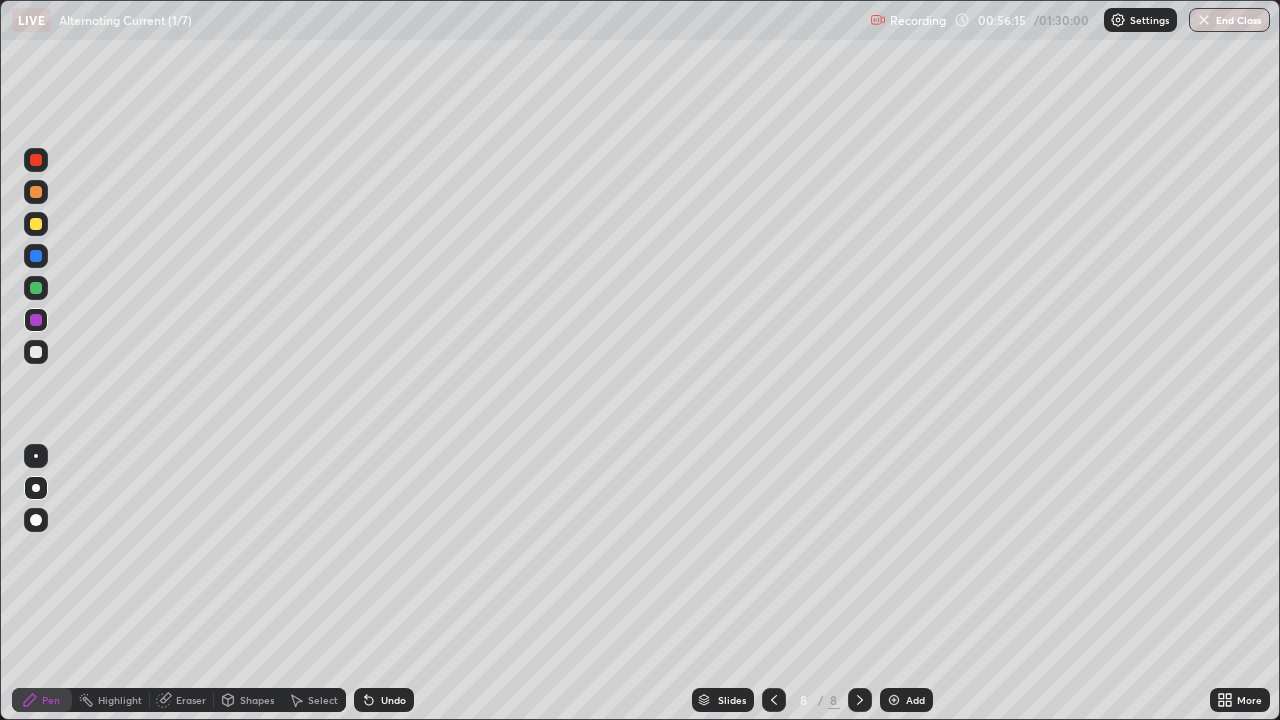 click at bounding box center [894, 700] 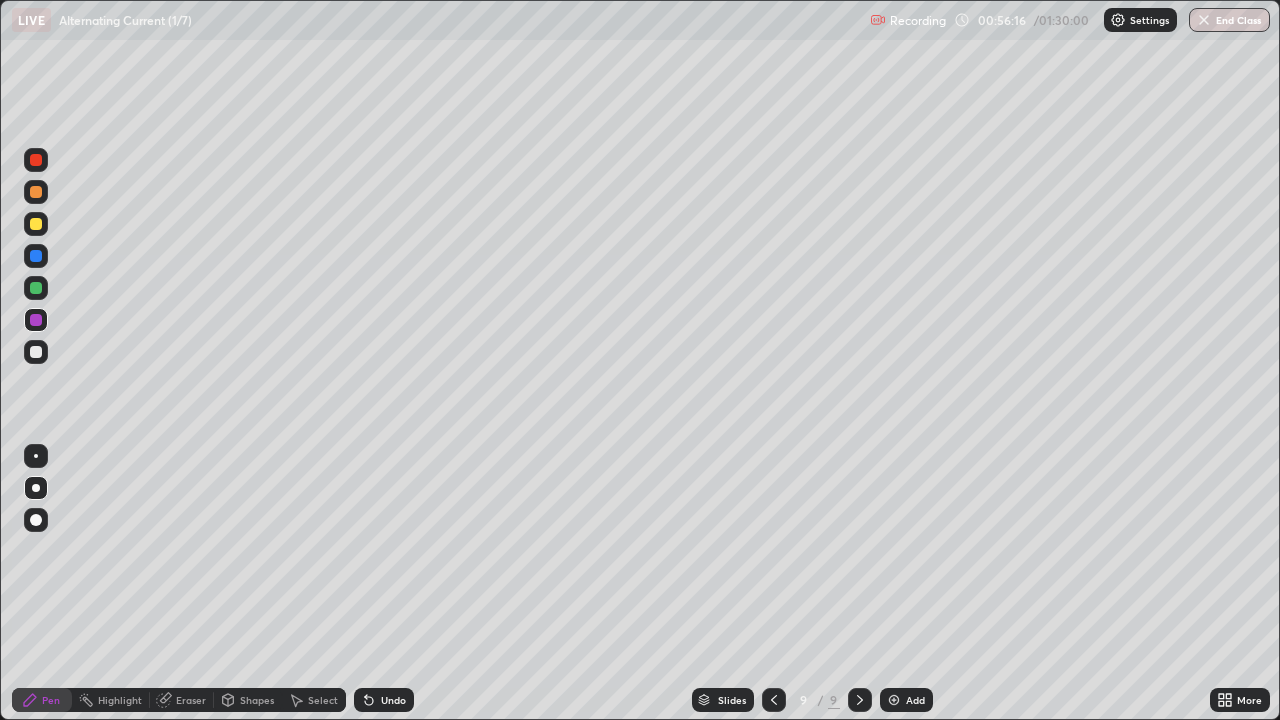 click at bounding box center [36, 256] 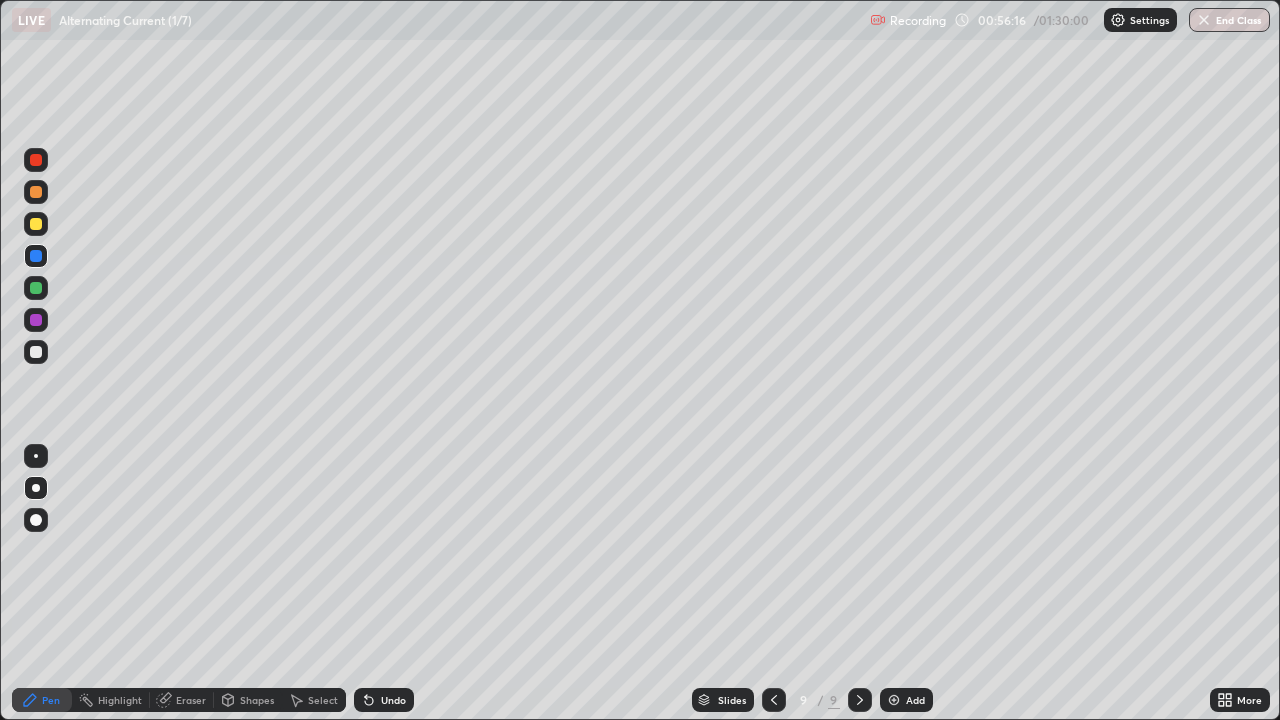 click at bounding box center [36, 288] 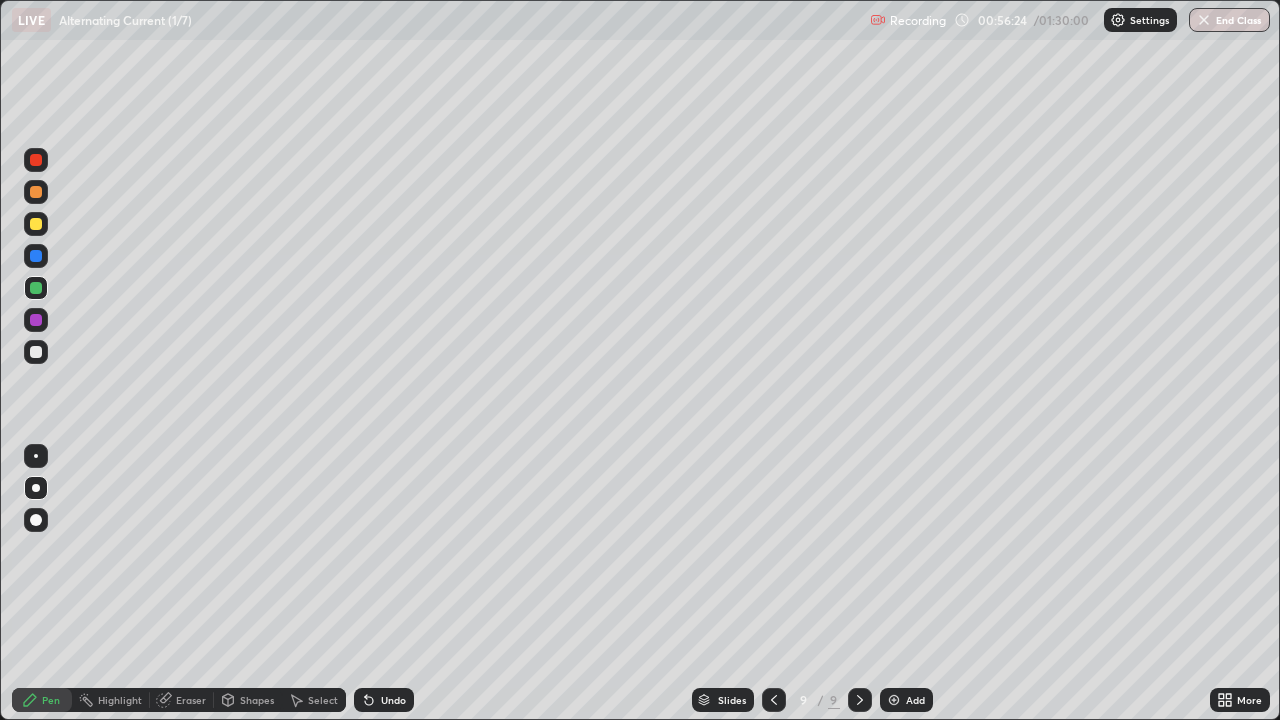 click 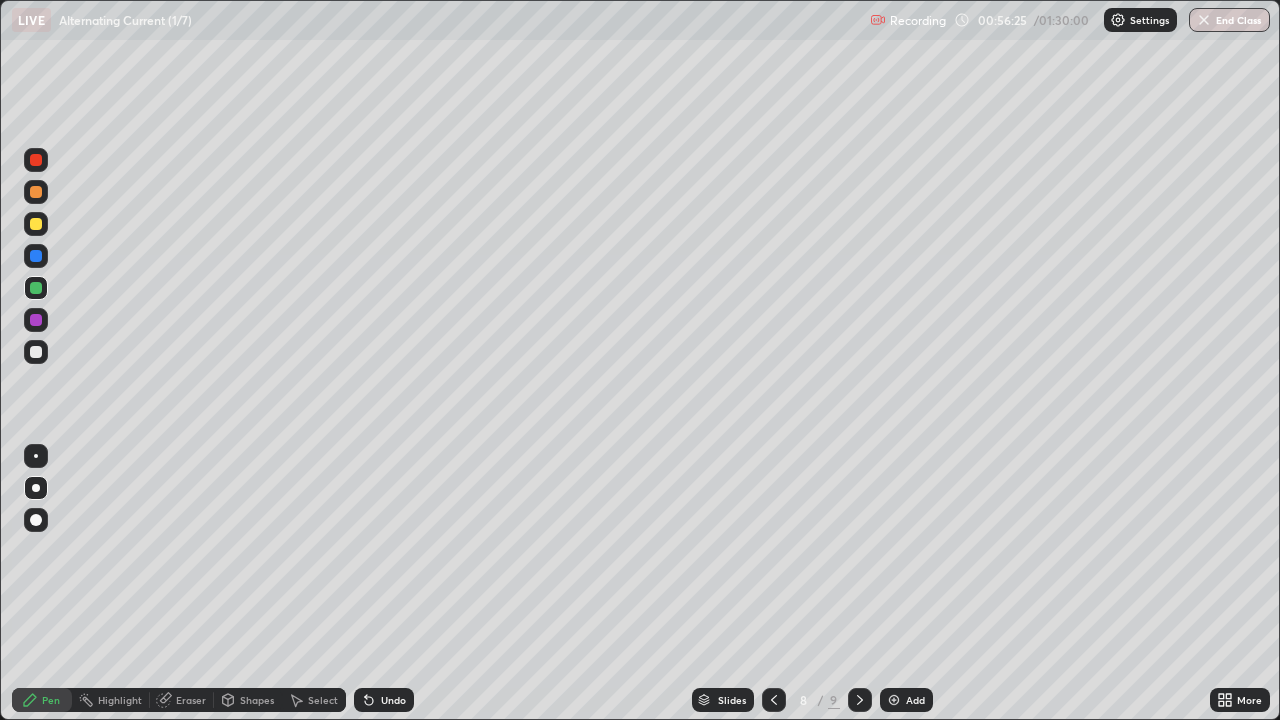 click at bounding box center (36, 352) 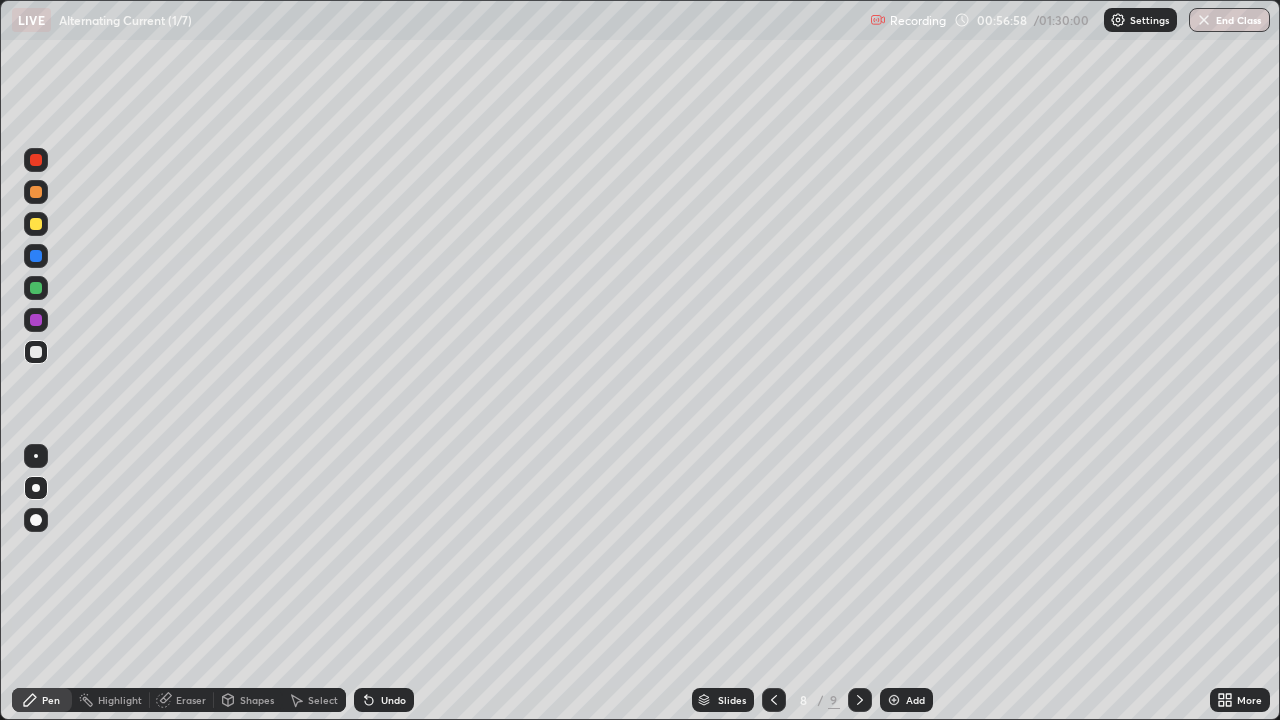 click 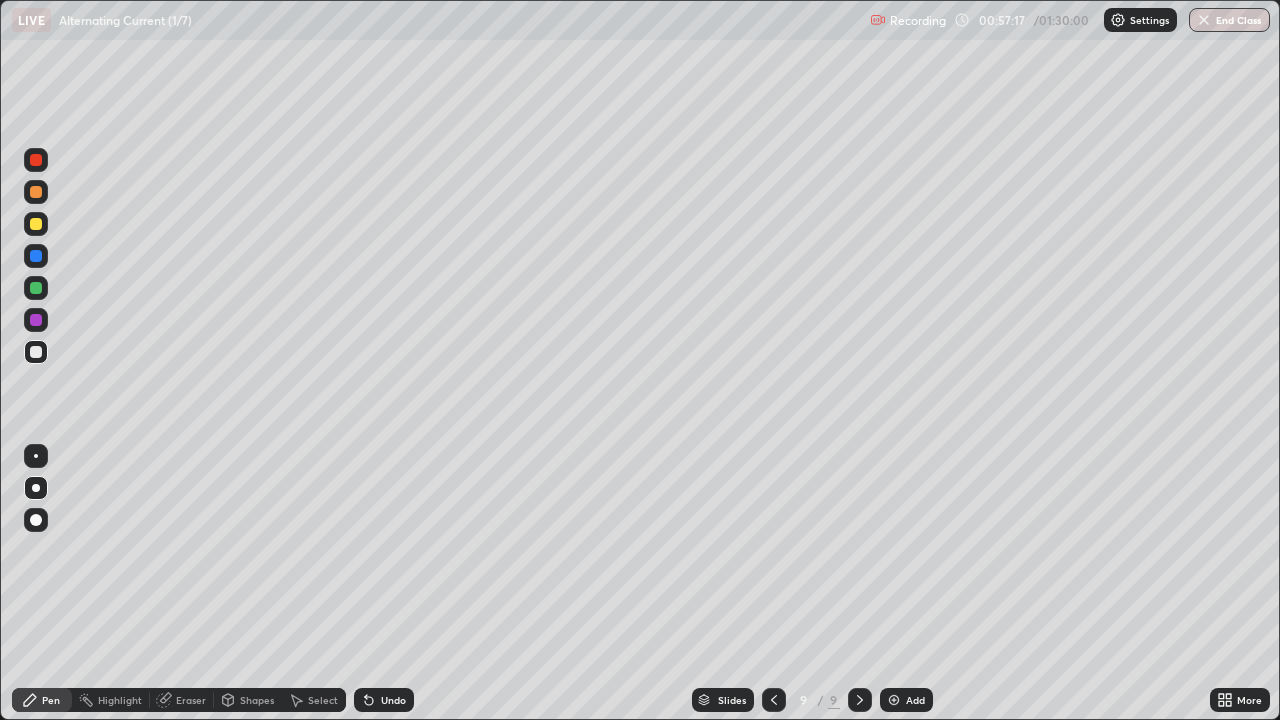 click at bounding box center (36, 288) 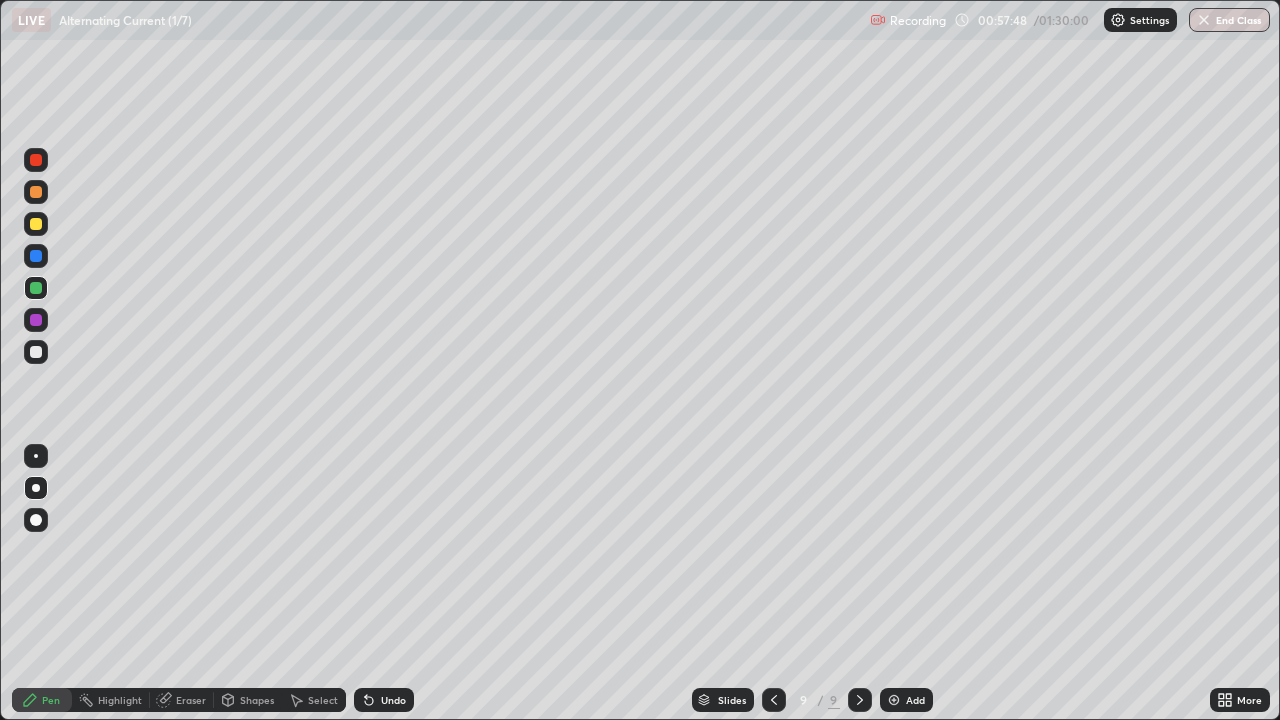 click at bounding box center (36, 352) 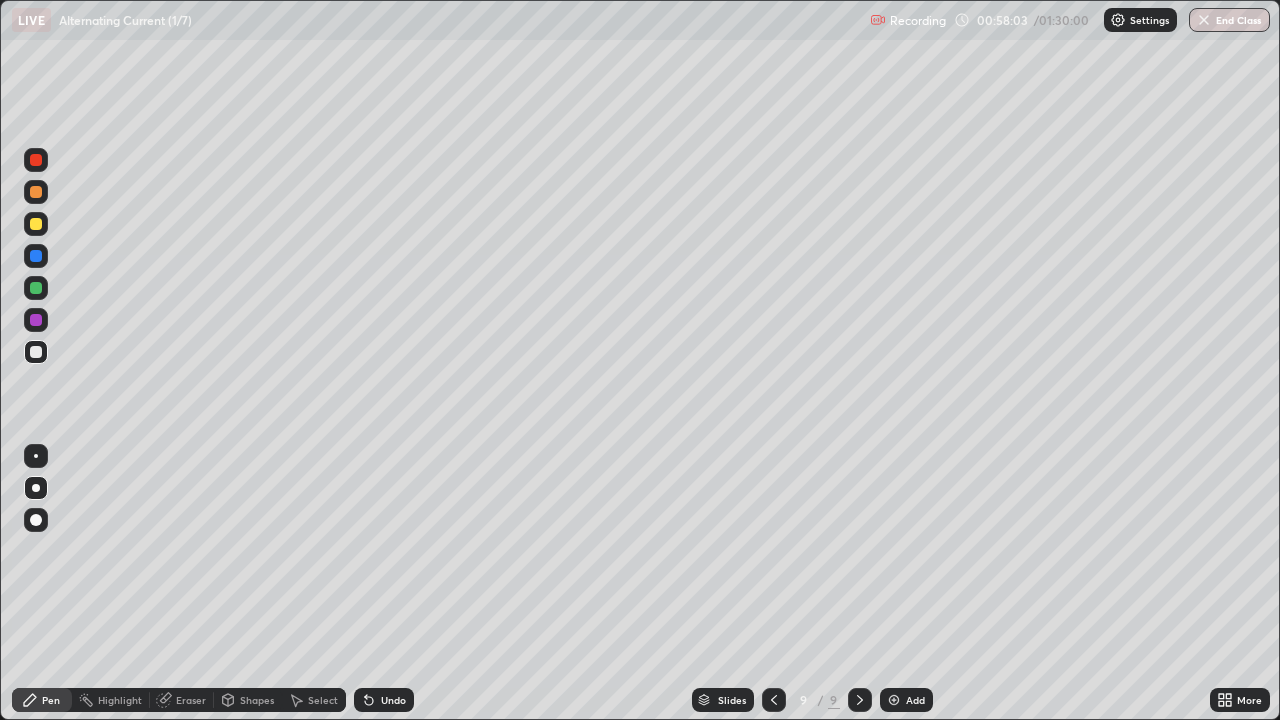 click on "Undo" at bounding box center [393, 700] 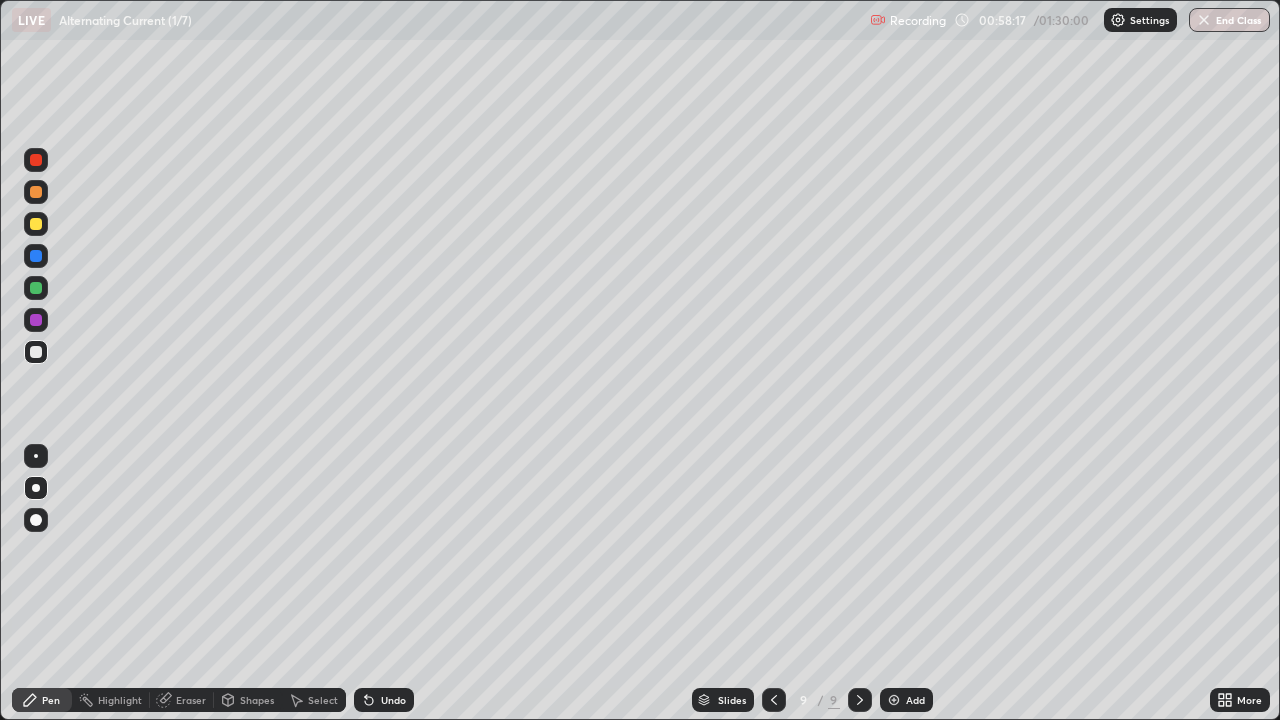 click on "Undo" at bounding box center [393, 700] 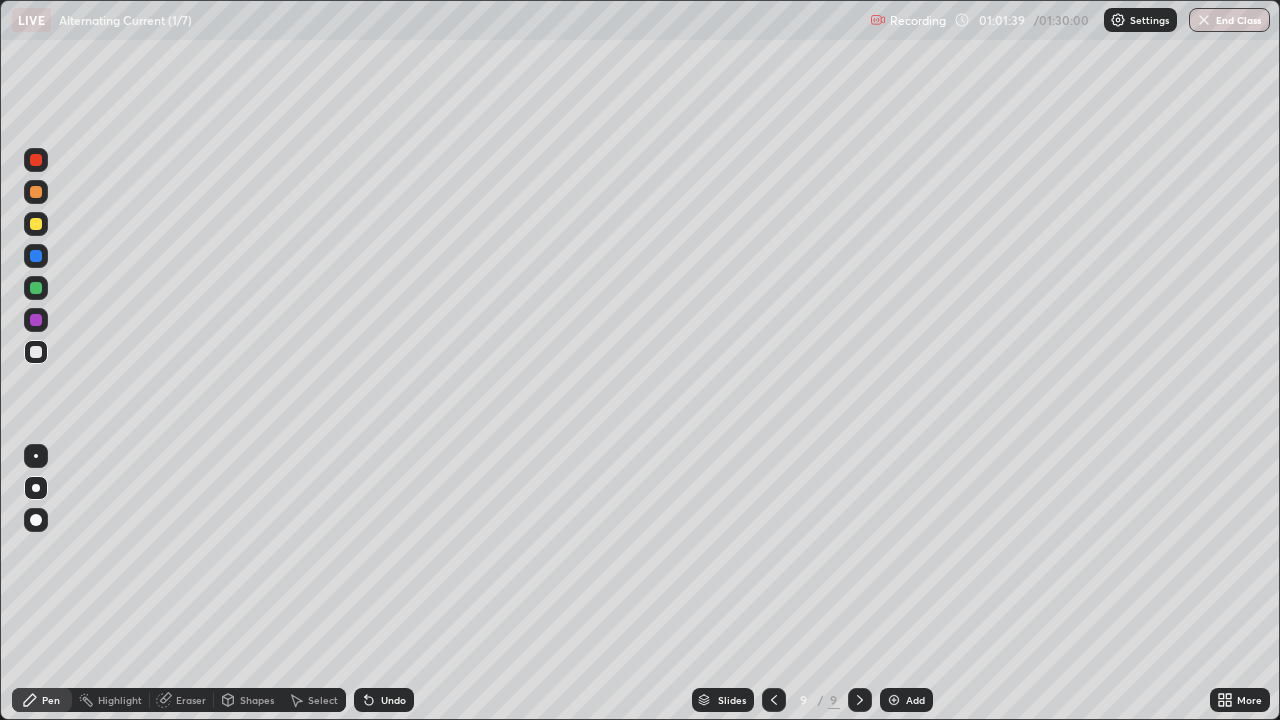 click at bounding box center [894, 700] 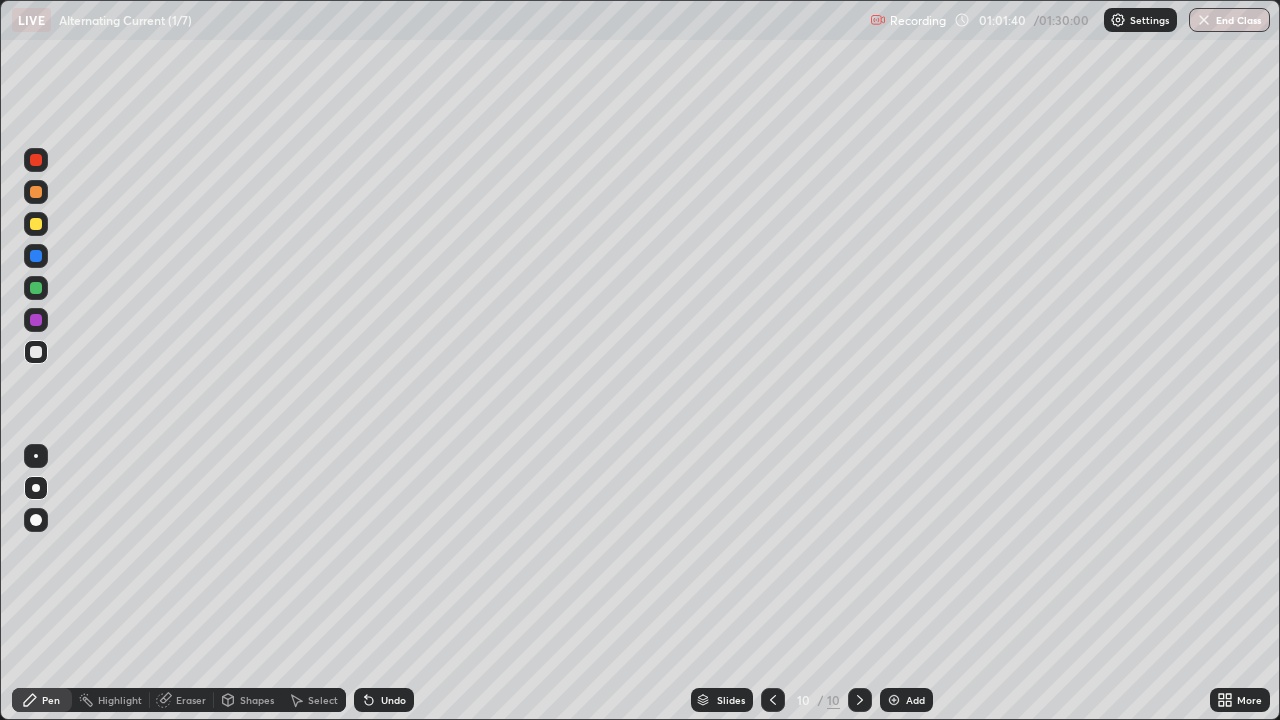 click at bounding box center (36, 224) 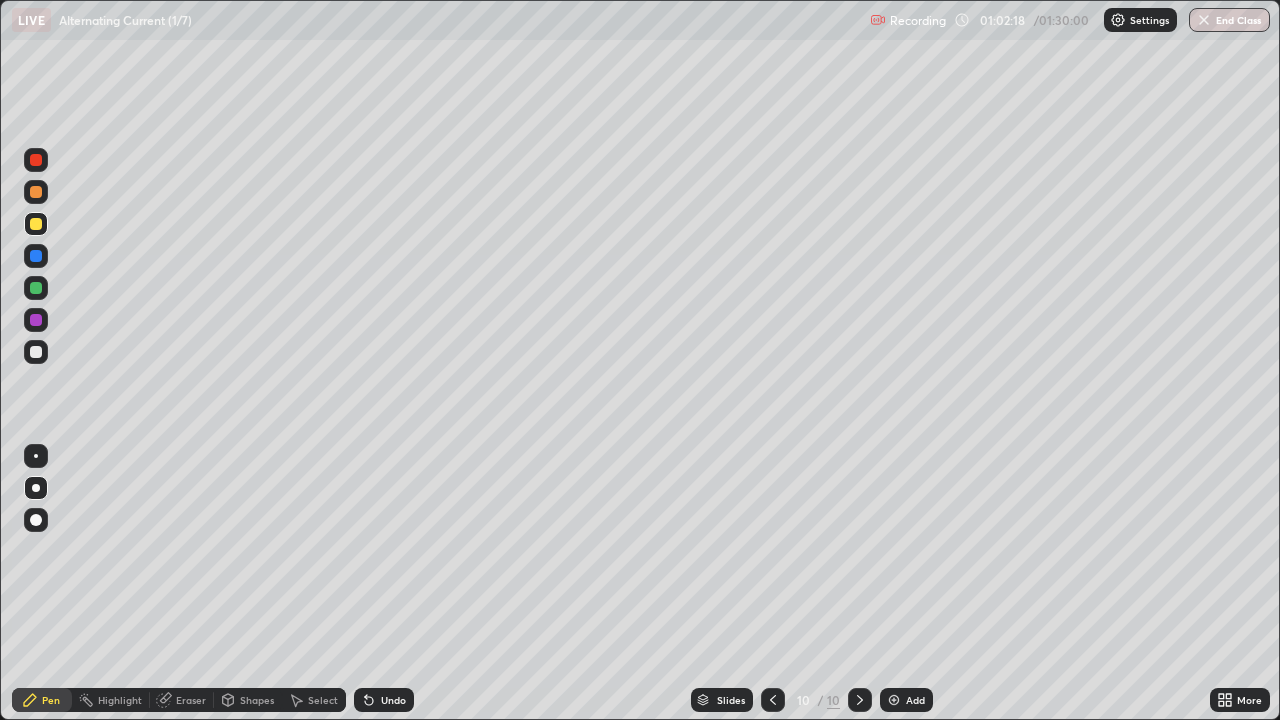 click at bounding box center (36, 352) 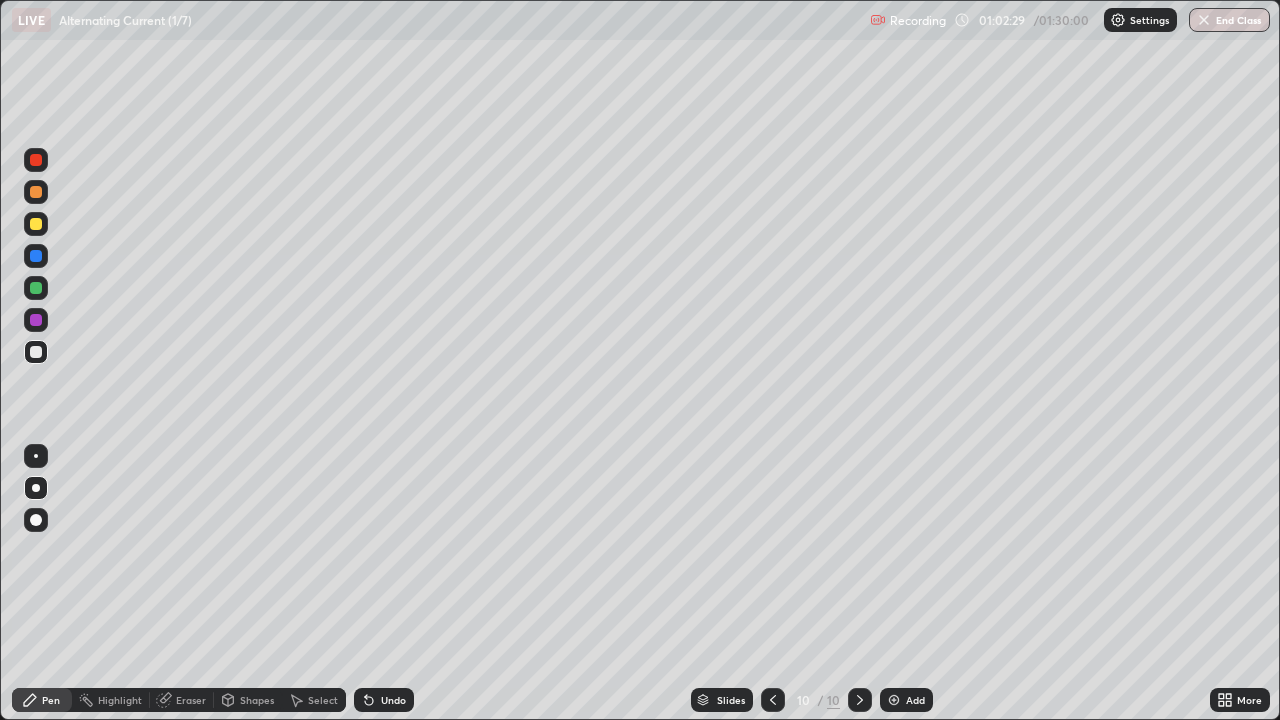 click at bounding box center [36, 288] 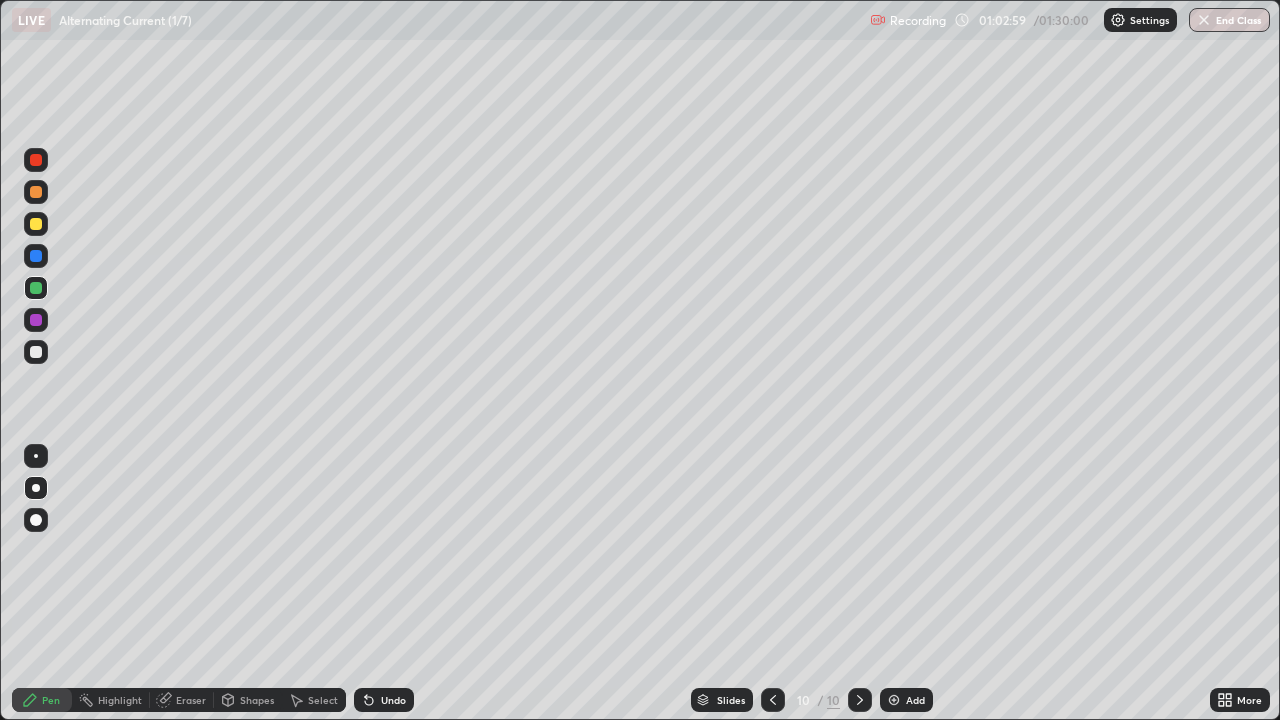 click on "Slides" at bounding box center [731, 700] 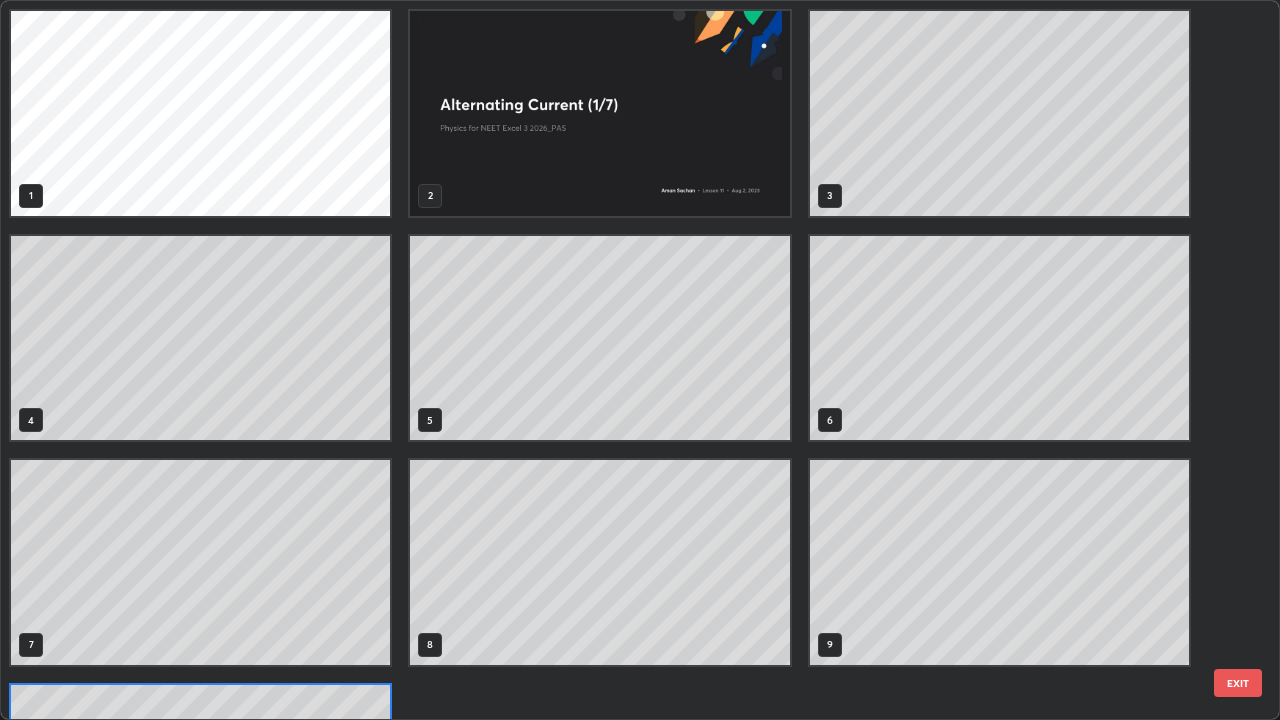 scroll, scrollTop: 180, scrollLeft: 0, axis: vertical 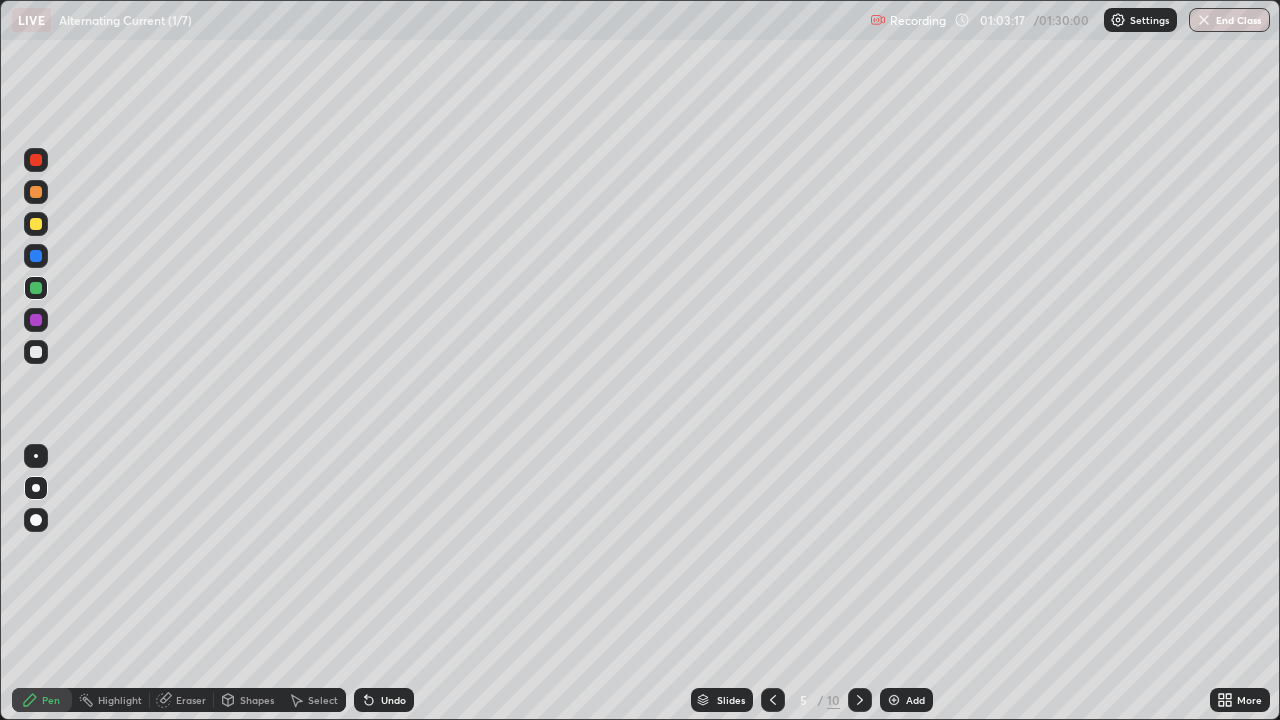 click 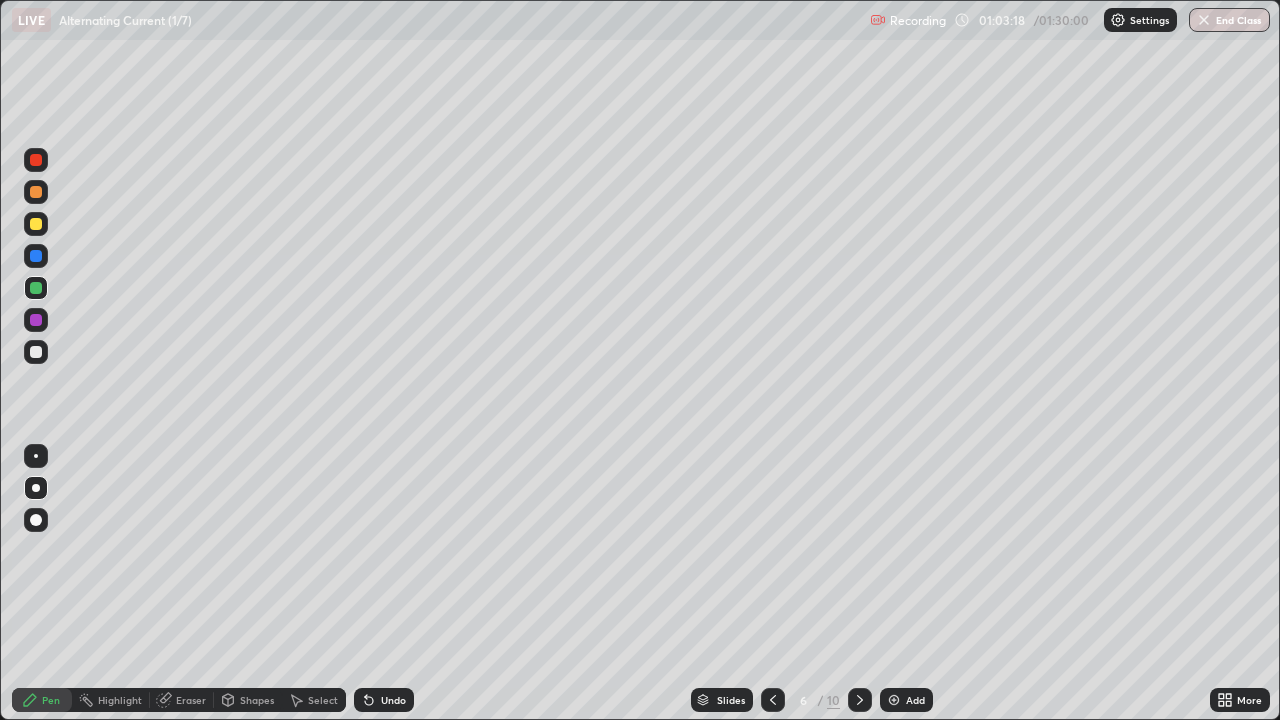 click 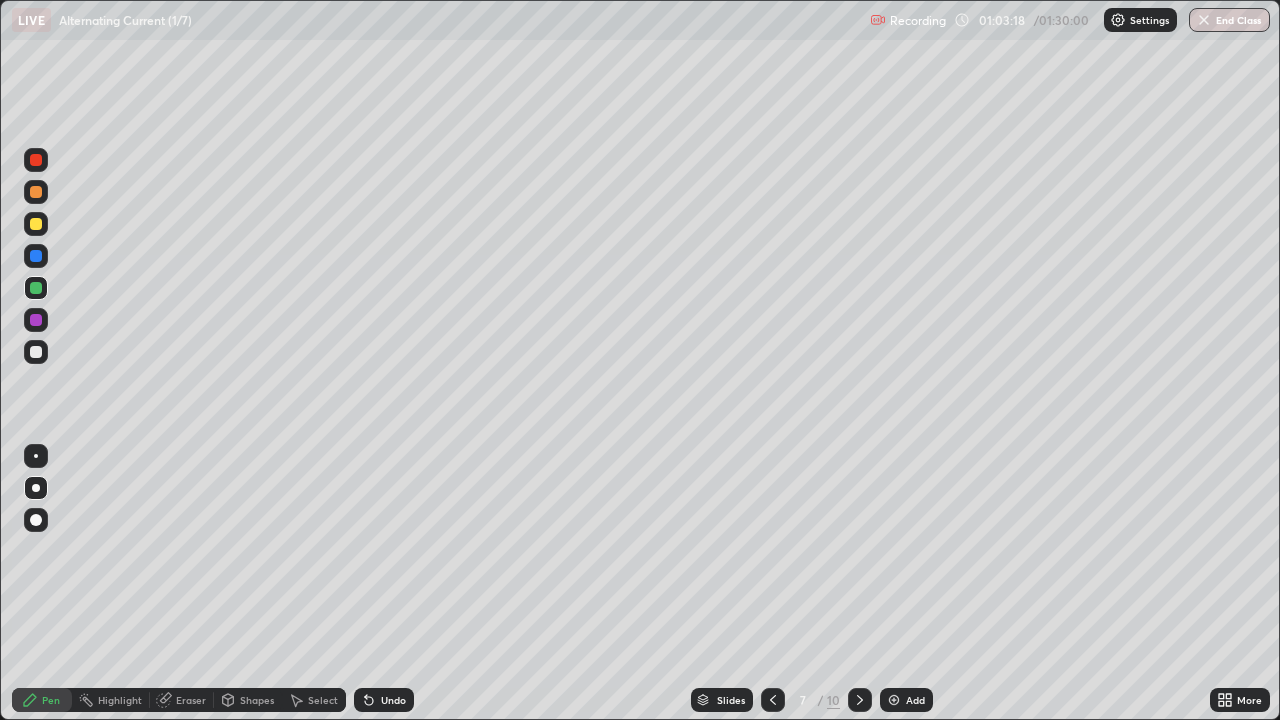 click 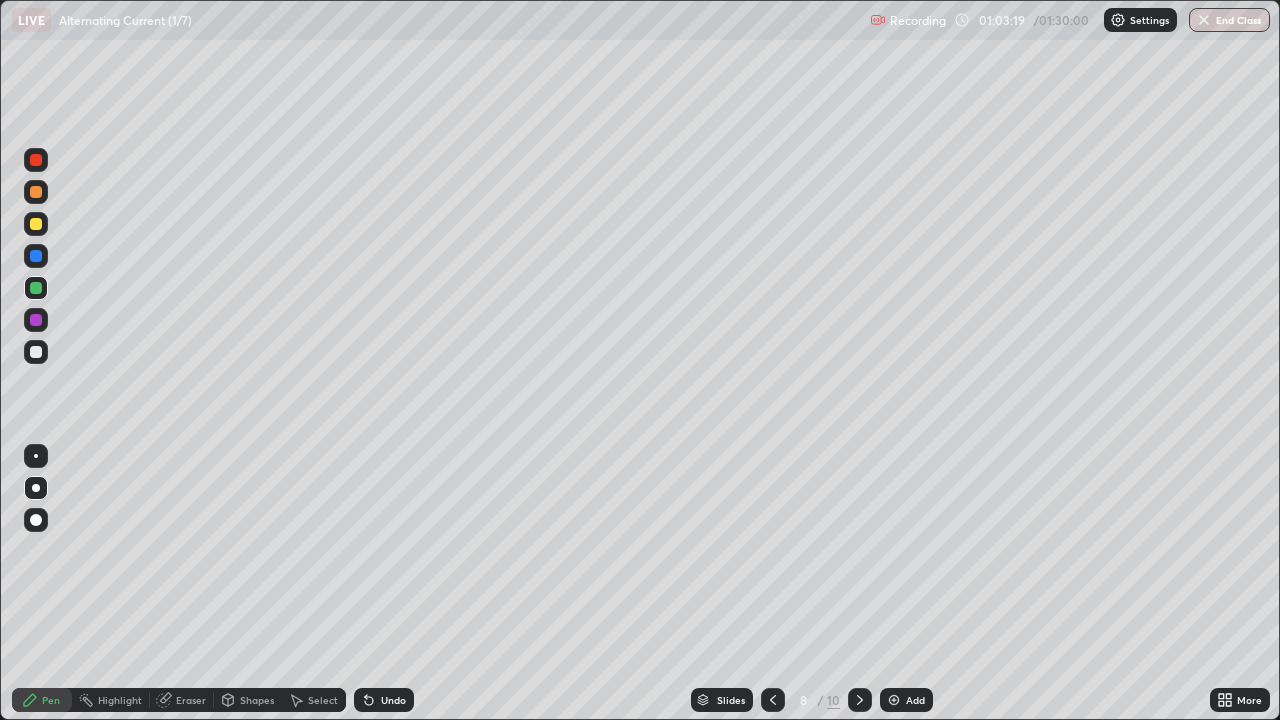 click 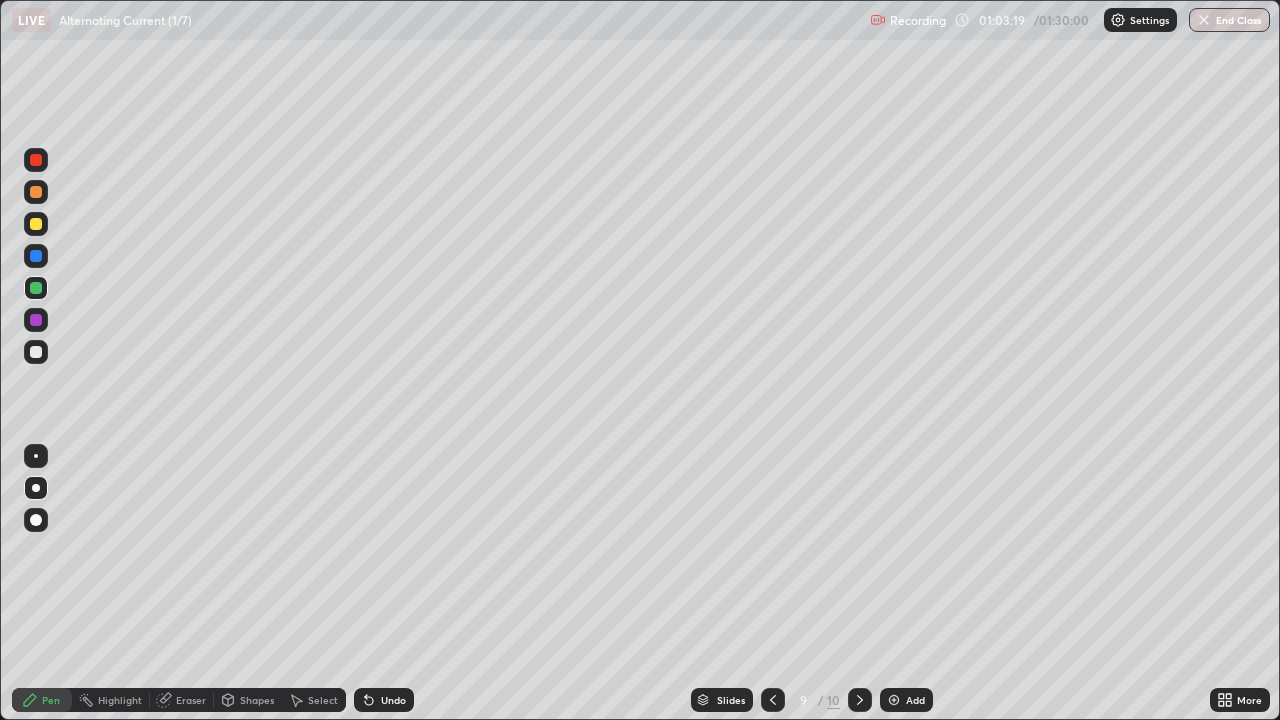 click 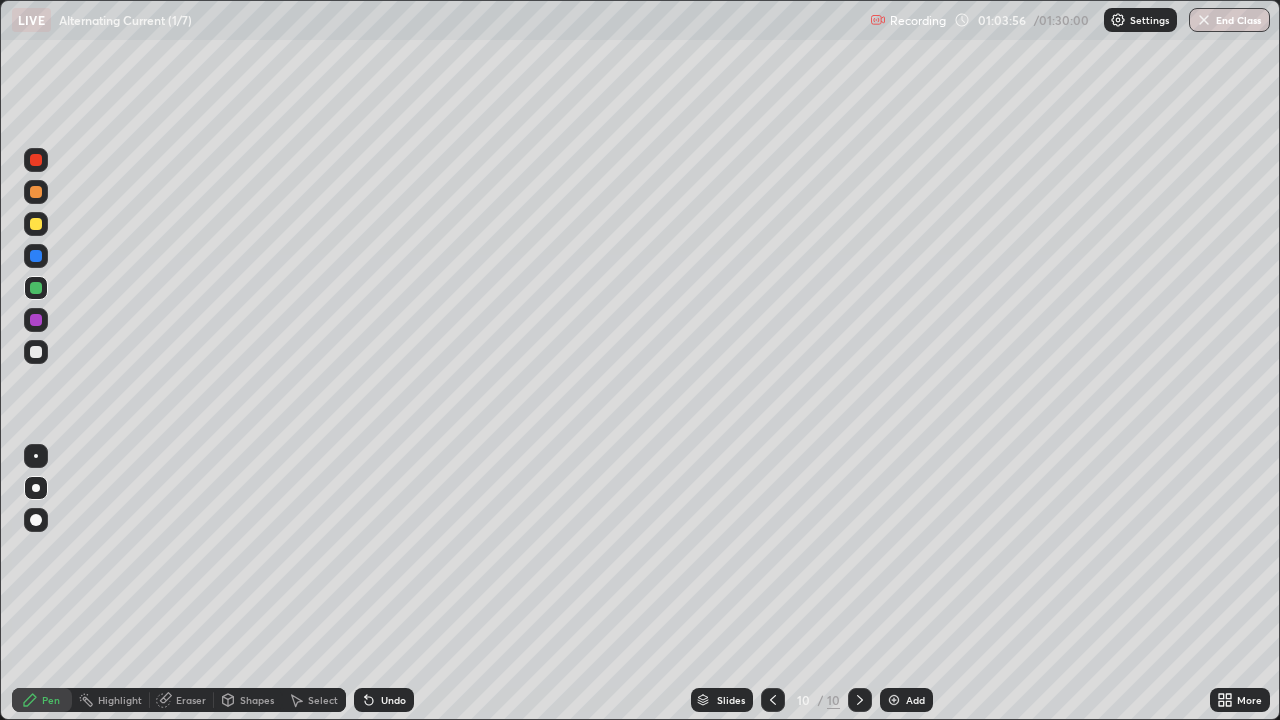 click at bounding box center [36, 352] 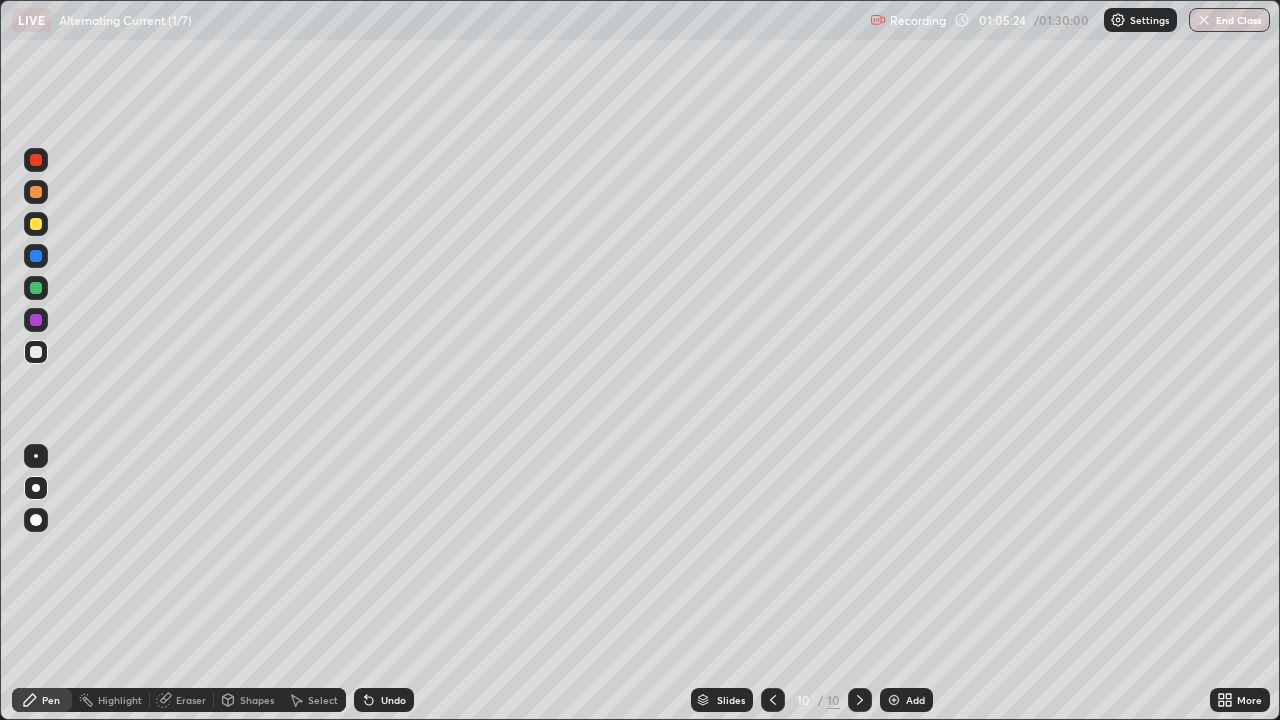 click on "Eraser" at bounding box center (191, 700) 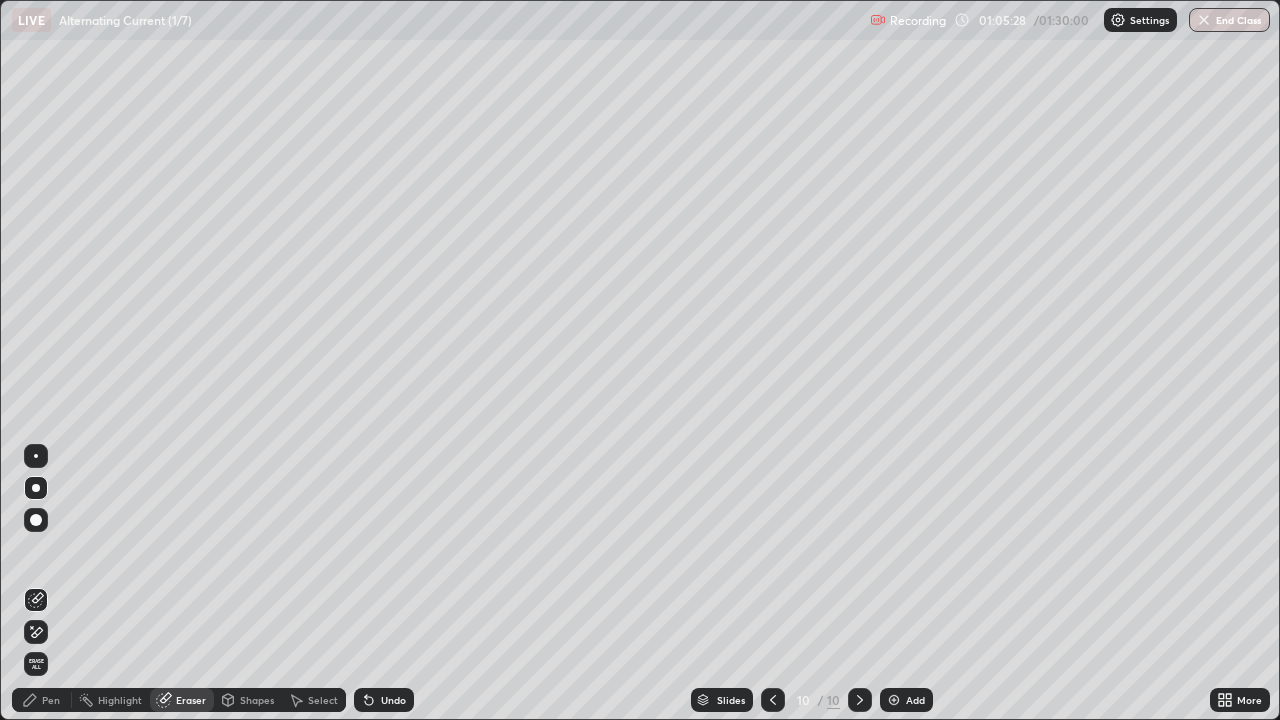click 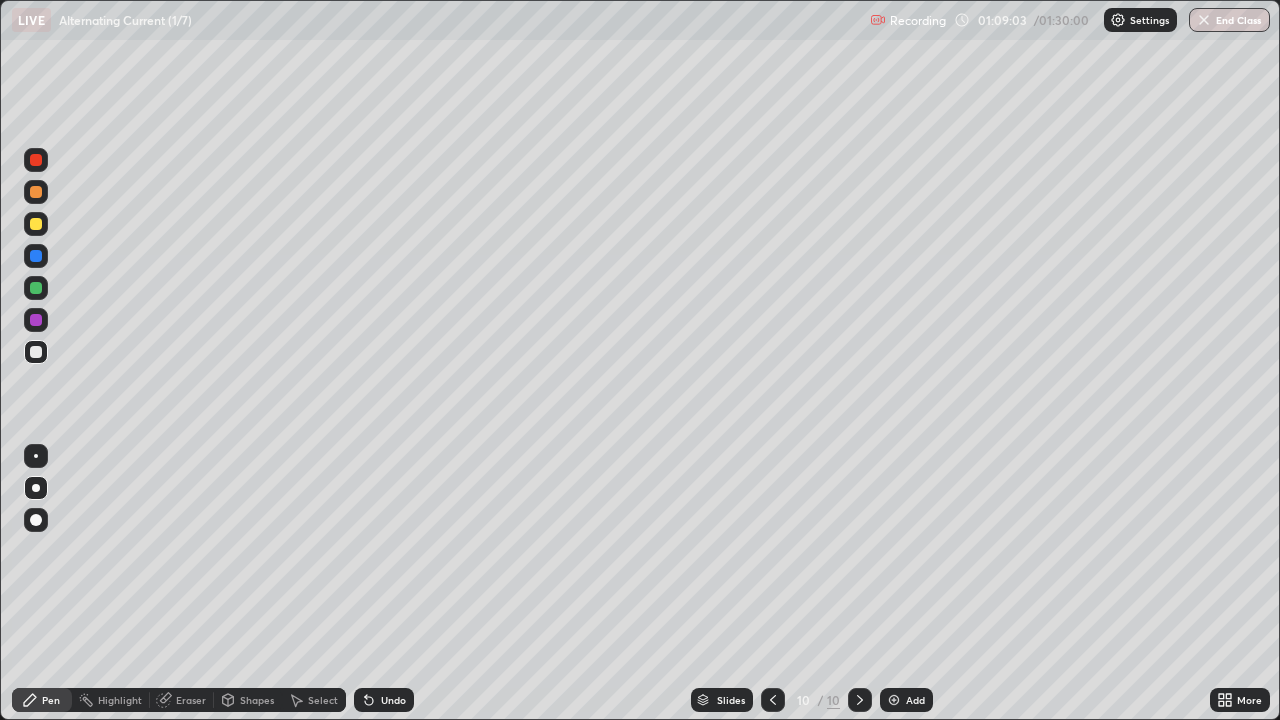 click 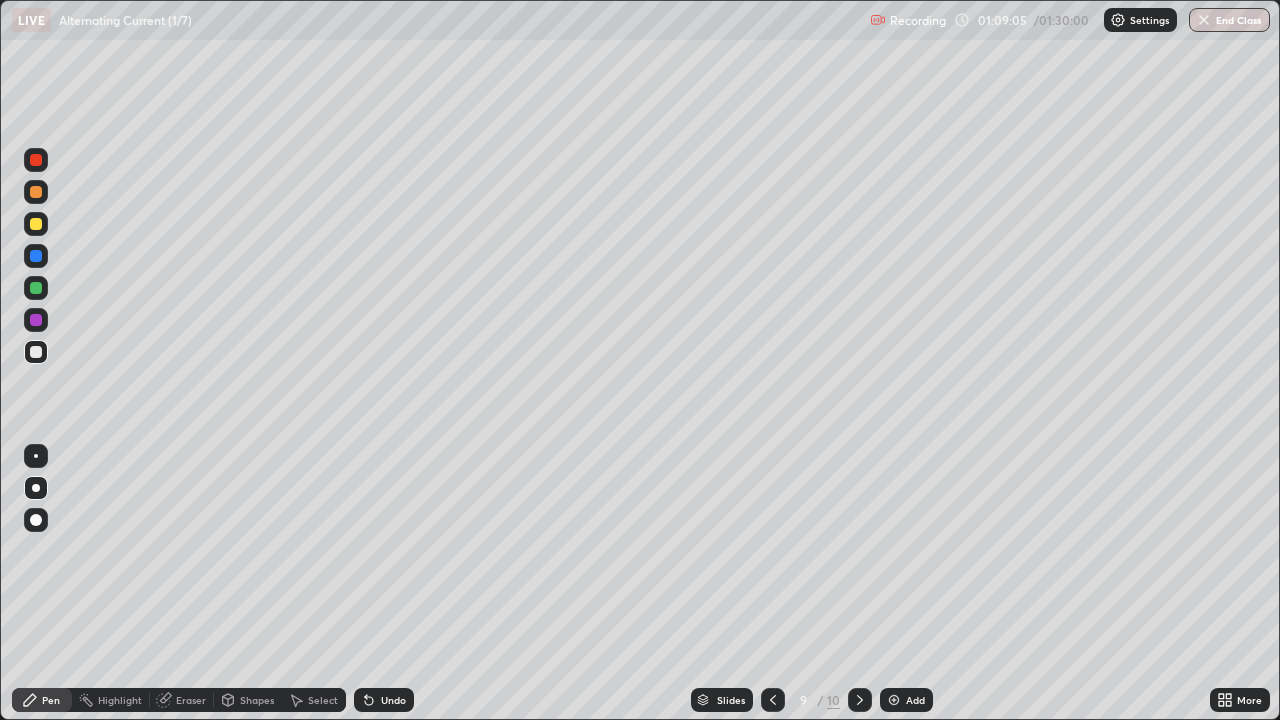 click at bounding box center [773, 700] 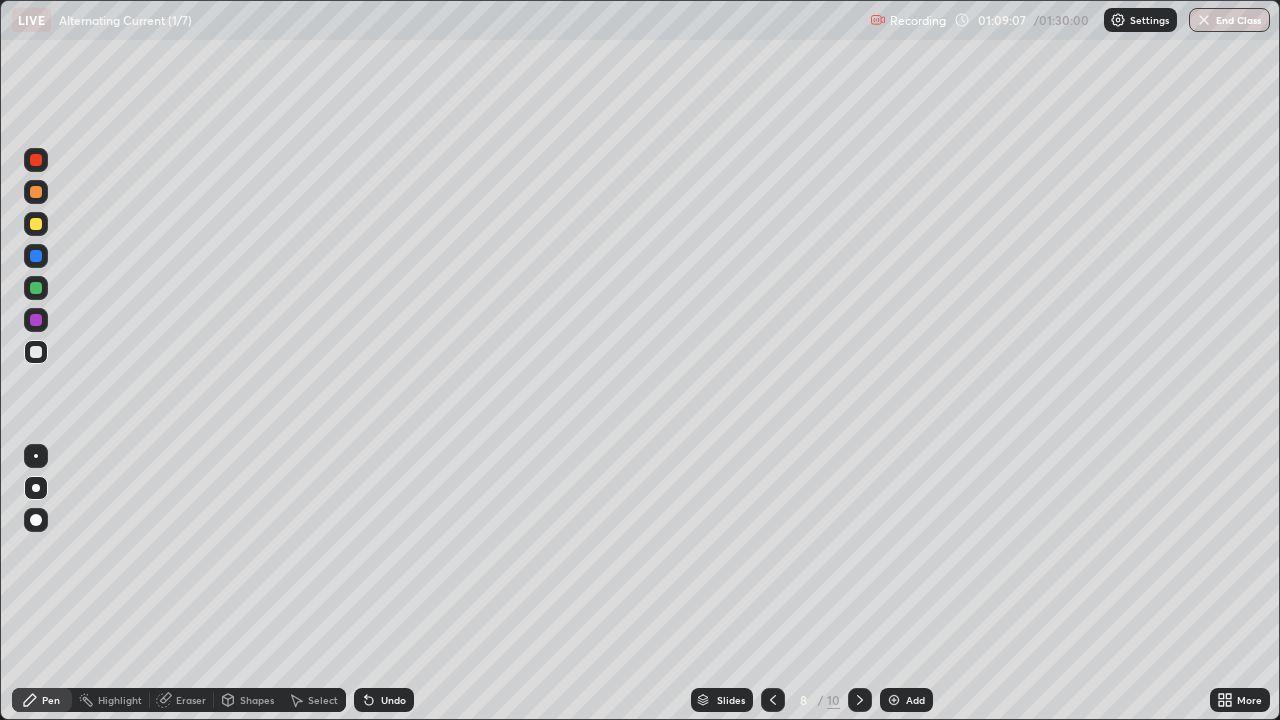 click 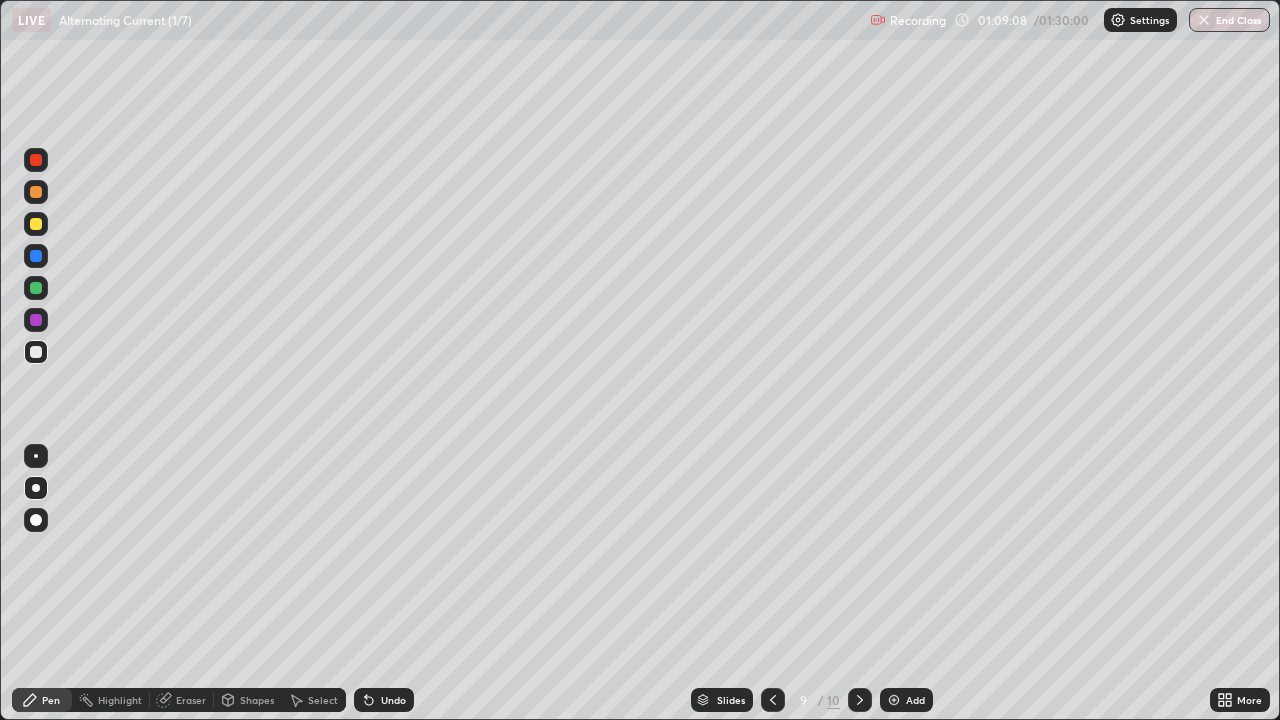 click at bounding box center (860, 700) 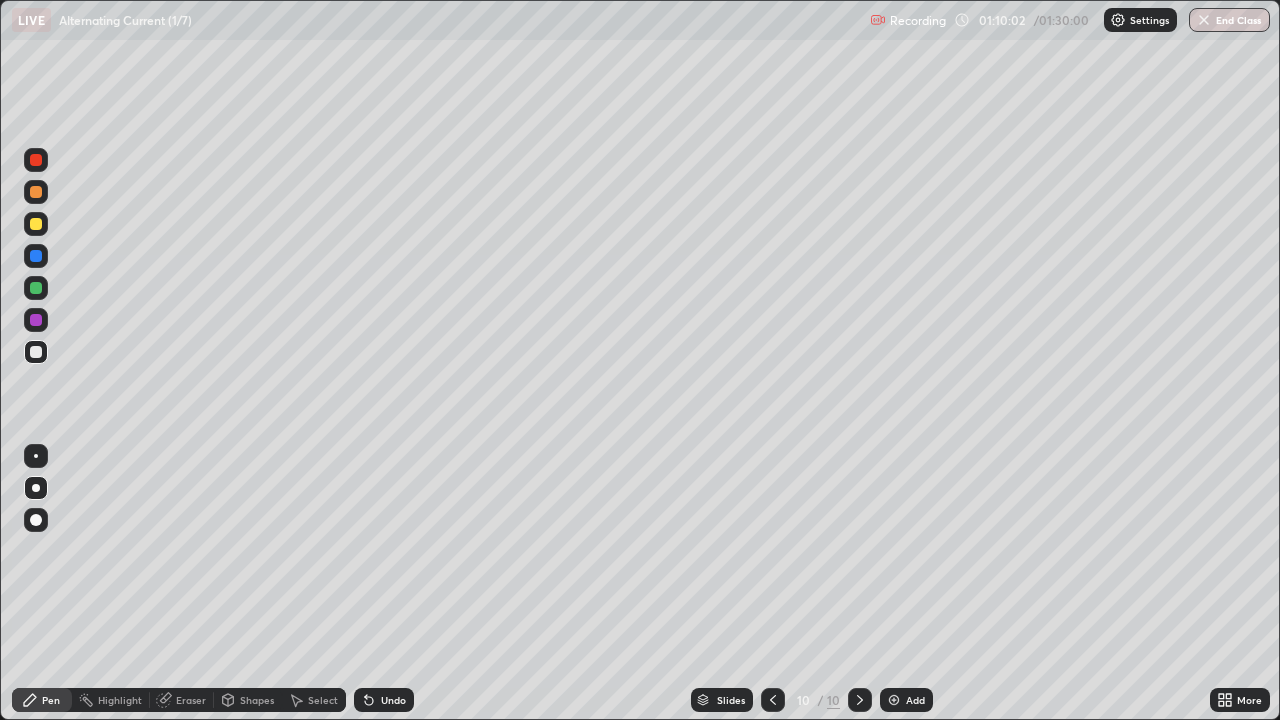 click on "Undo" at bounding box center [393, 700] 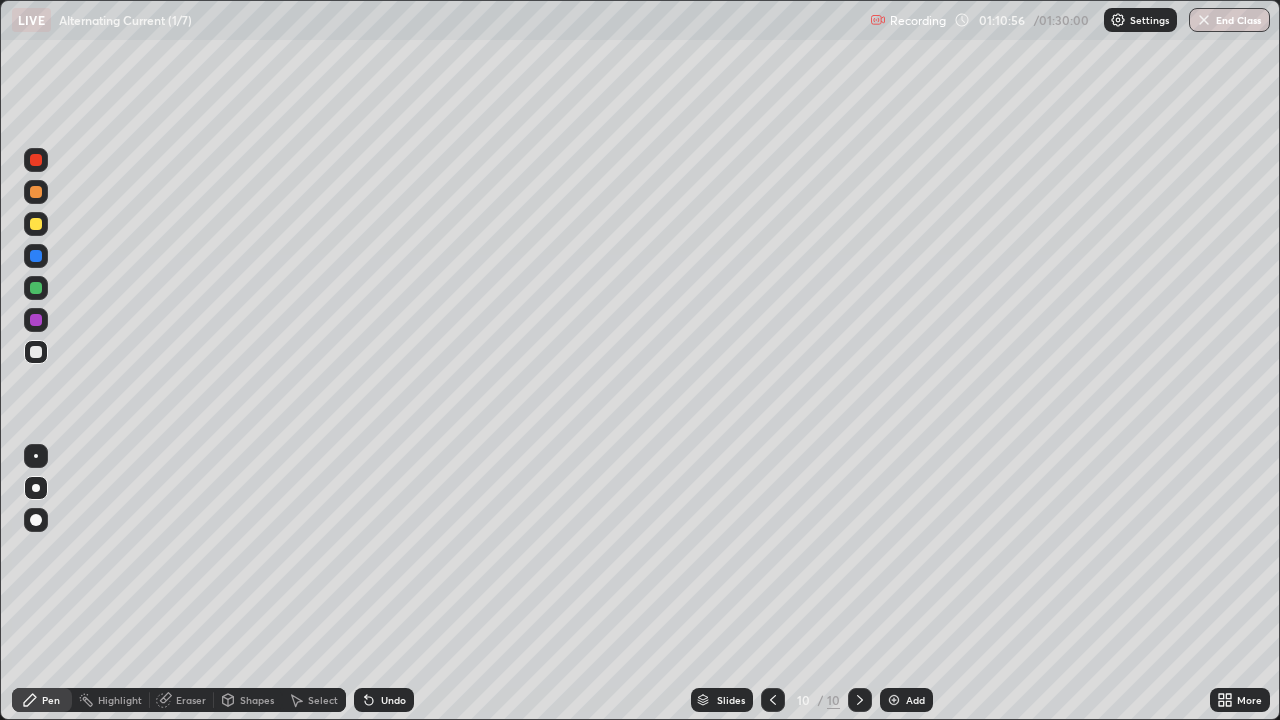 click on "Slides" at bounding box center (731, 700) 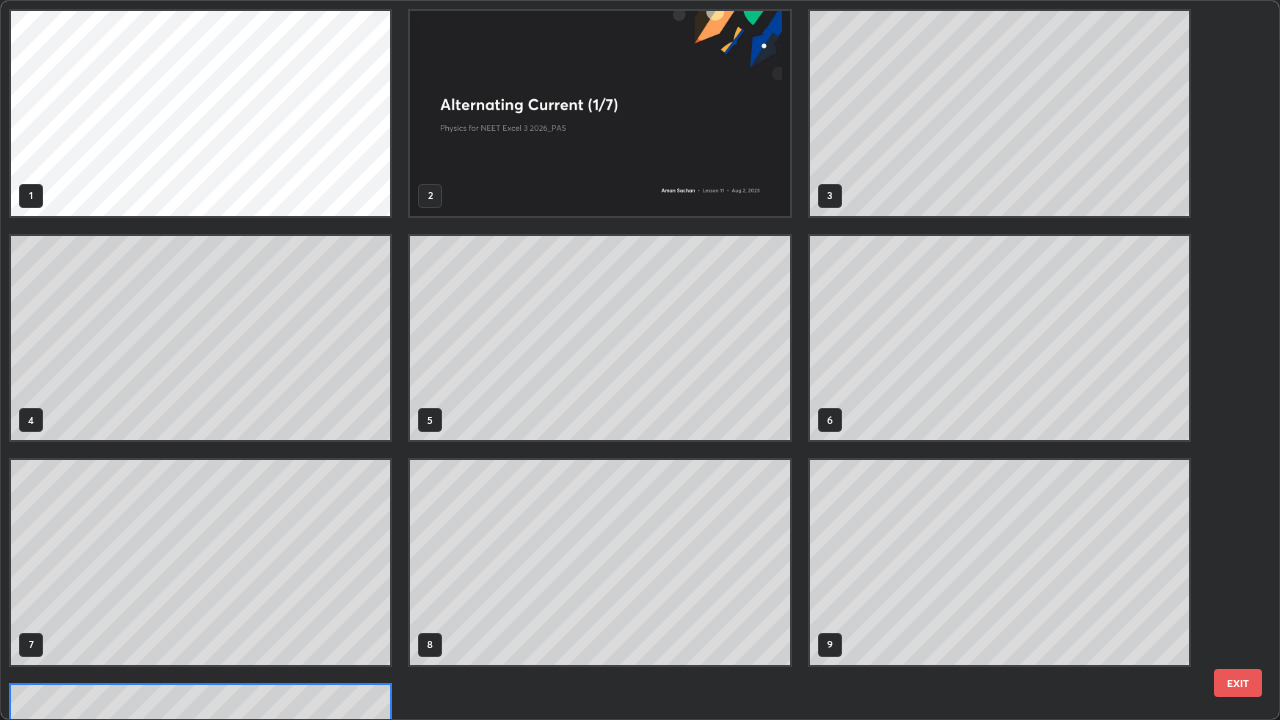scroll, scrollTop: 180, scrollLeft: 0, axis: vertical 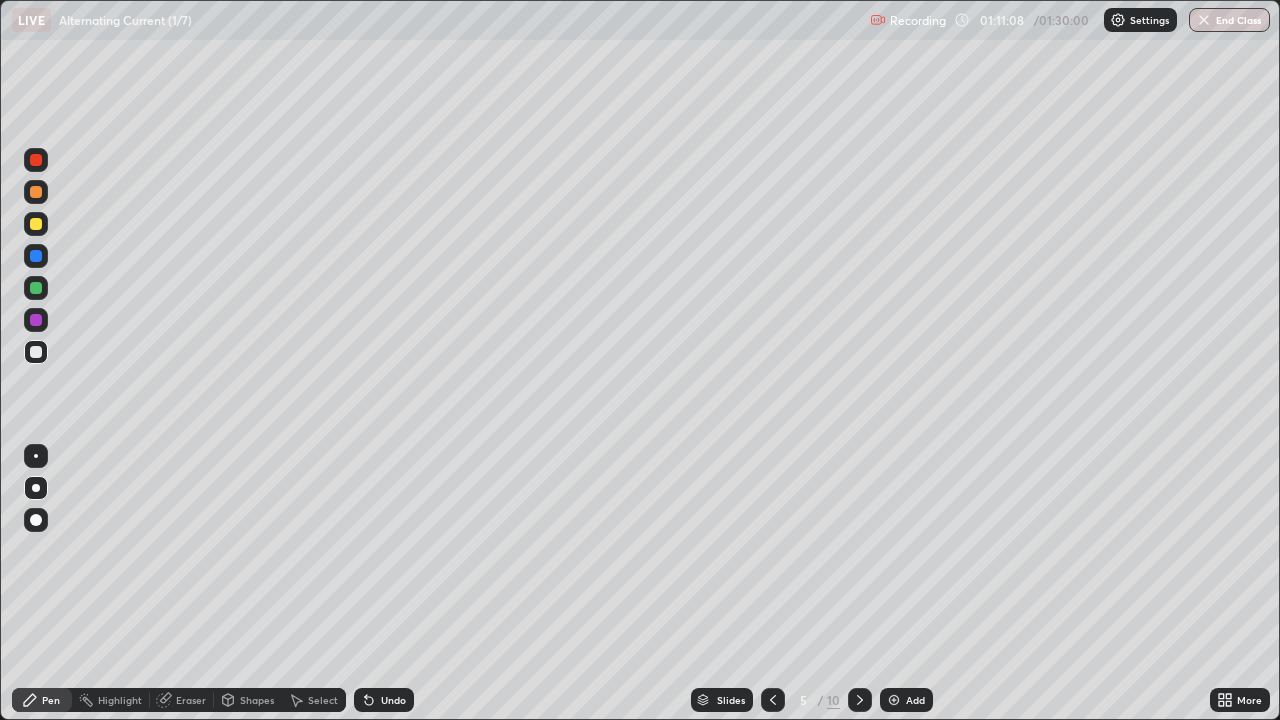 click on "Slides" at bounding box center [722, 700] 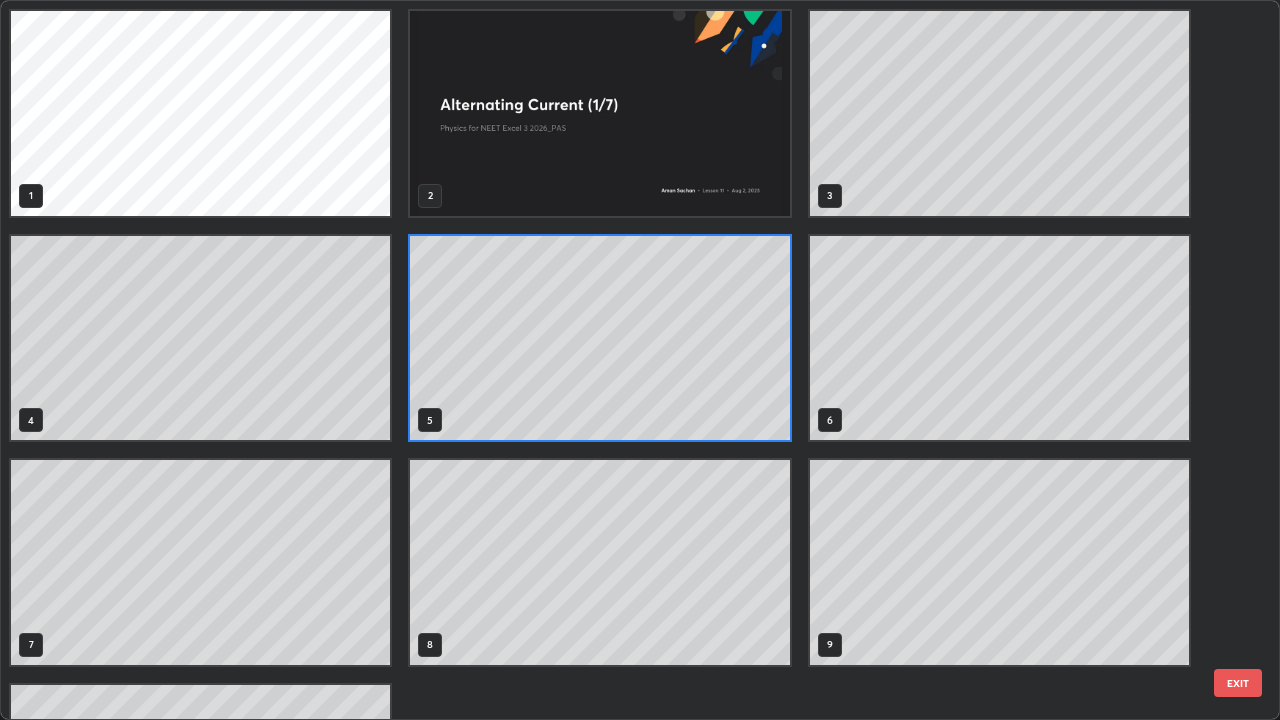 scroll, scrollTop: 7, scrollLeft: 11, axis: both 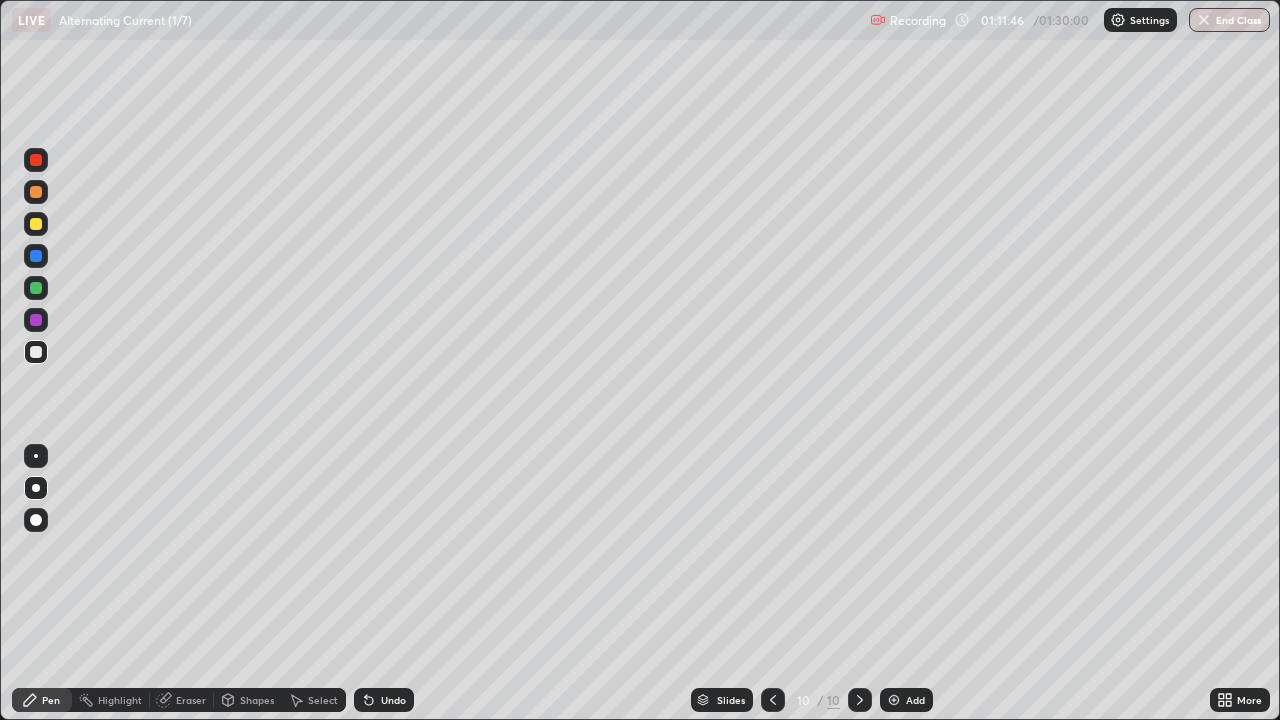 click on "Slides" at bounding box center [731, 700] 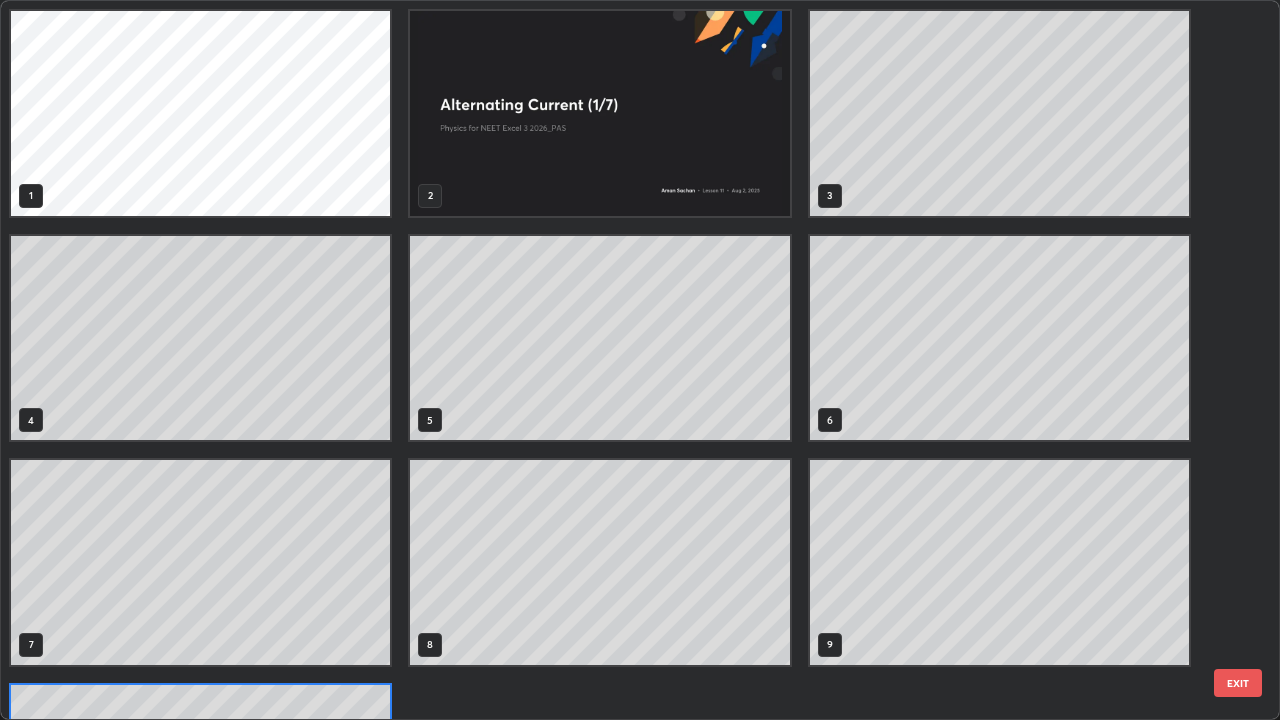 scroll, scrollTop: 180, scrollLeft: 0, axis: vertical 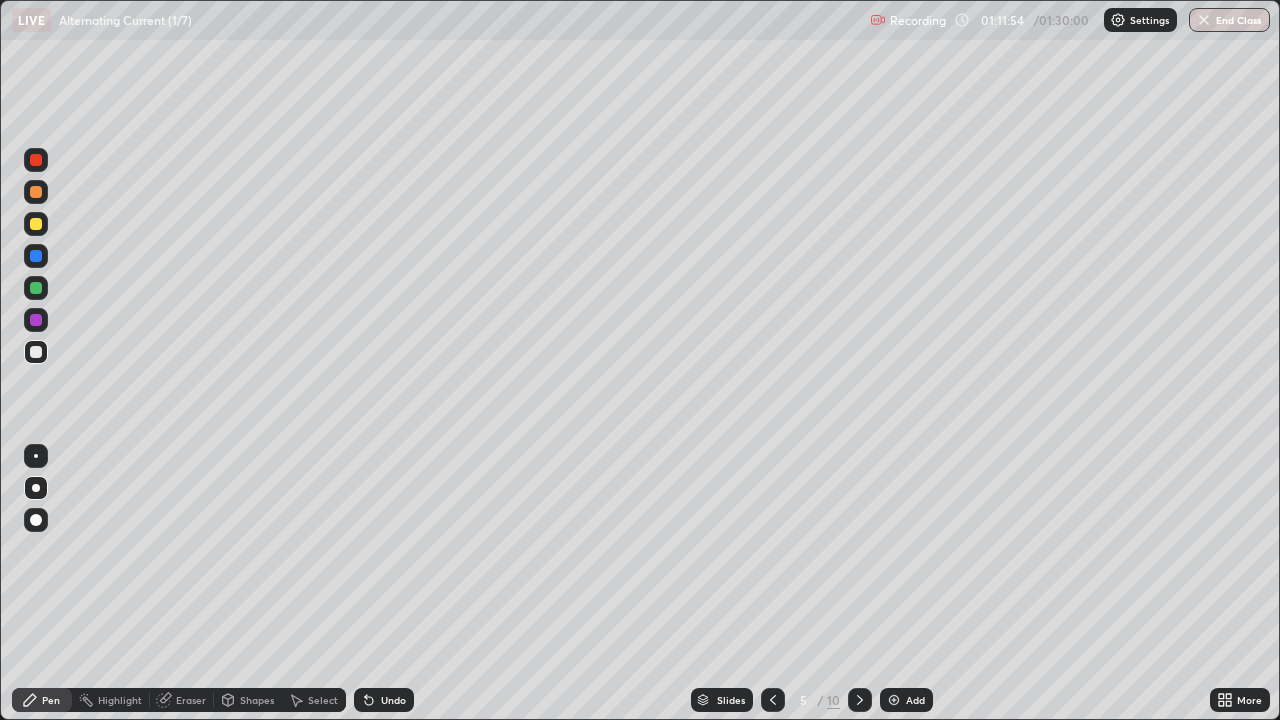 click on "Slides" at bounding box center (731, 700) 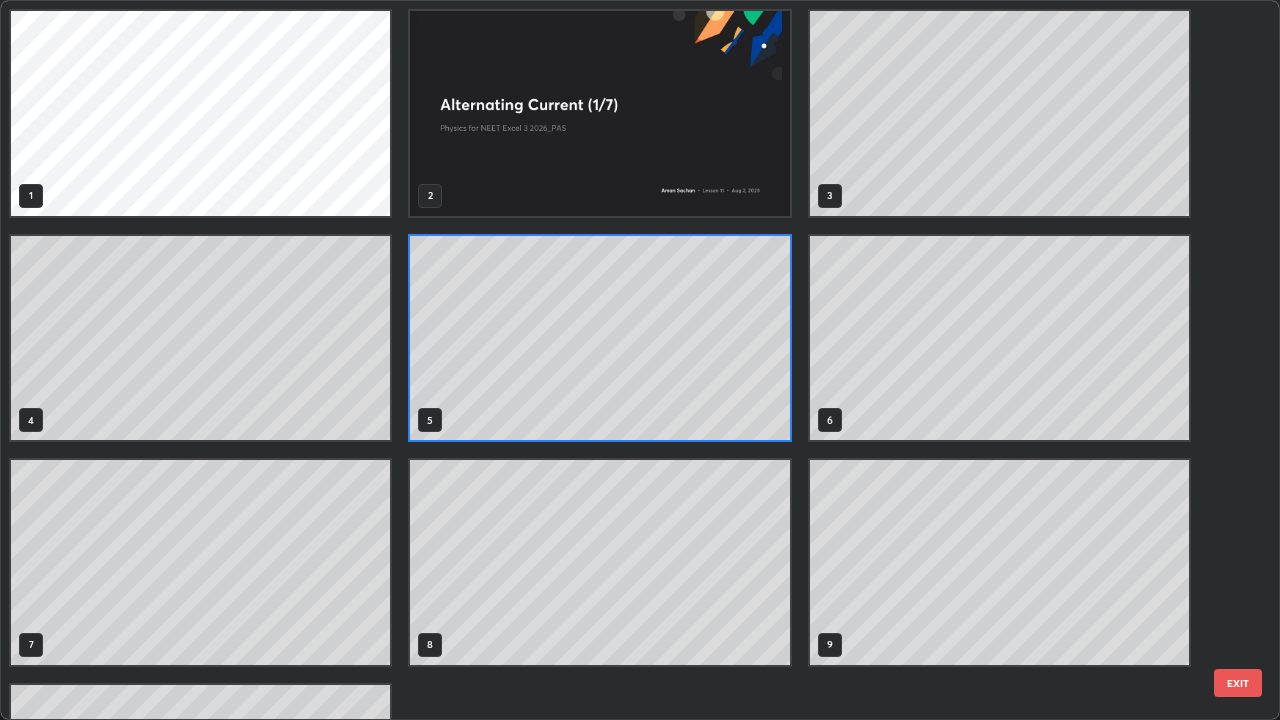 scroll, scrollTop: 7, scrollLeft: 11, axis: both 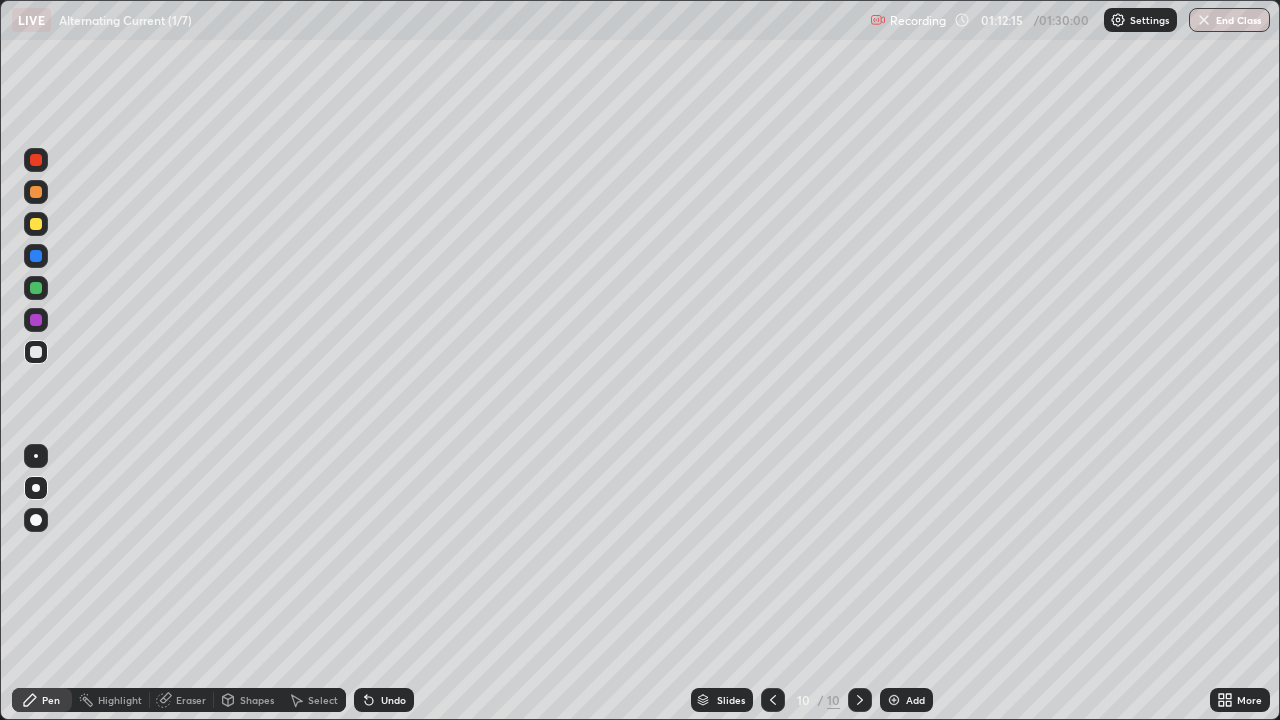 click on "Eraser" at bounding box center [191, 700] 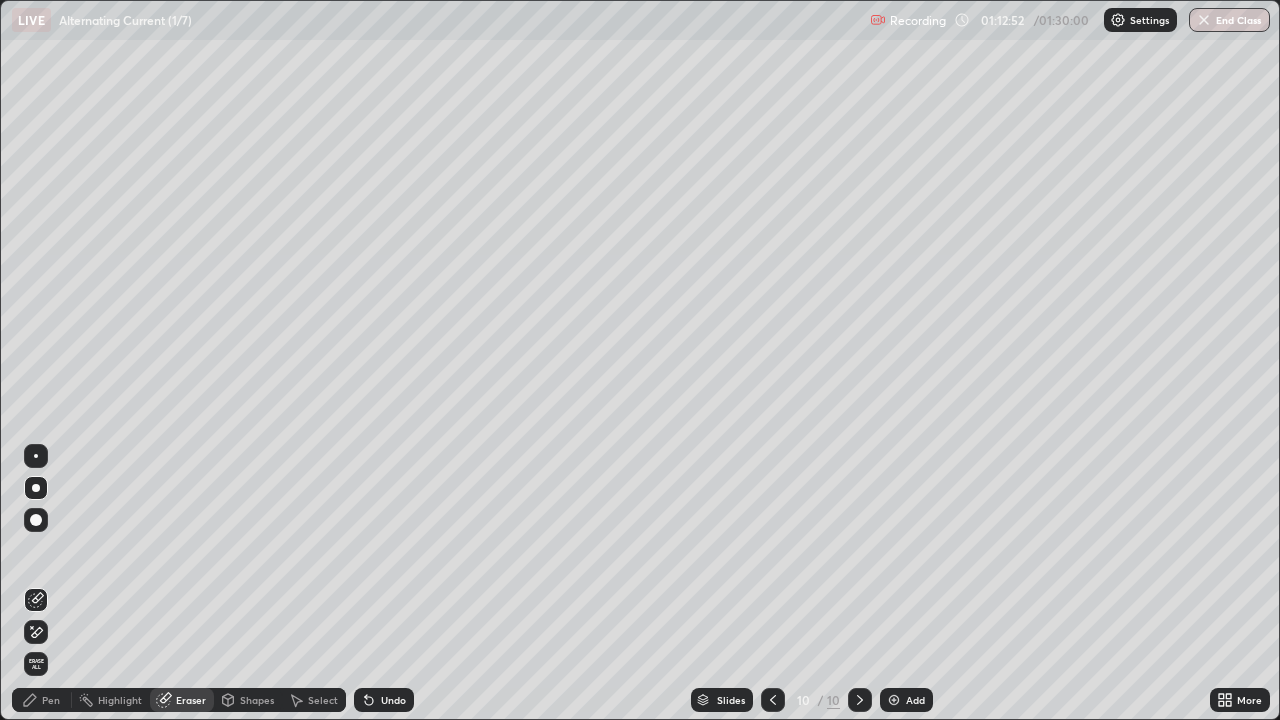 click on "Pen" at bounding box center (42, 700) 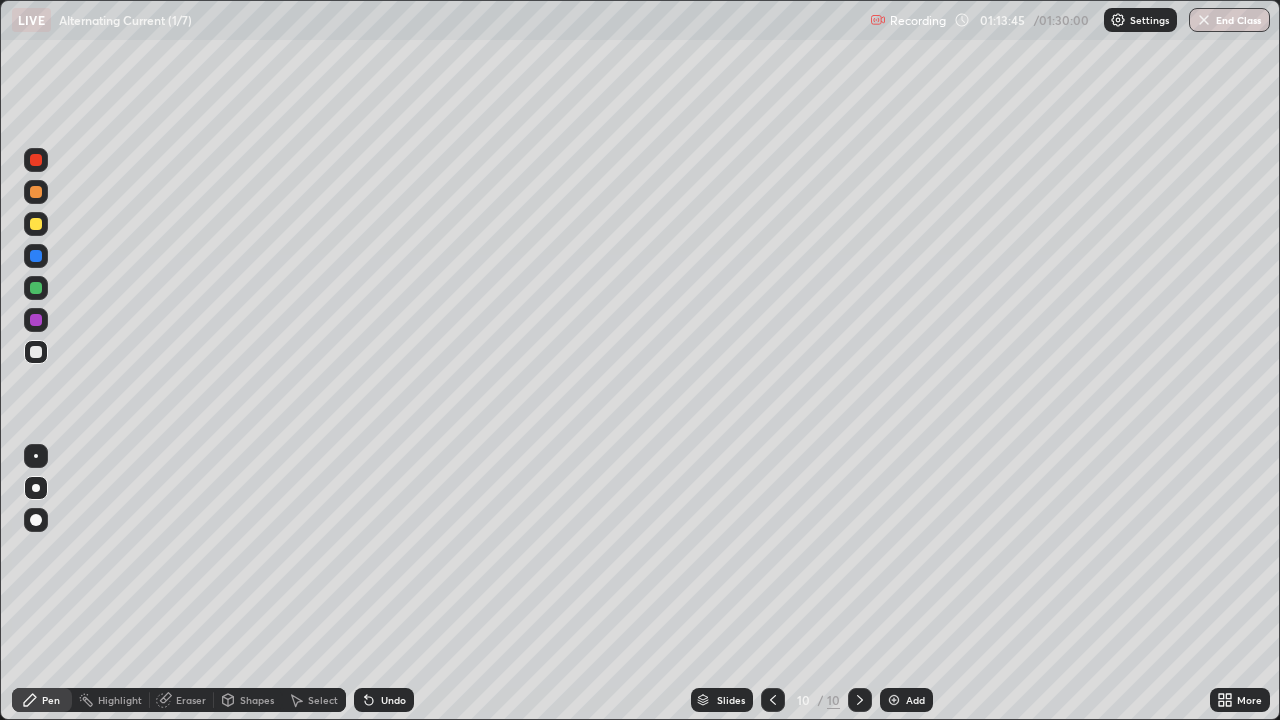 click at bounding box center [36, 288] 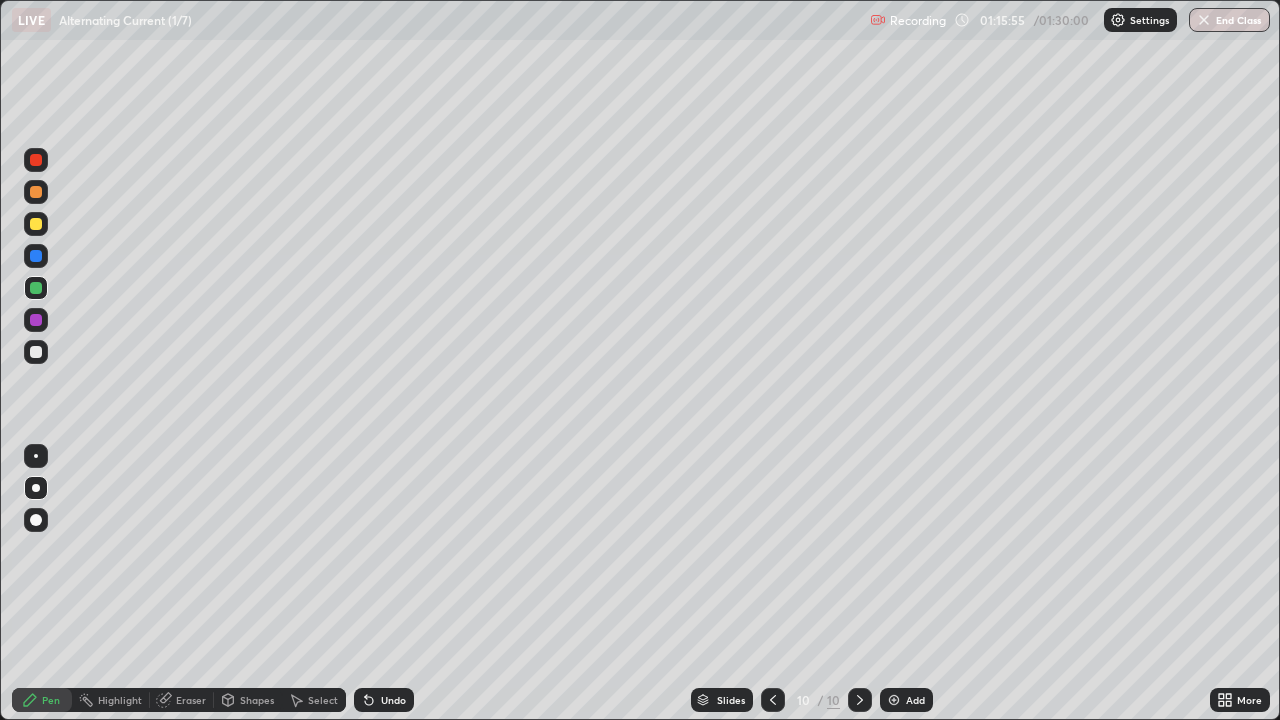 click at bounding box center (36, 320) 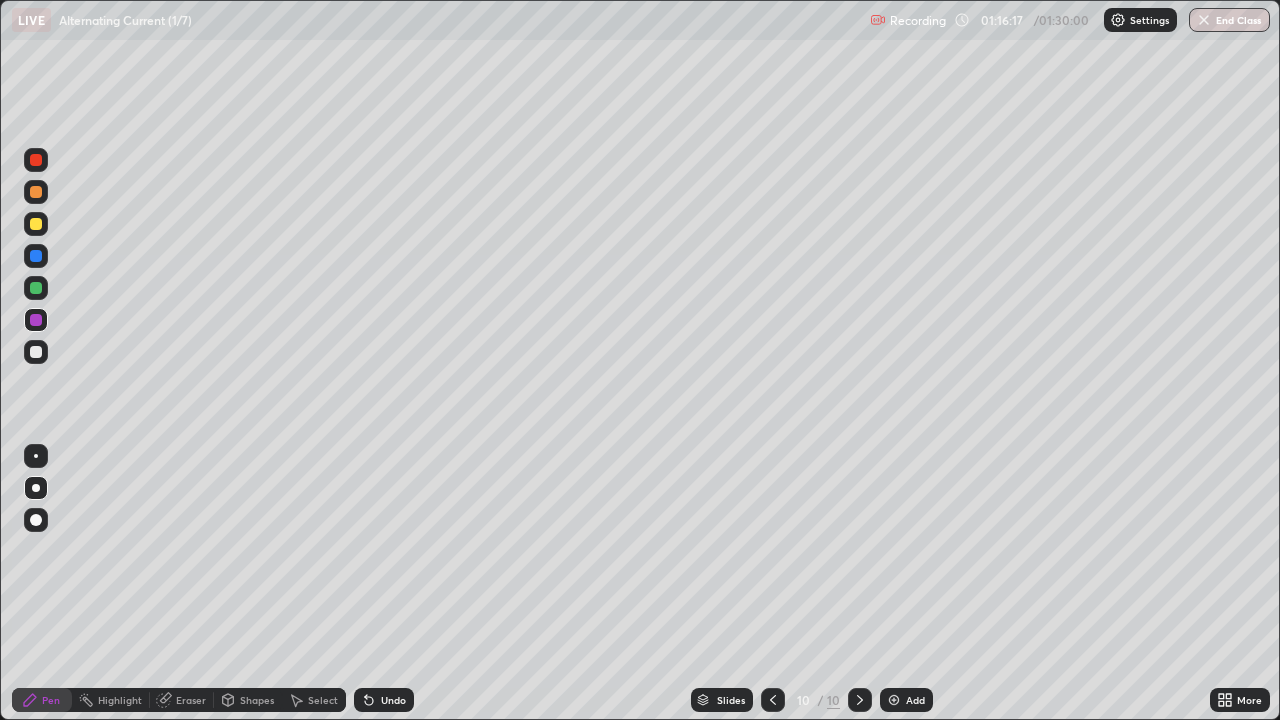 click at bounding box center [36, 352] 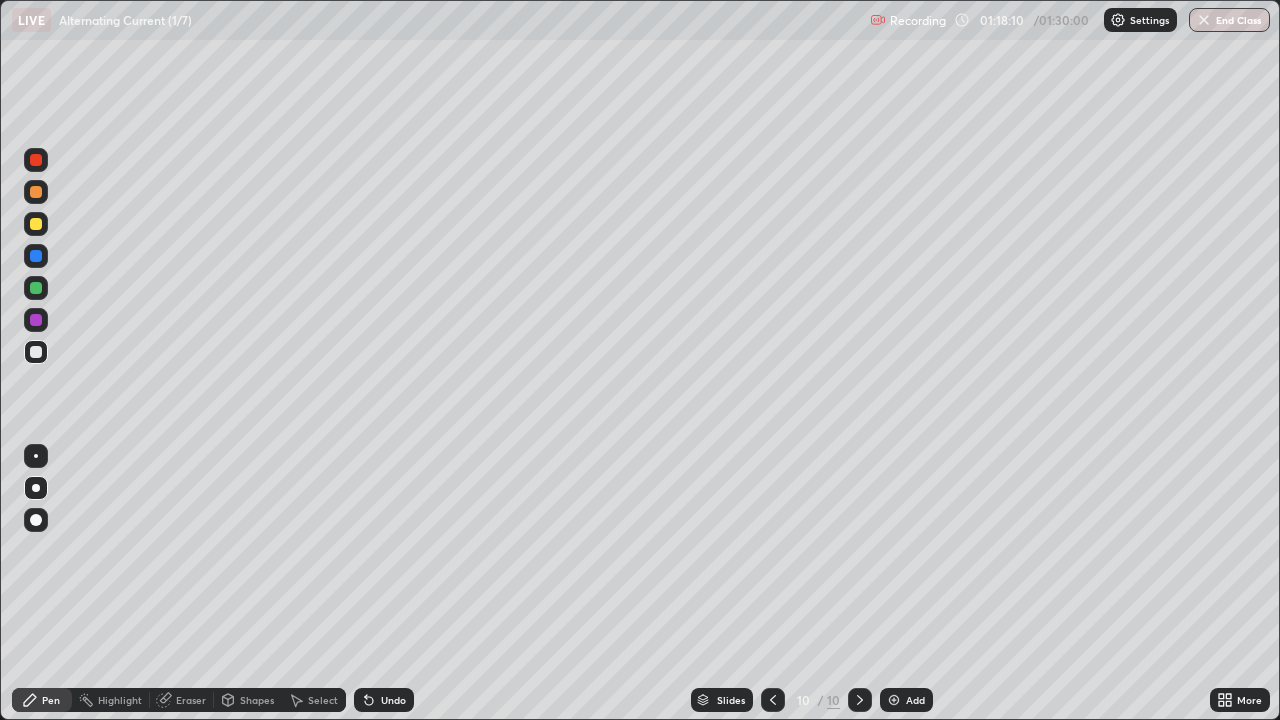 click at bounding box center [1204, 20] 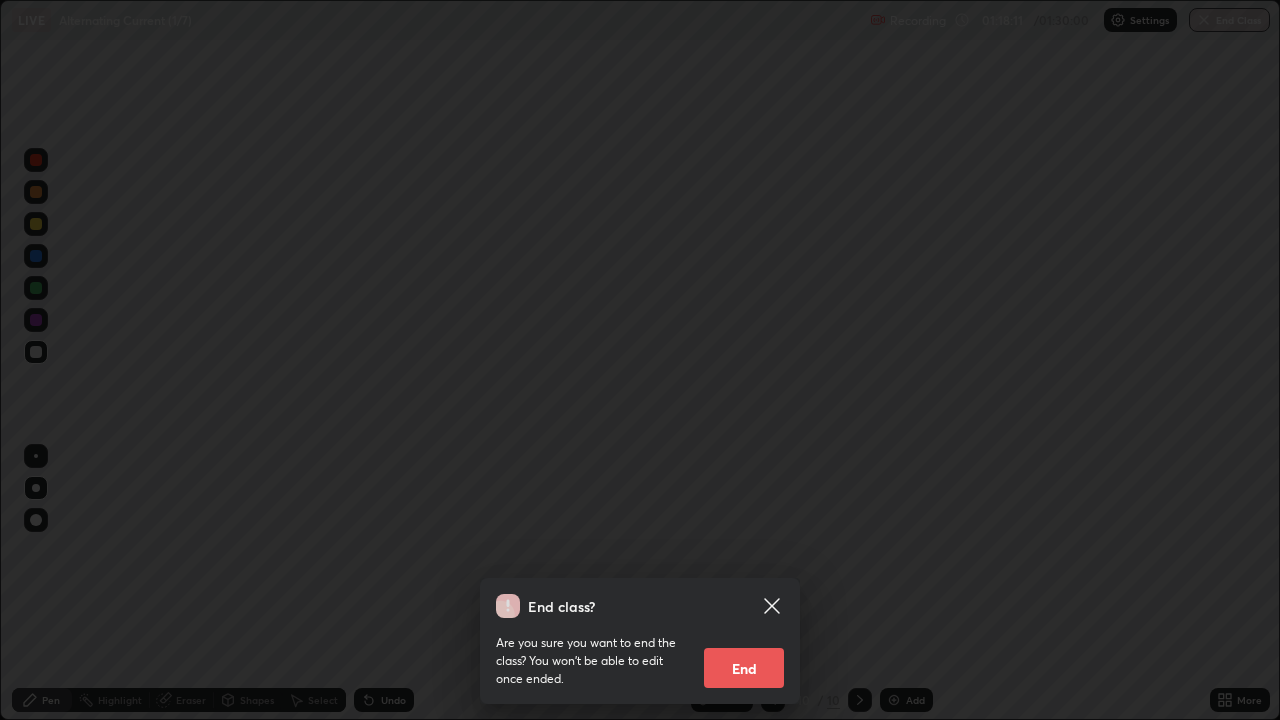 click on "End" at bounding box center [744, 668] 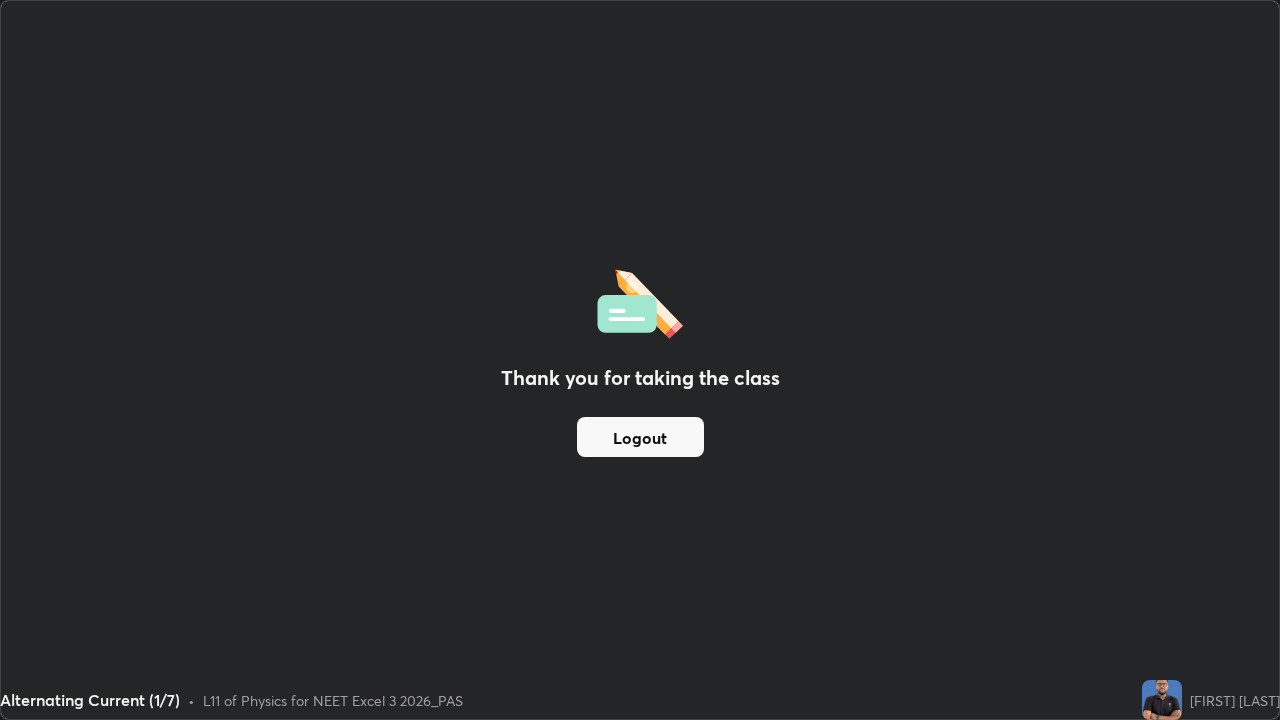 click on "Logout" at bounding box center (640, 437) 